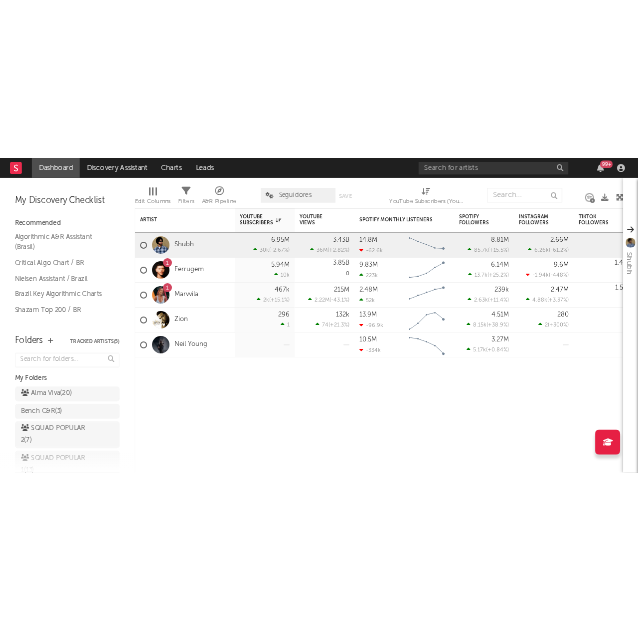 scroll, scrollTop: 0, scrollLeft: 0, axis: both 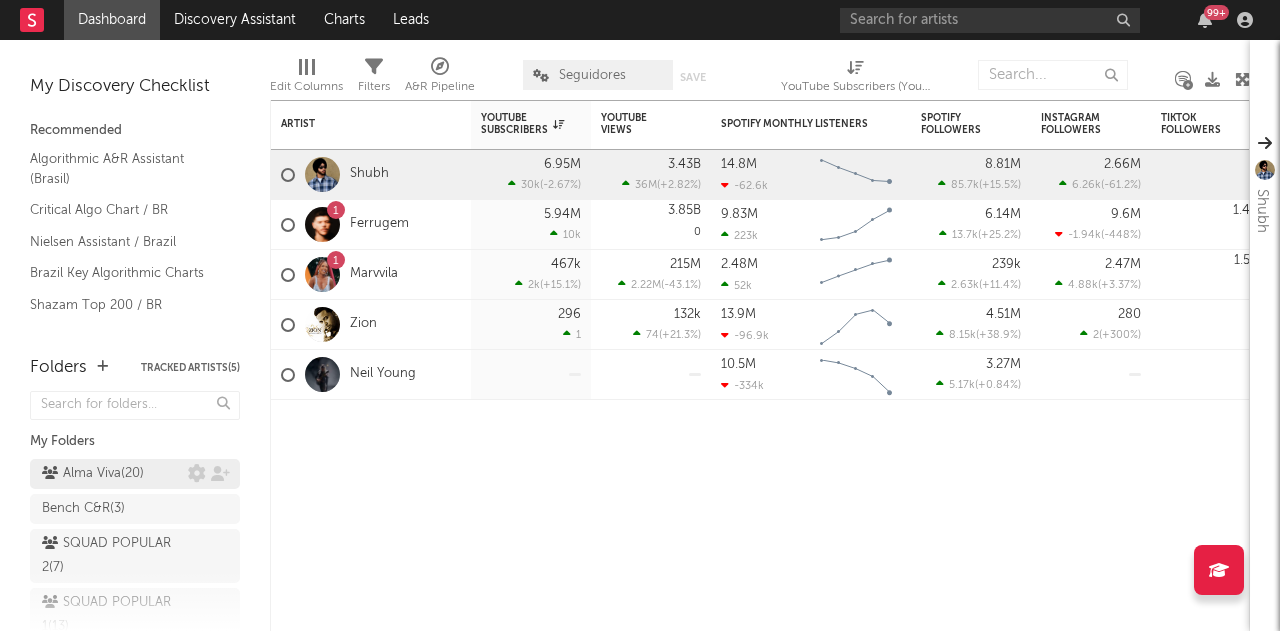 click on "Alma Viva  ( 20 )" at bounding box center (93, 474) 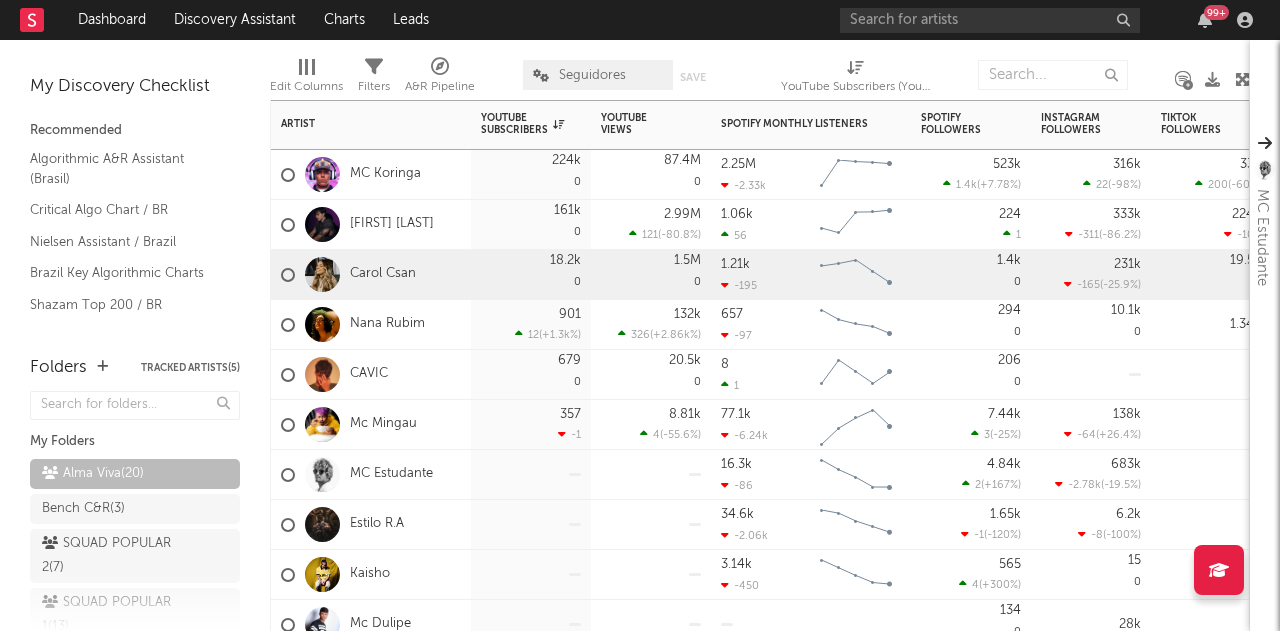 click on "Dashboard Discovery Assistant Charts Leads 99 + Notifications Settings Mark all as read All Growth Releases/Events Playlisting Today Marvvila 9:14am Added 3.42x more Instagram followers than their usual daily growth (+2.34k compared to +685 on average). Yesterday Ferrugem 2:48pm Released a new YouTube video - Ouça com 🎧 POR FAVOR ! Sonzeira feita pelo gigante @thiagocamarita Assim você sente o clima do show. Ferrugem 4:41am Added 19.0x more YouTube subscribers than their usual daily growth (+10k compared to +526 on average). August 1, 2025 Shubh 2:34pm Released 4 new SoundCloud tracks. July 30, 2025 Marvvila 12:00pm Released a new YouTube video - Marvvila, Ayla, Mannda Lym - Nike e Shortinho / Desencana (Só VVamo Sunset). July 28, 2025 Shubh 1:53pm Added 18.04x more YouTube views than their usual daily growth (+35M compared to +1.94M on average). July 27, 2025 Ferrugem 12:05pm Released a new YouTube video - O que eu não faria pra esse amor vencer , que louco eu seria de perder você ? … 🤯. Shubh 5" at bounding box center [640, 315] 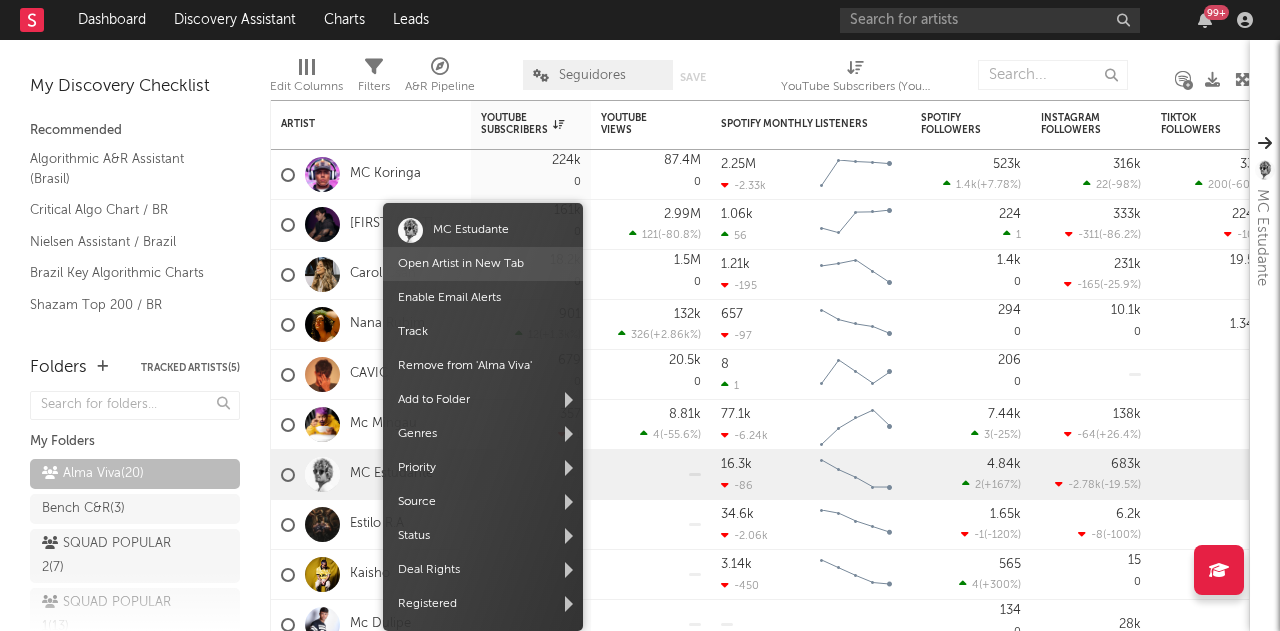click on "Open Artist in New Tab" at bounding box center (461, 264) 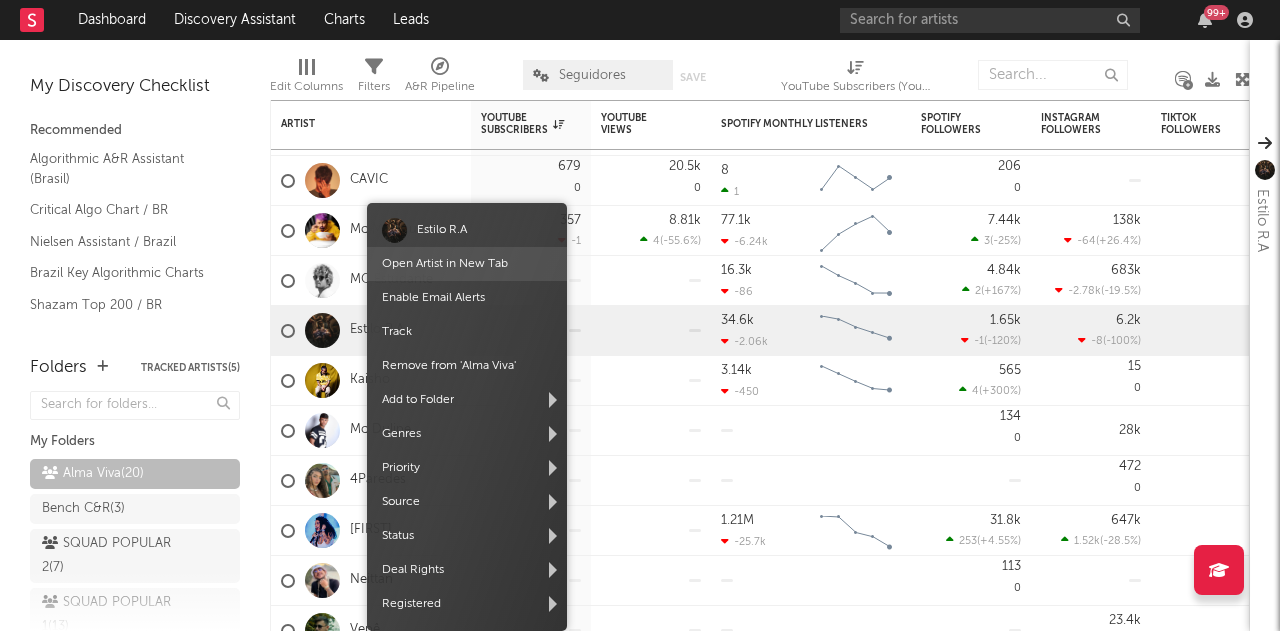click on "Open Artist in New Tab" at bounding box center (445, 264) 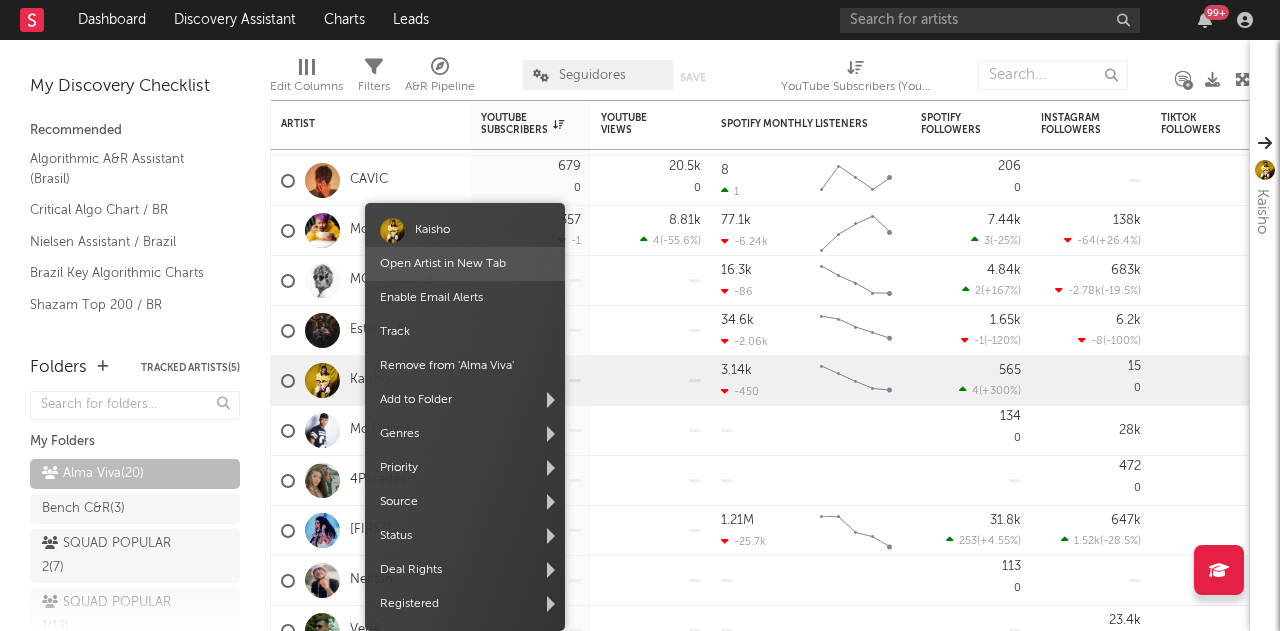 click on "Open Artist in New Tab" at bounding box center (443, 264) 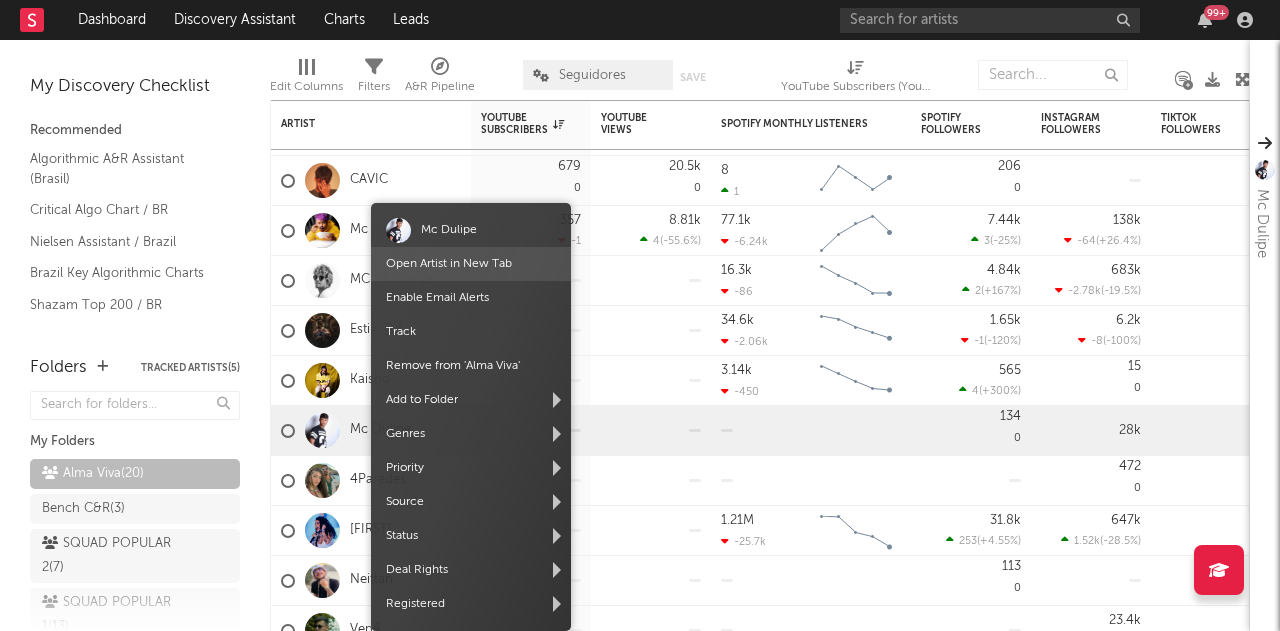 click on "Open Artist in New Tab" at bounding box center (471, 264) 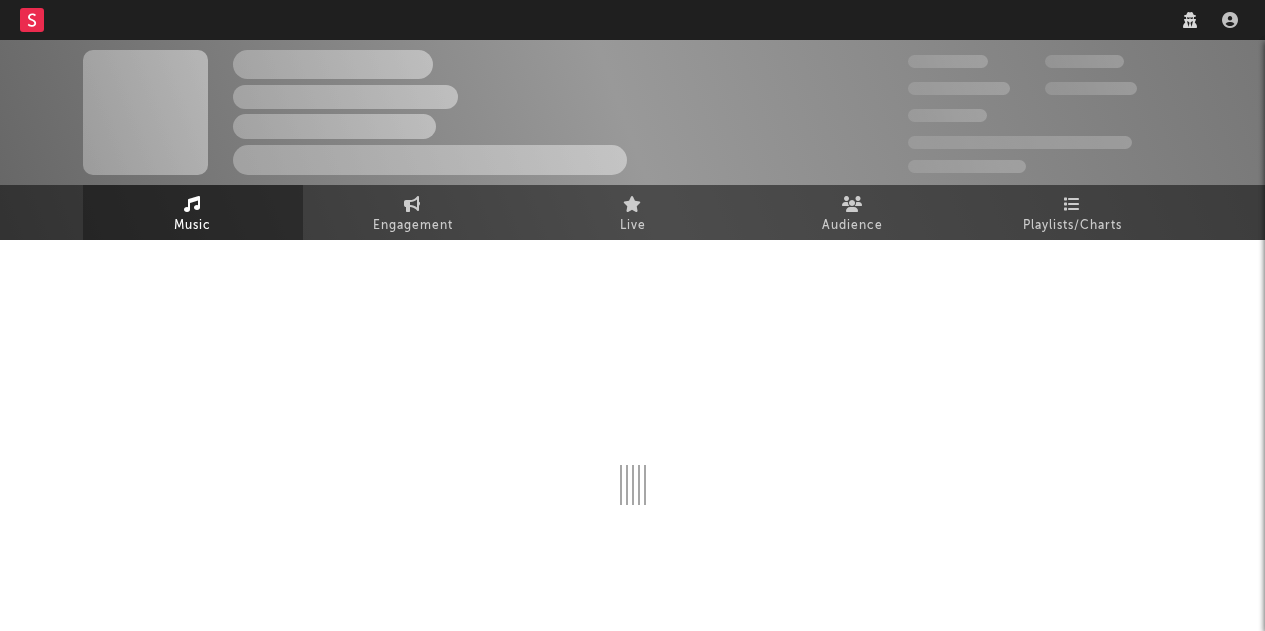 scroll, scrollTop: 0, scrollLeft: 0, axis: both 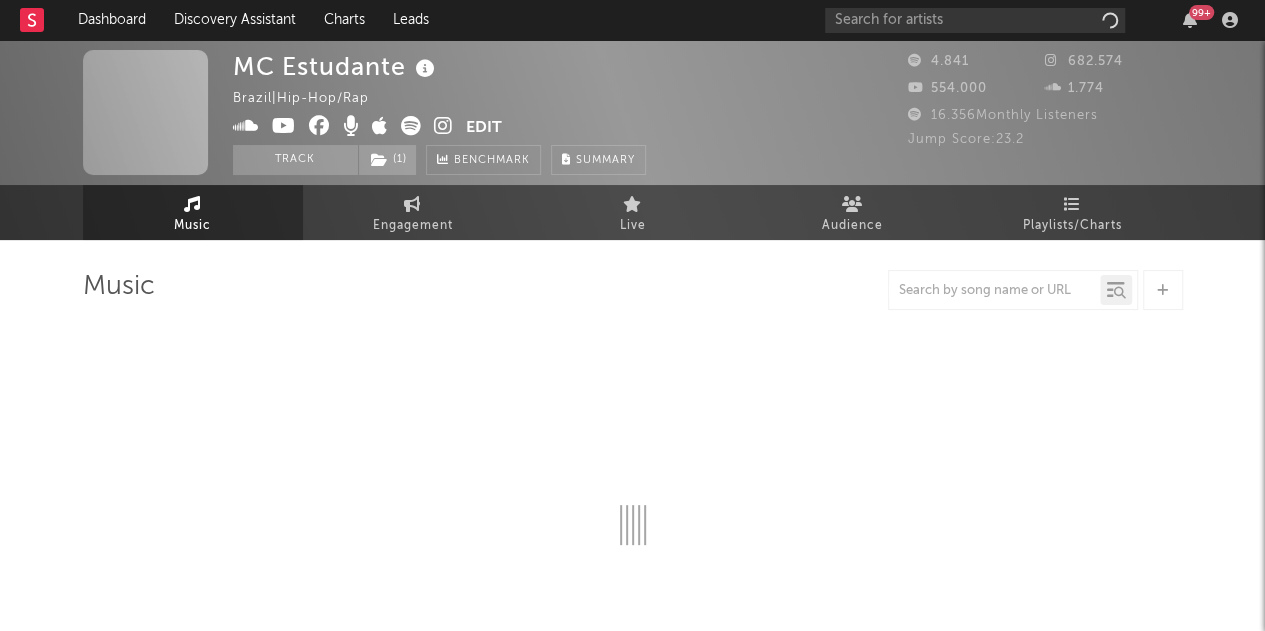 select on "1w" 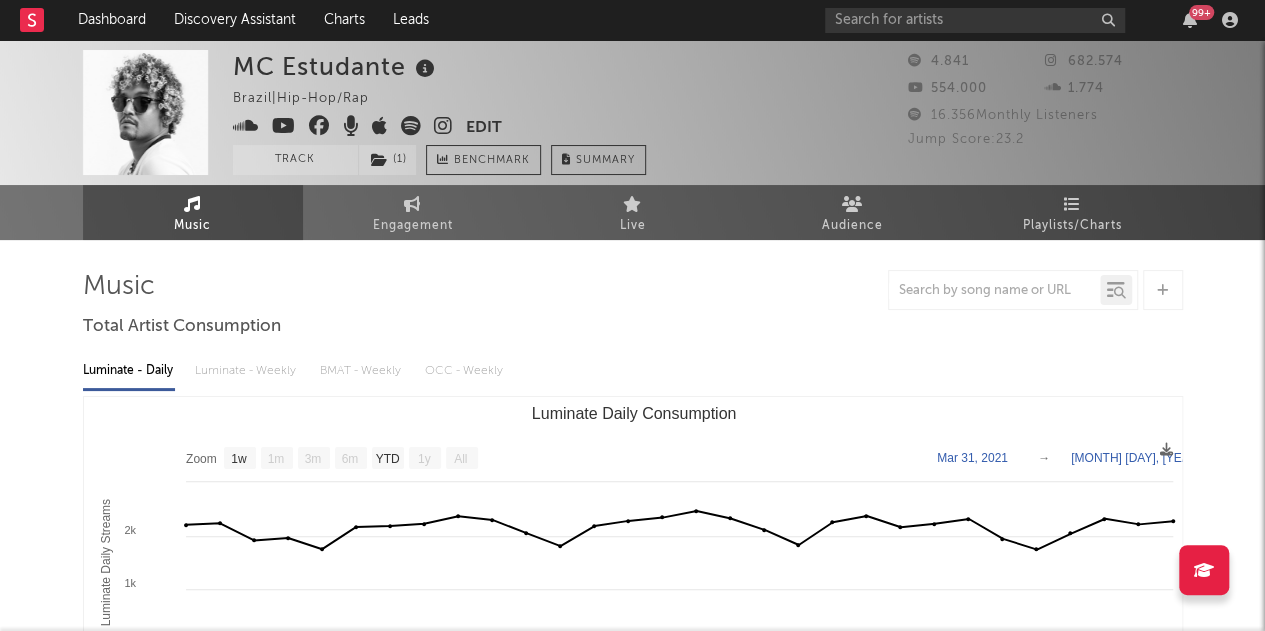 click on "Edit" at bounding box center (484, 128) 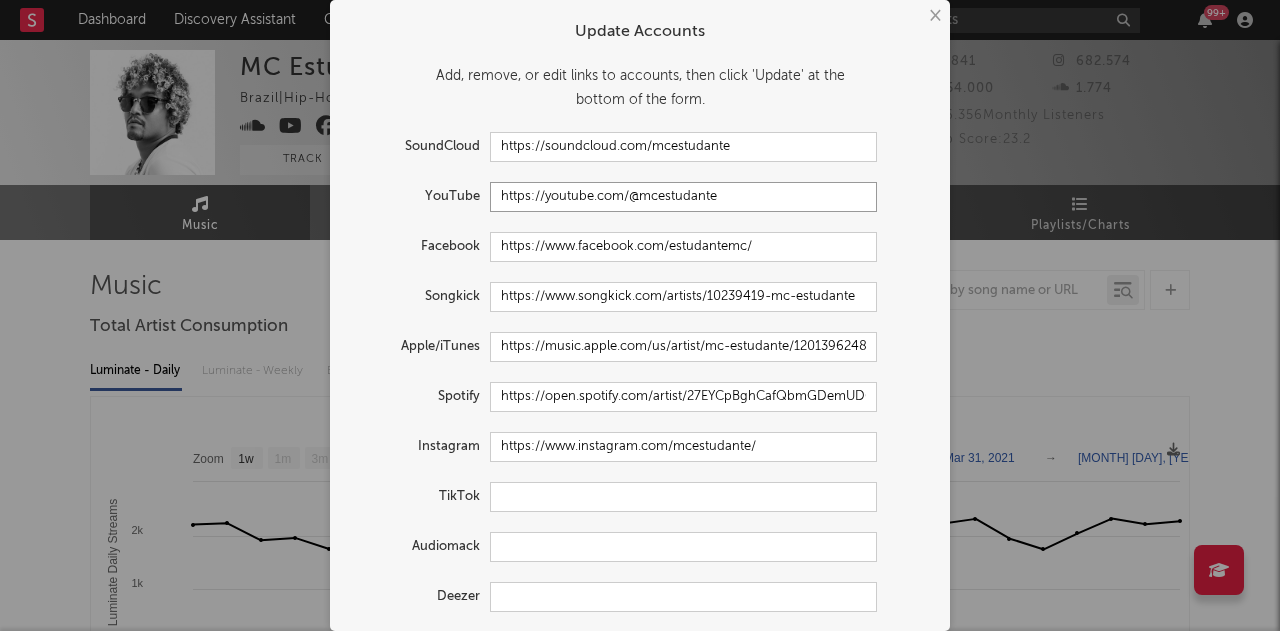 click on "https://youtube.com/@mcestudante" at bounding box center [683, 197] 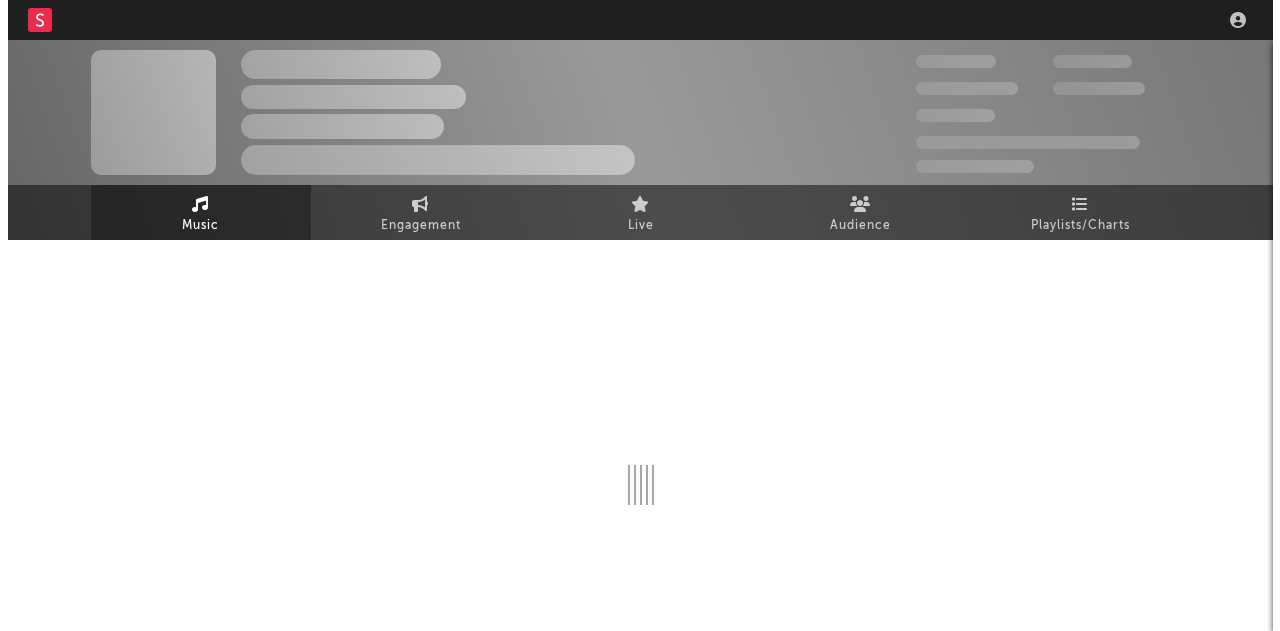 scroll, scrollTop: 0, scrollLeft: 0, axis: both 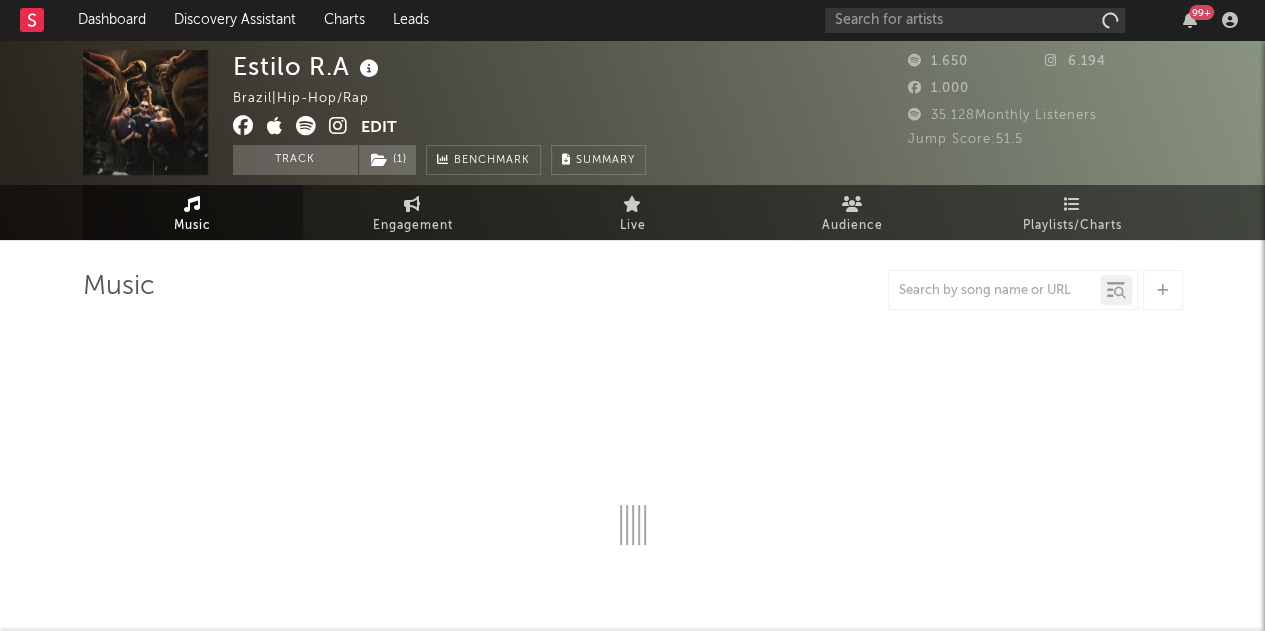select on "6m" 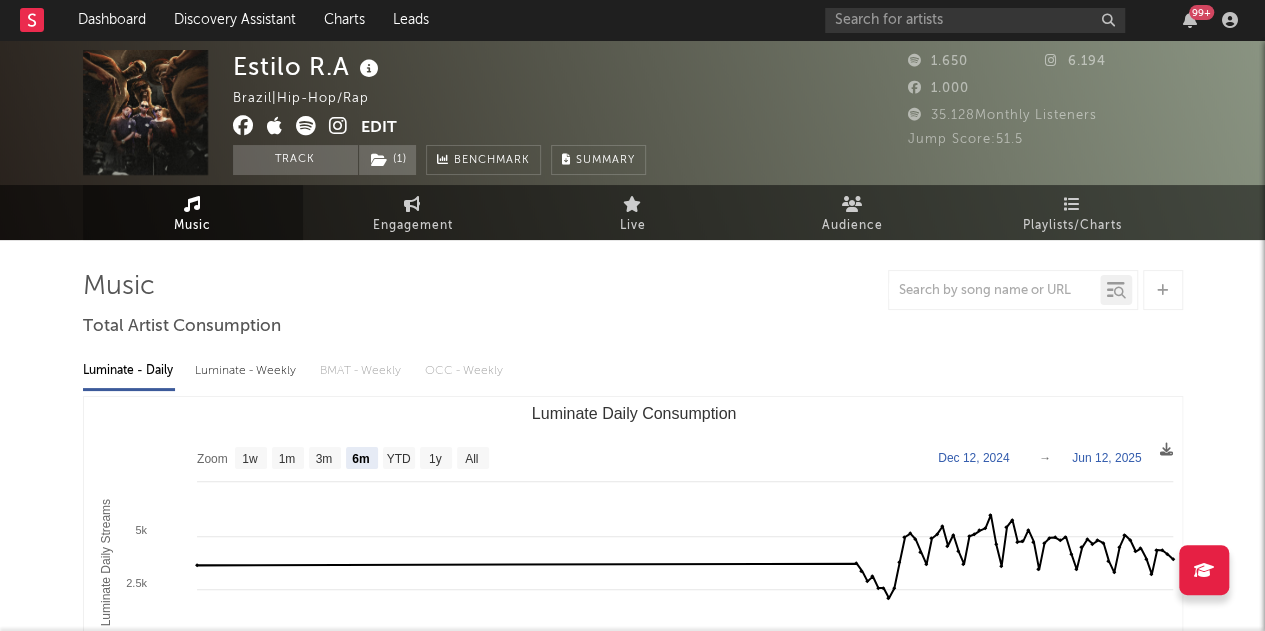 click on "Edit" at bounding box center [379, 128] 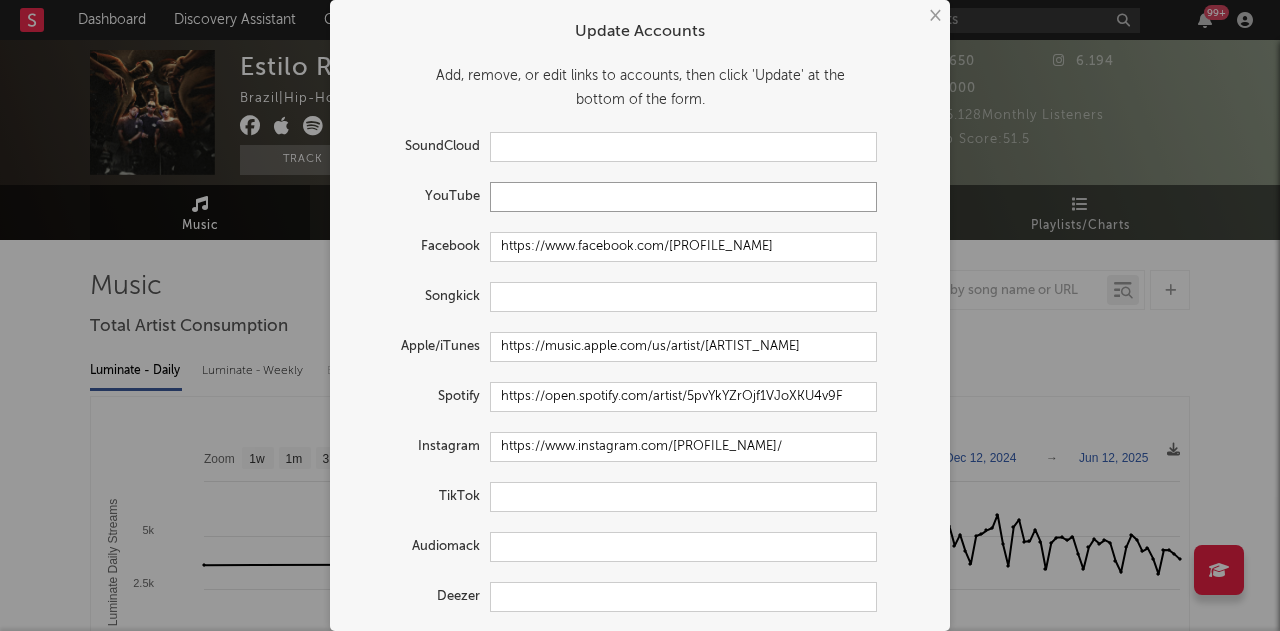 click at bounding box center [683, 197] 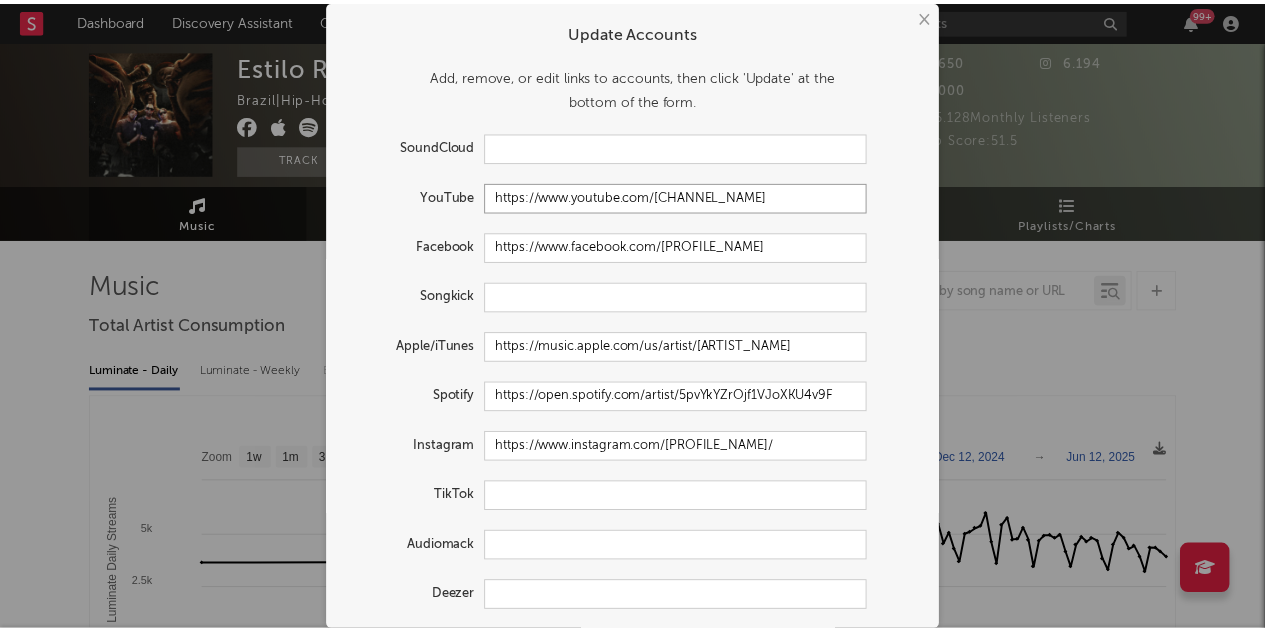 scroll, scrollTop: 60, scrollLeft: 0, axis: vertical 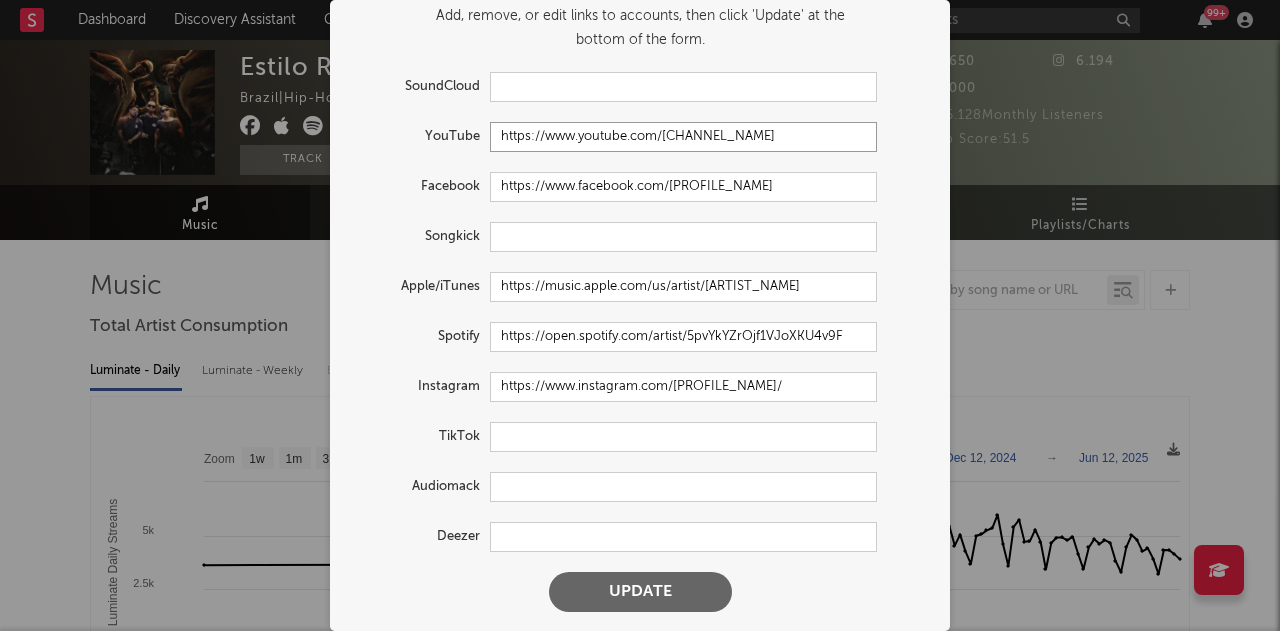 type on "https://www.youtube.com/@estilora" 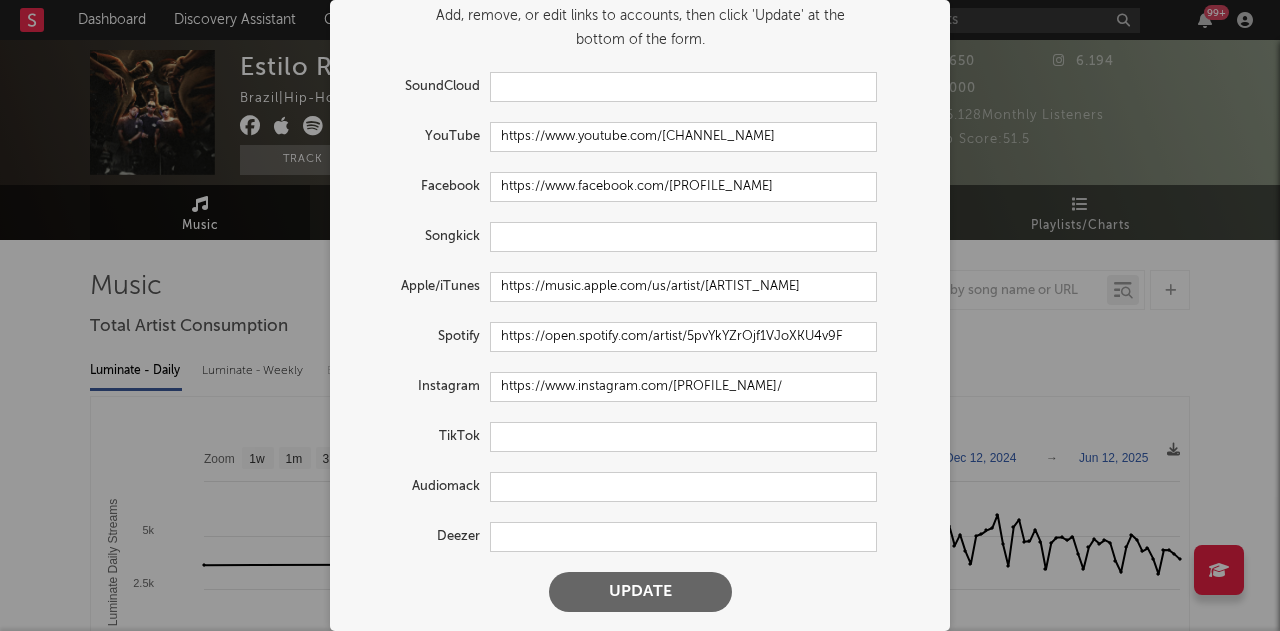 click on "Update" at bounding box center [640, 592] 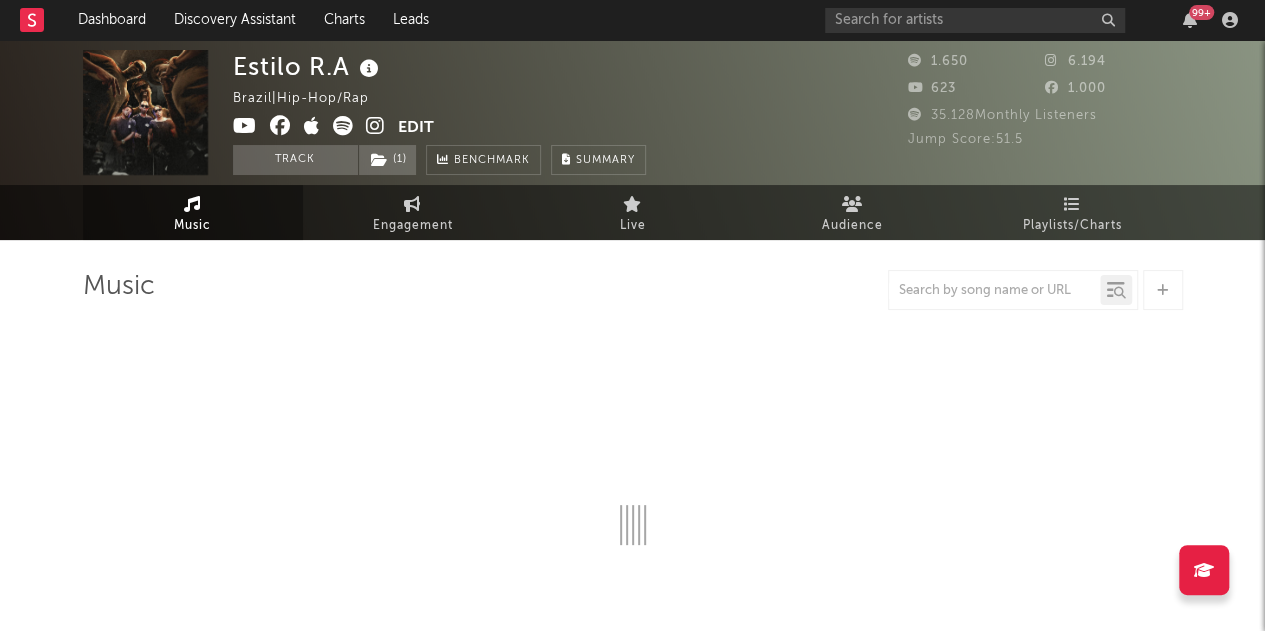 select on "6m" 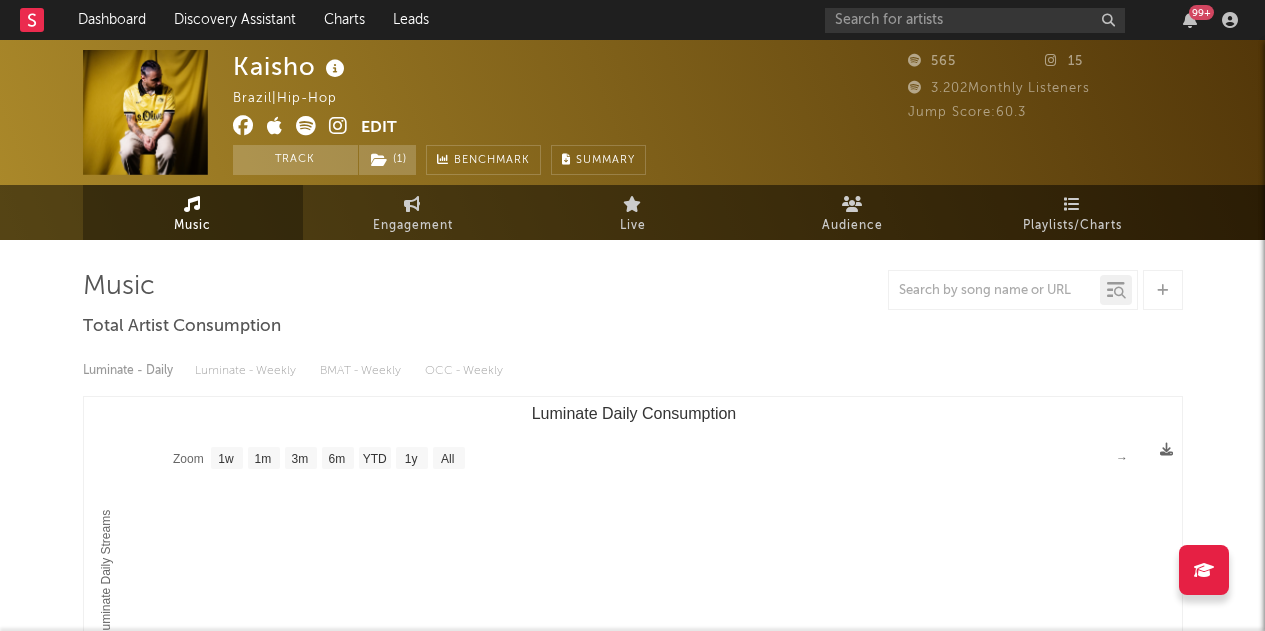 select on "1w" 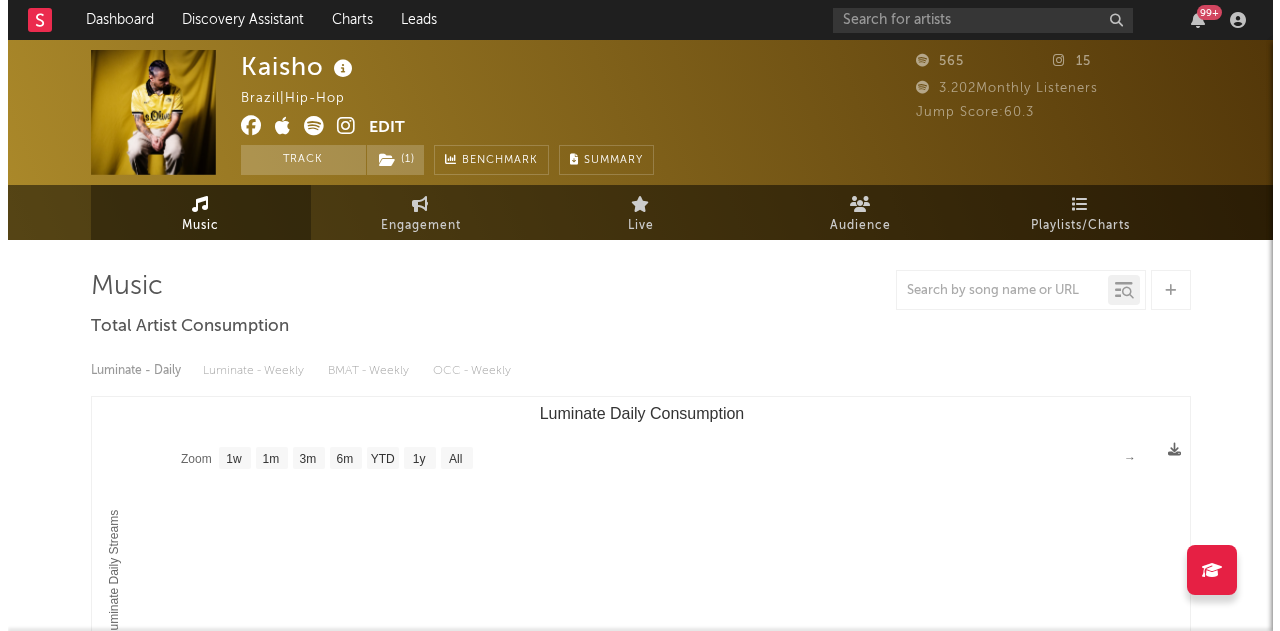 scroll, scrollTop: 0, scrollLeft: 0, axis: both 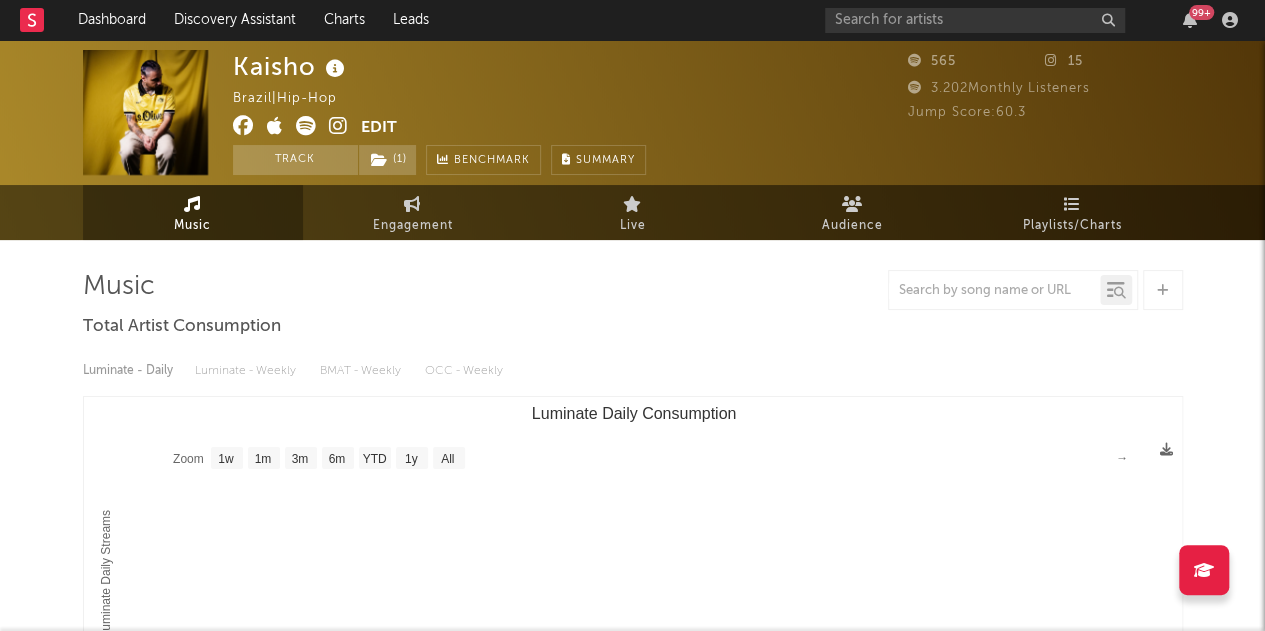 click on "Edit" at bounding box center (379, 128) 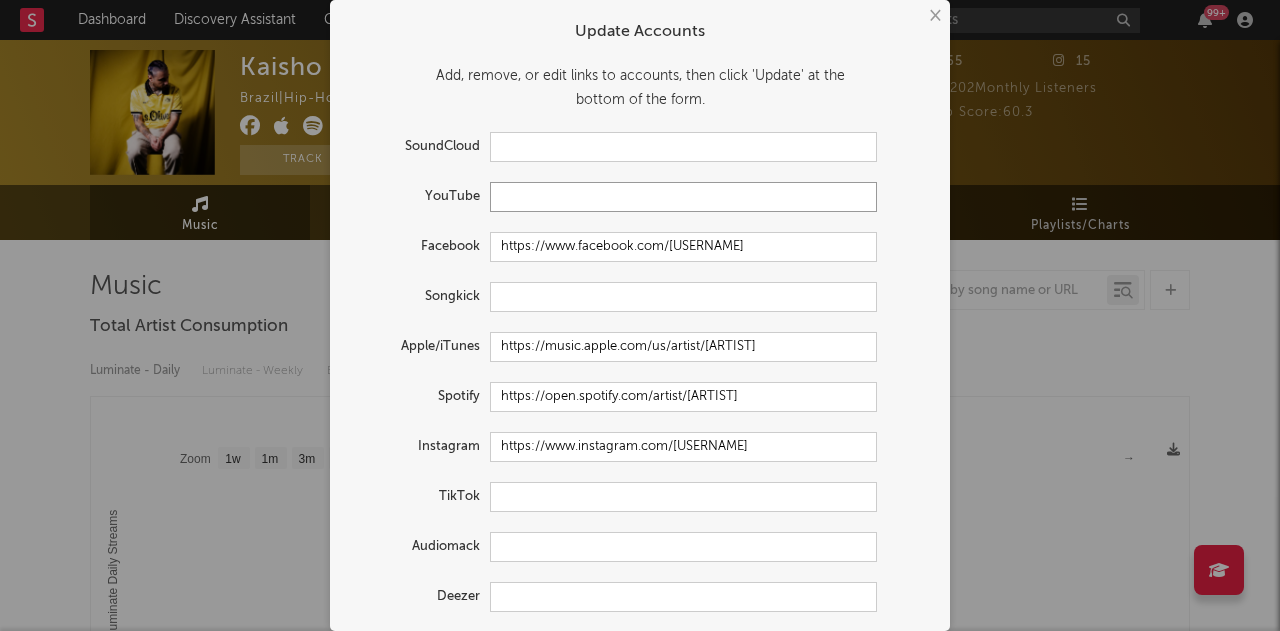 click at bounding box center (683, 197) 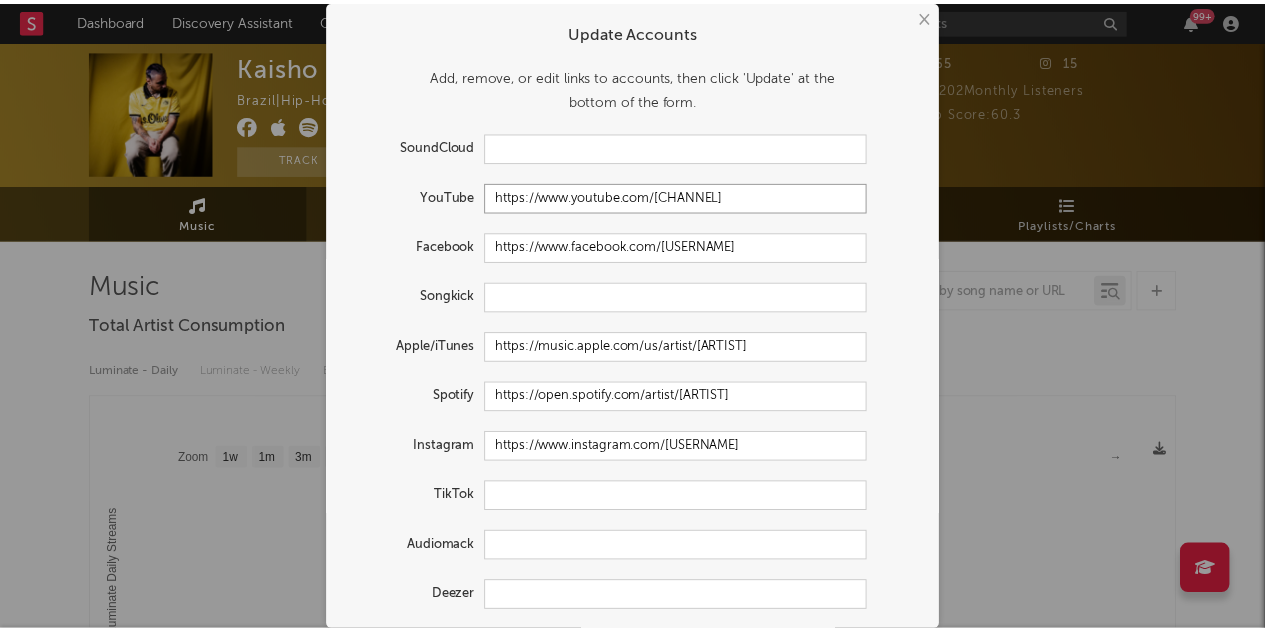 scroll, scrollTop: 60, scrollLeft: 0, axis: vertical 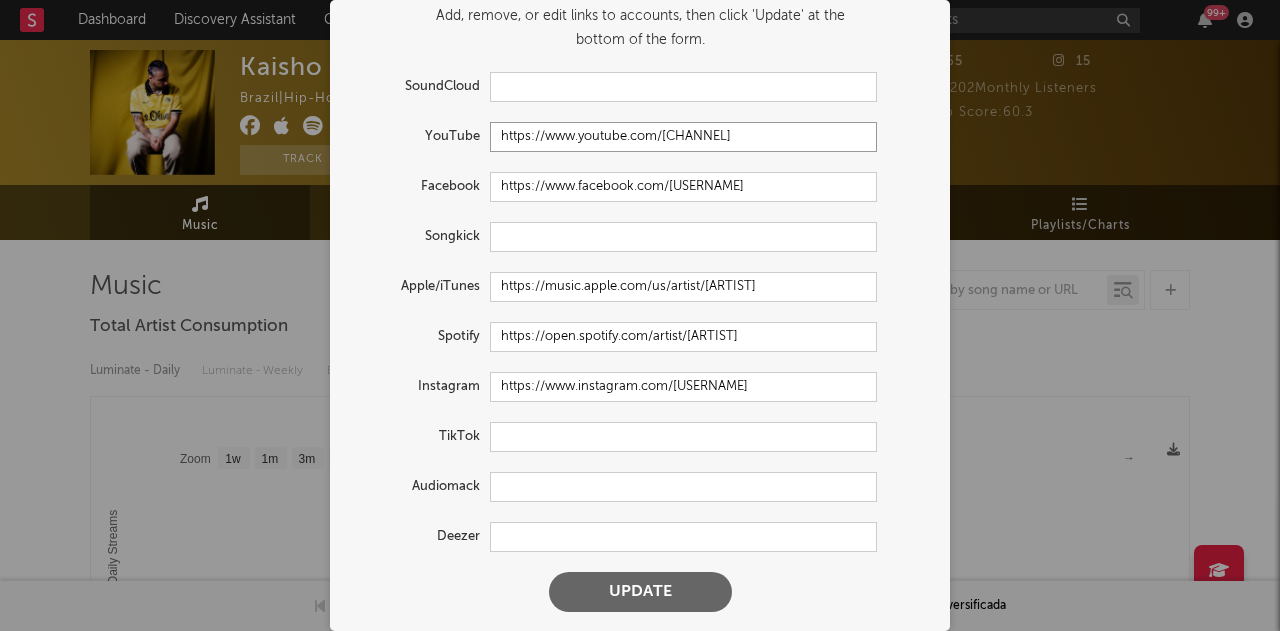 type on "https://www.youtube.com/@KAISHOOFICIAL" 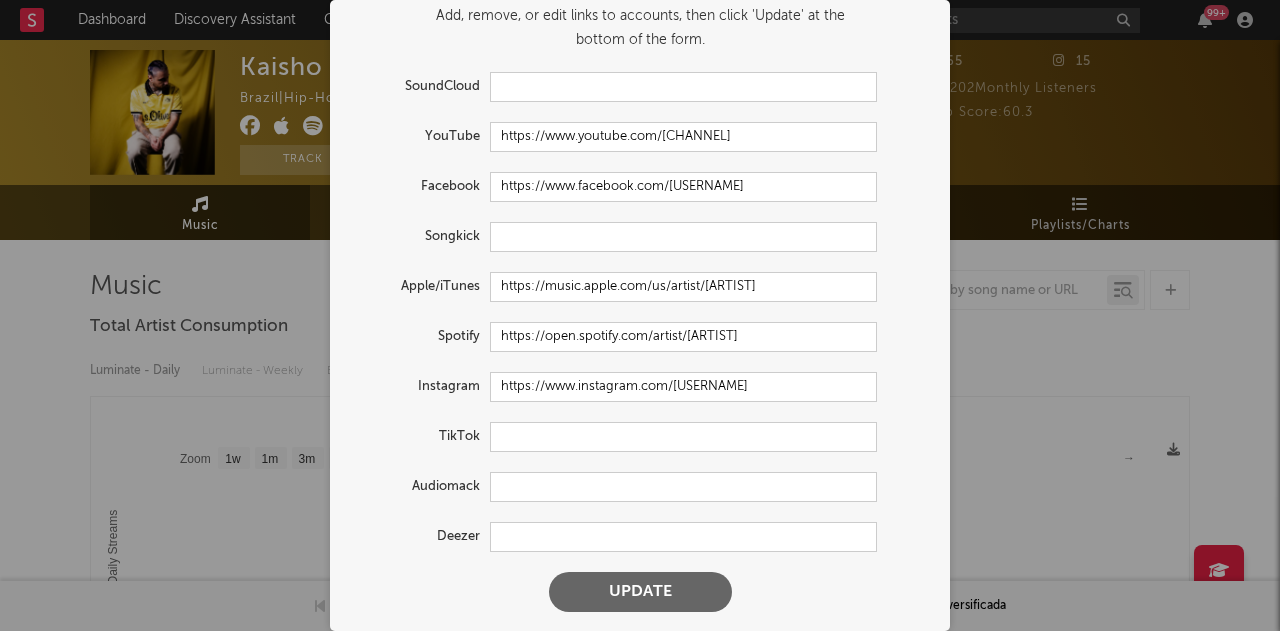 click on "Update" at bounding box center (640, 592) 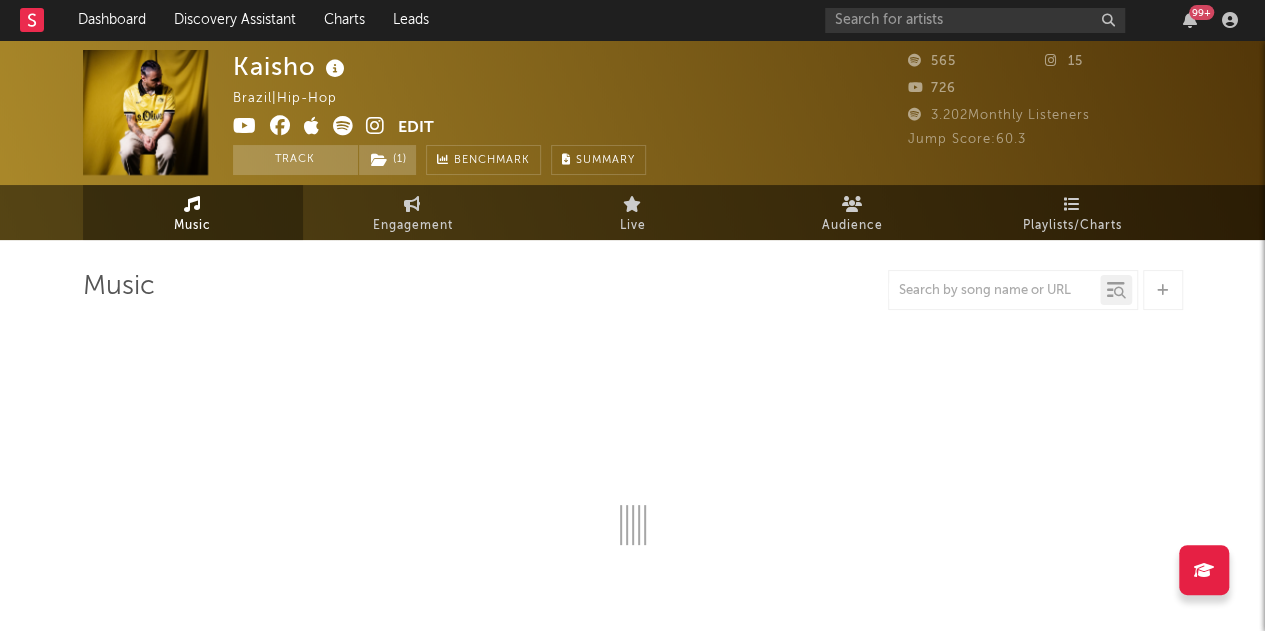 select on "1w" 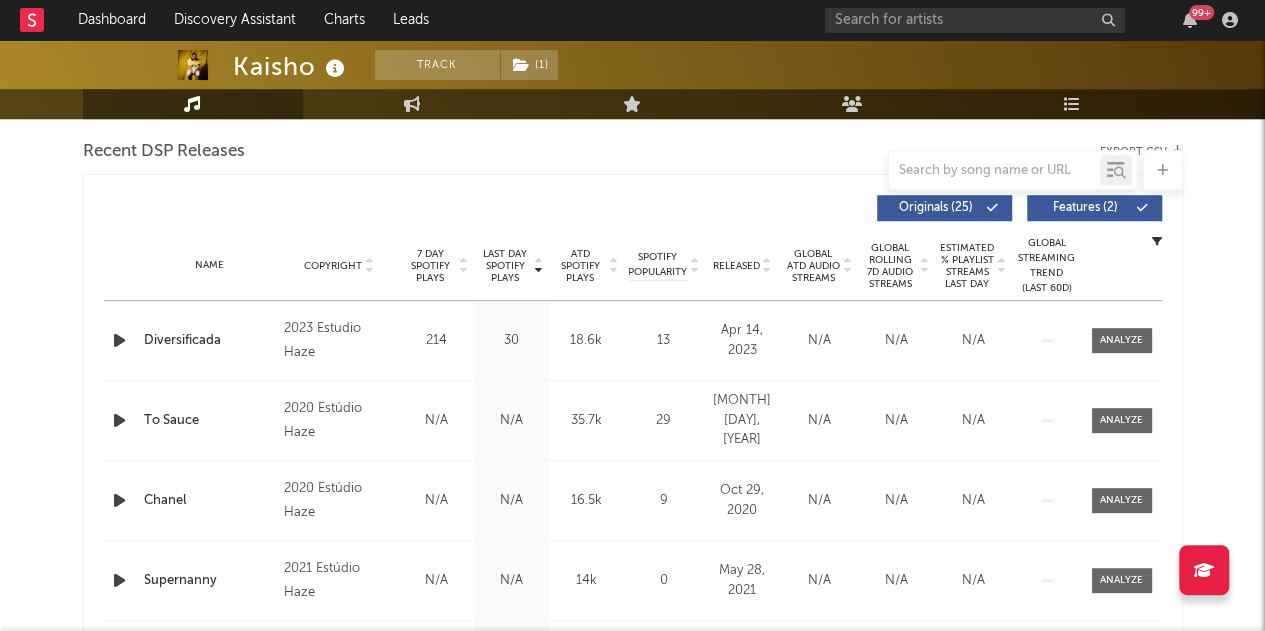 scroll, scrollTop: 0, scrollLeft: 0, axis: both 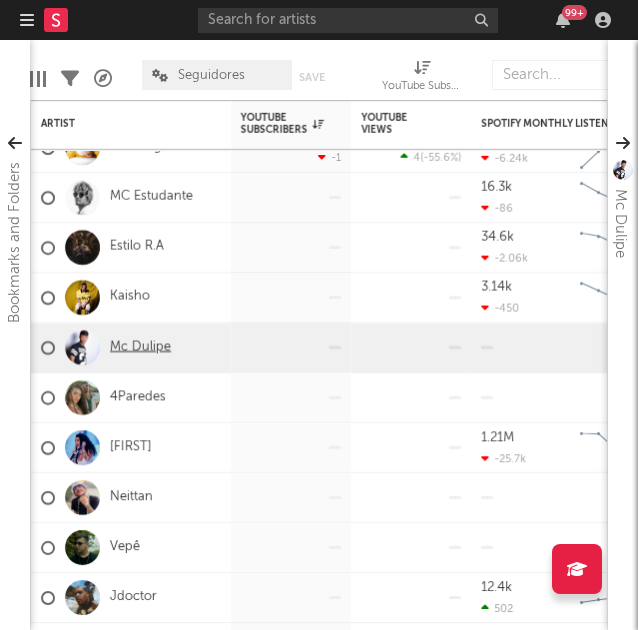 click on "Mc Dulipe" at bounding box center [140, 347] 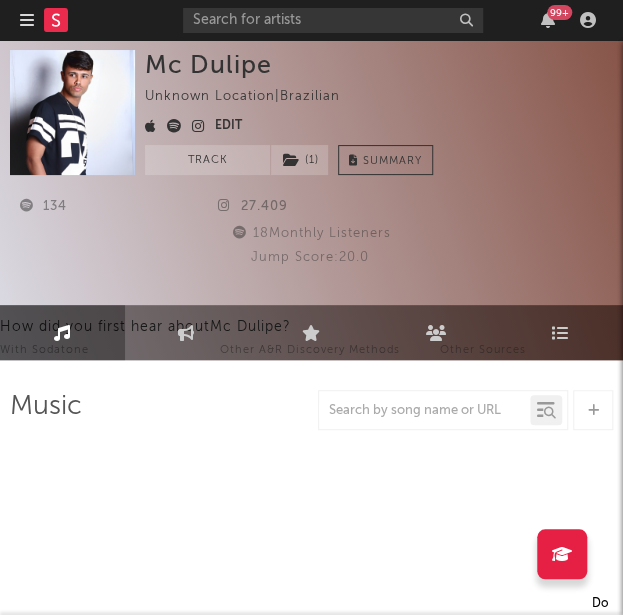 select on "1w" 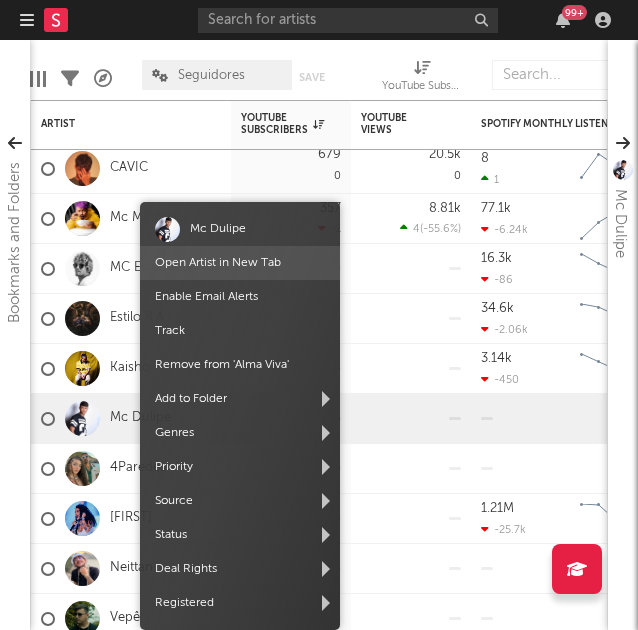 click on "Open Artist in New Tab" at bounding box center (218, 263) 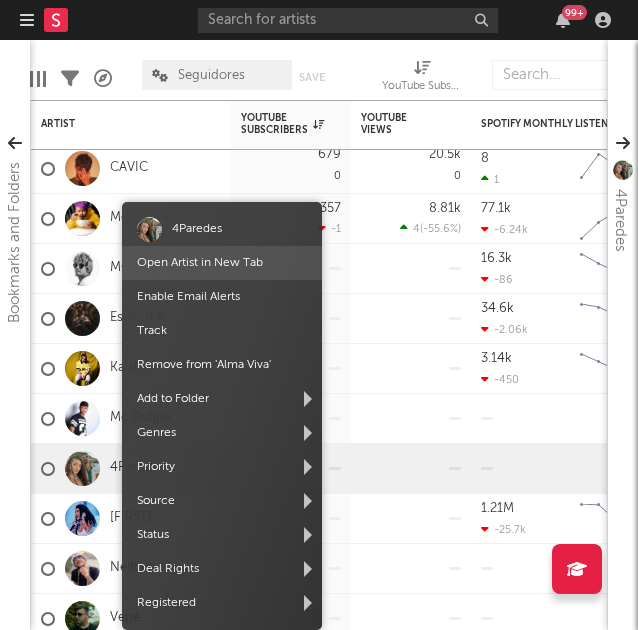 click on "Open Artist in New Tab" at bounding box center (200, 263) 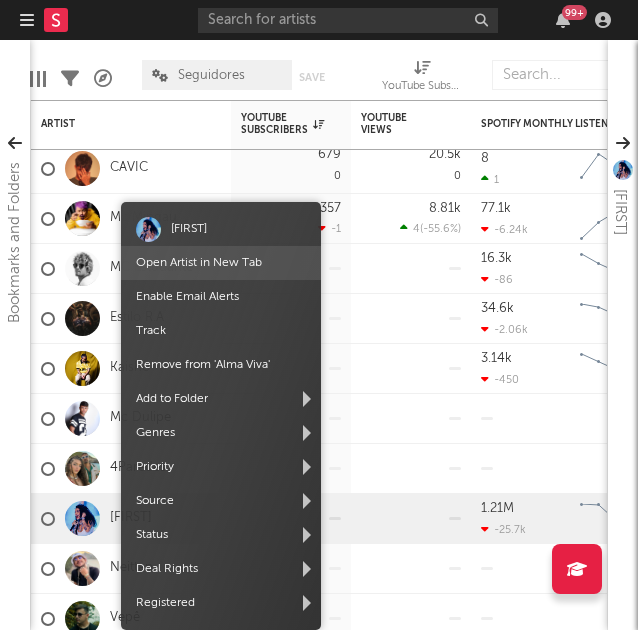 click on "Open Artist in New Tab" at bounding box center [221, 263] 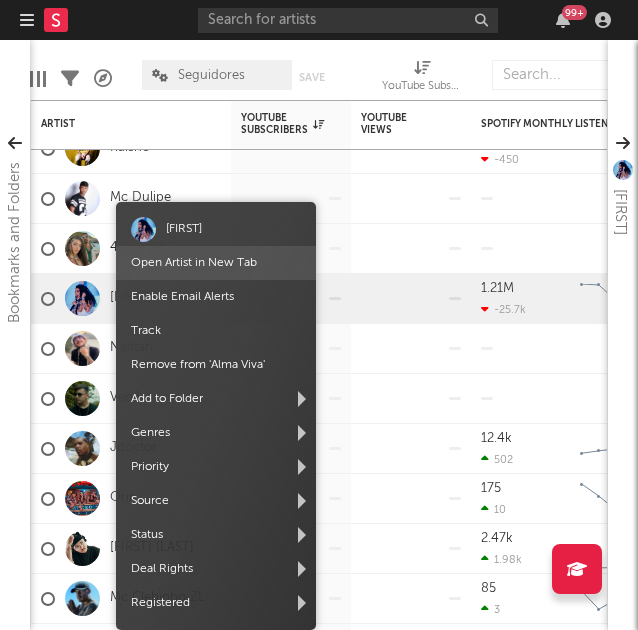 click on "Open Artist in New Tab" at bounding box center [194, 263] 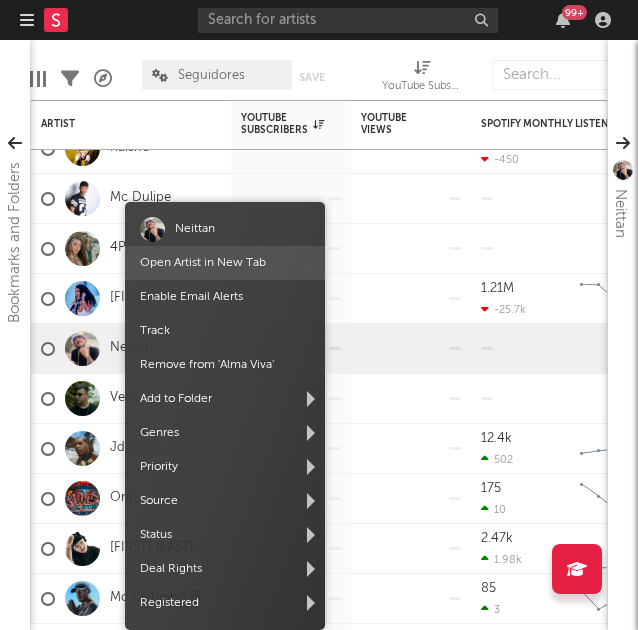 click on "Open Artist in New Tab" at bounding box center (203, 263) 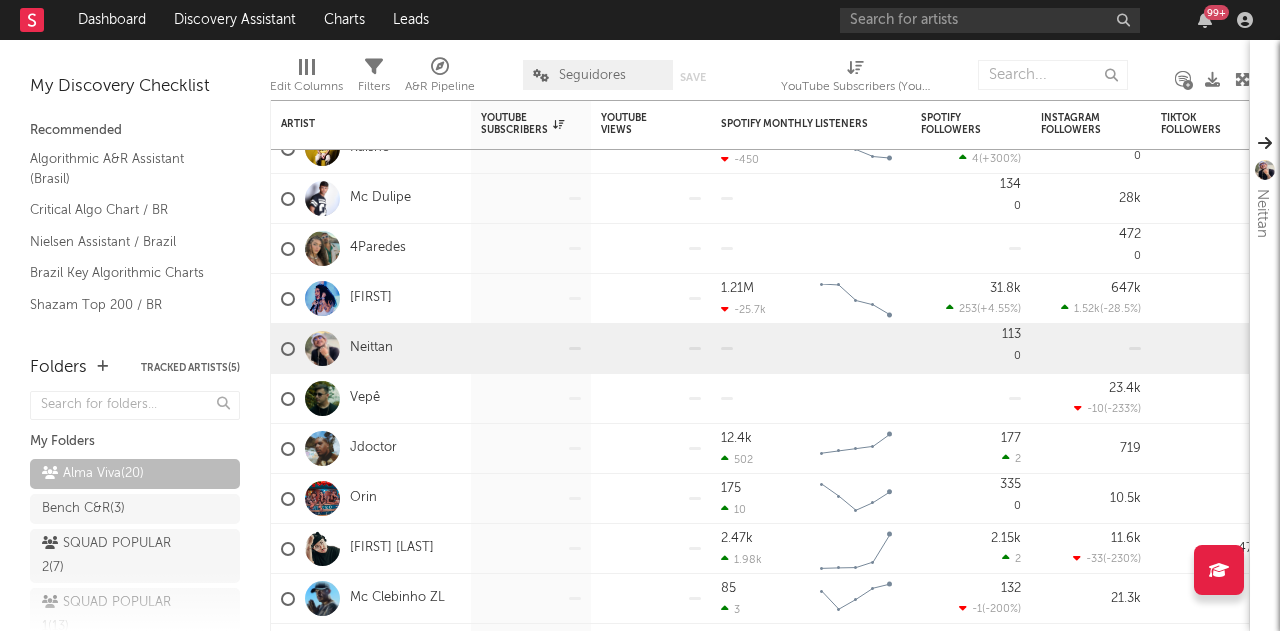 click at bounding box center (1242, 79) 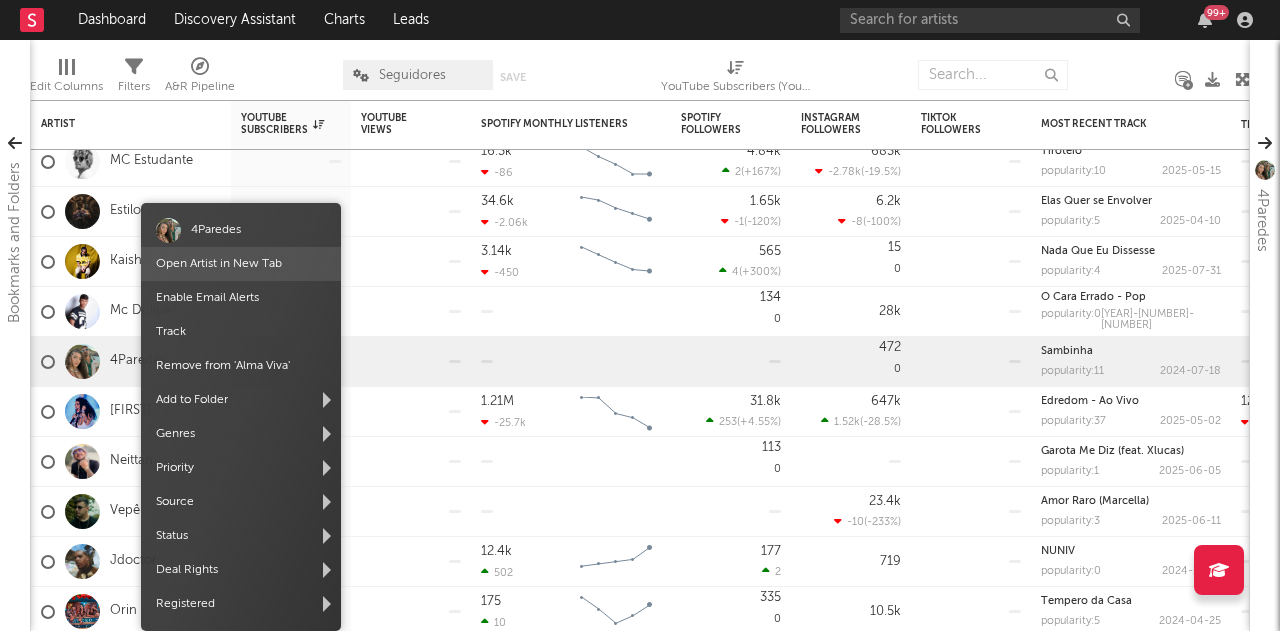 click on "Open Artist in New Tab" at bounding box center (241, 264) 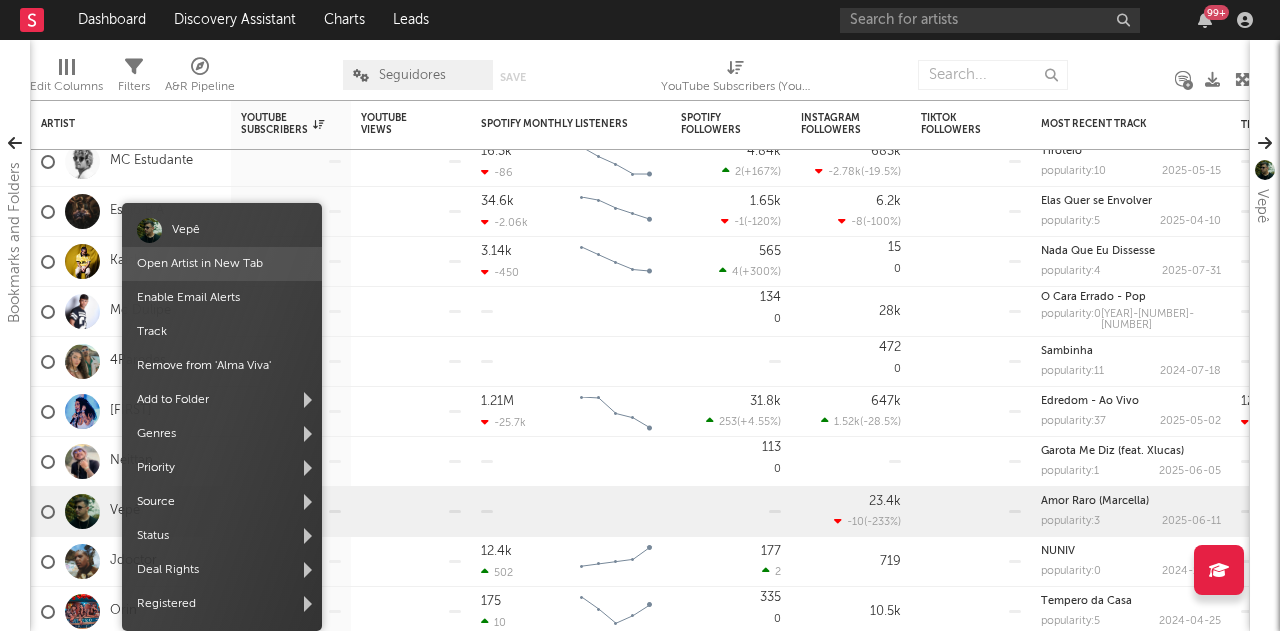 click on "Open Artist in New Tab" at bounding box center (200, 264) 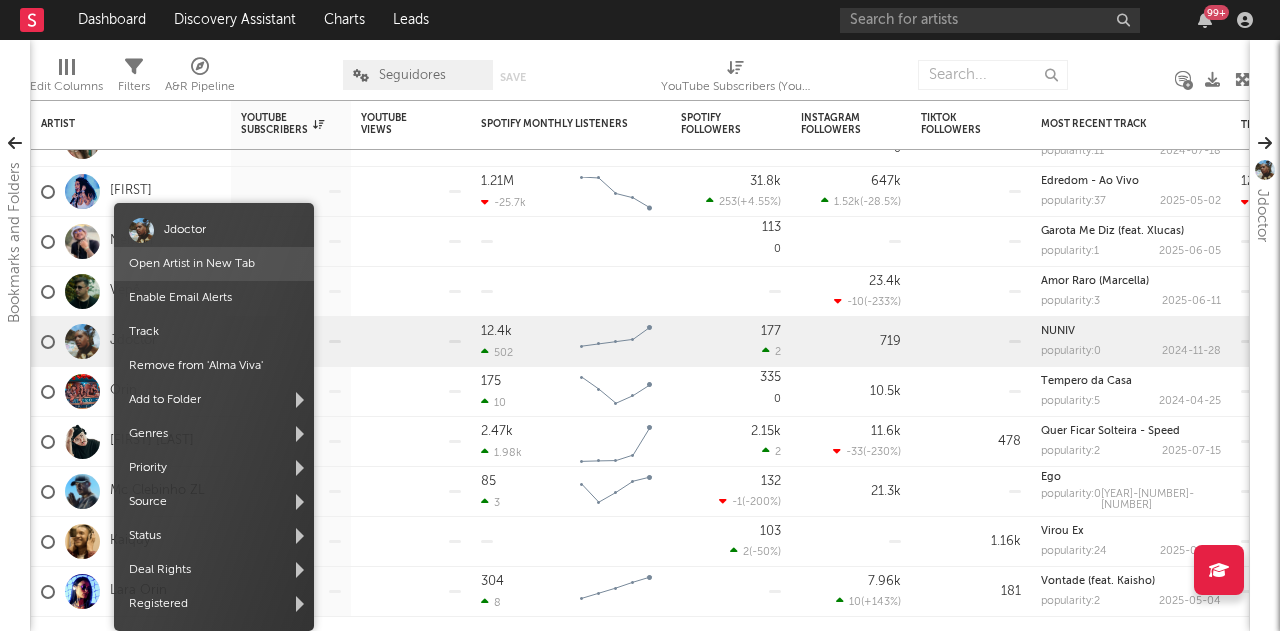 click on "Open Artist in New Tab" at bounding box center (192, 264) 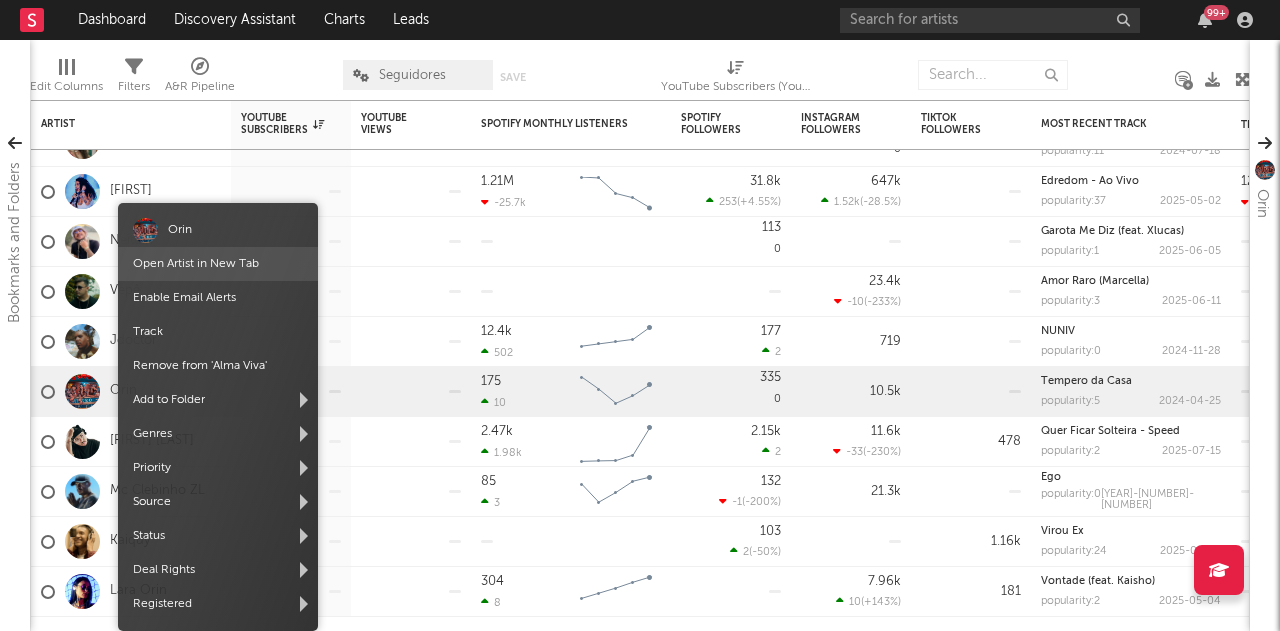 click on "Open Artist in New Tab" at bounding box center (196, 264) 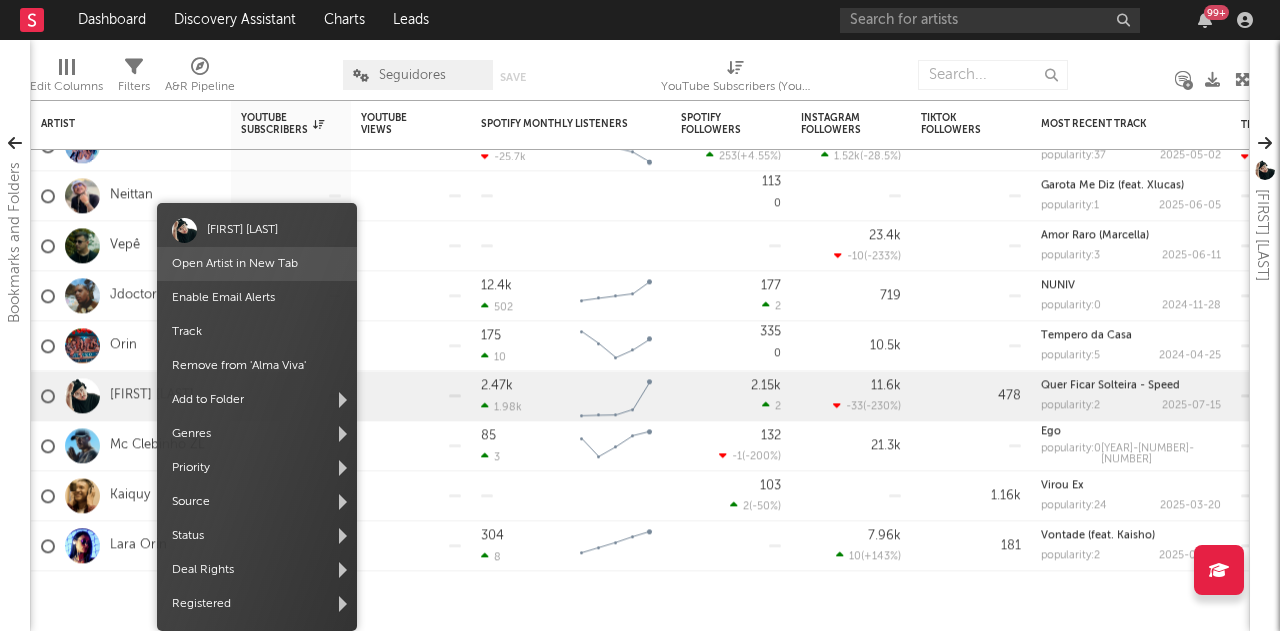 click on "Open Artist in New Tab" at bounding box center (235, 264) 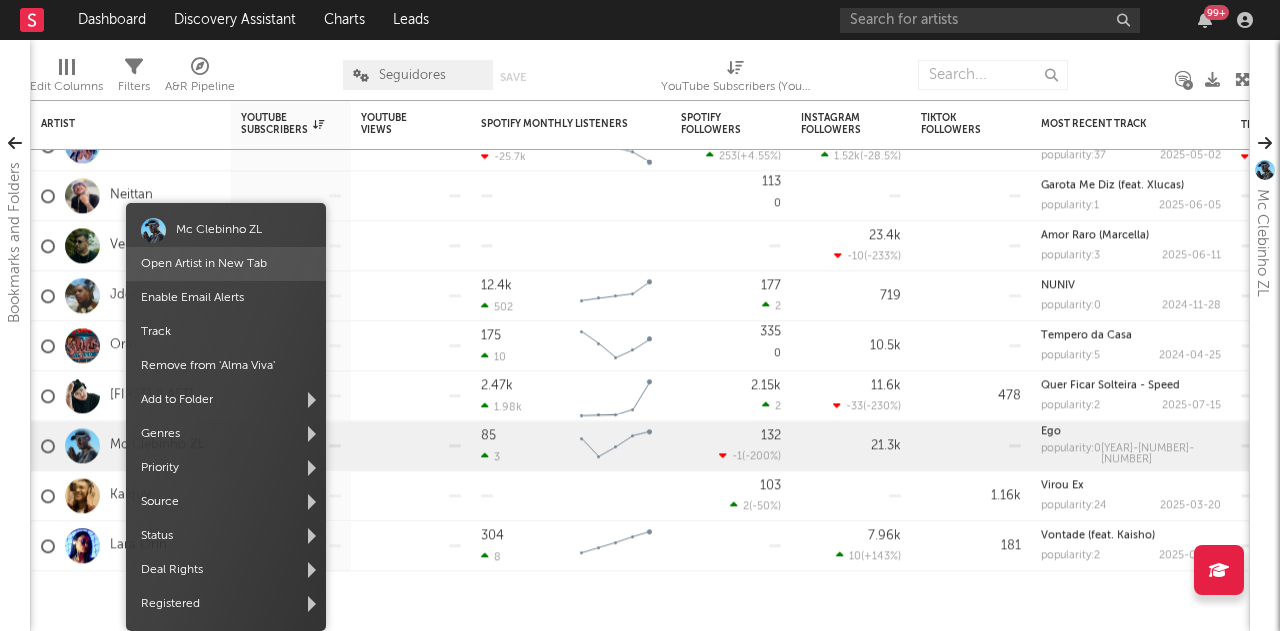 click on "Open Artist in New Tab" at bounding box center (204, 264) 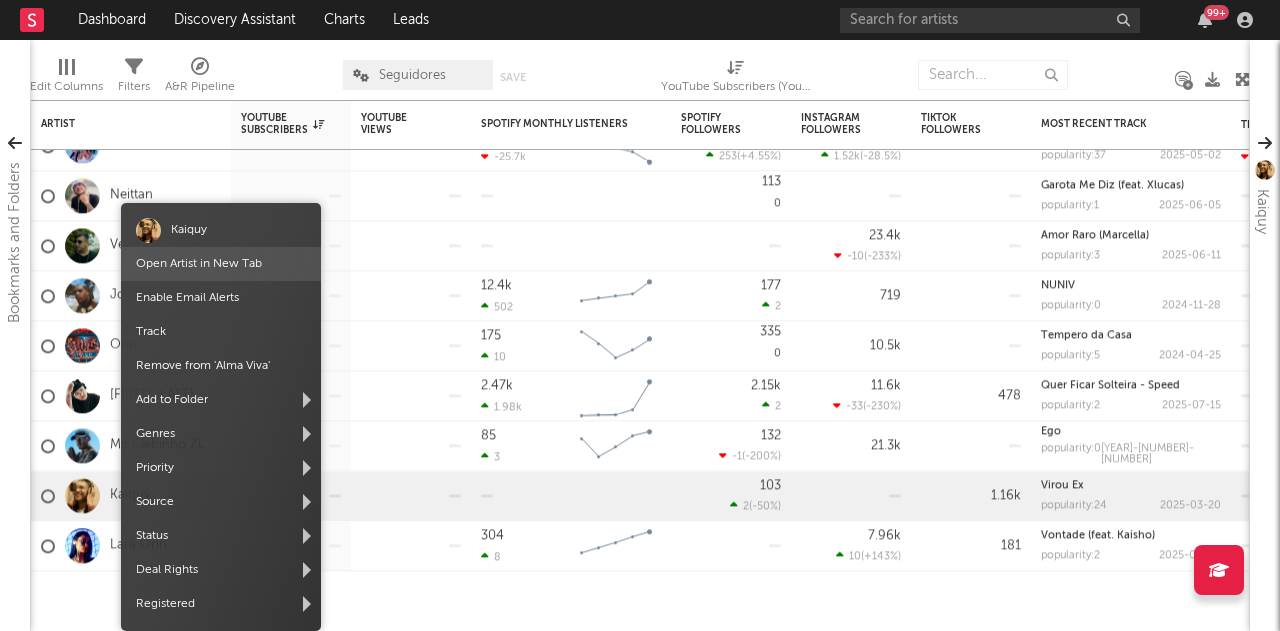 click on "Open Artist in New Tab" at bounding box center (199, 264) 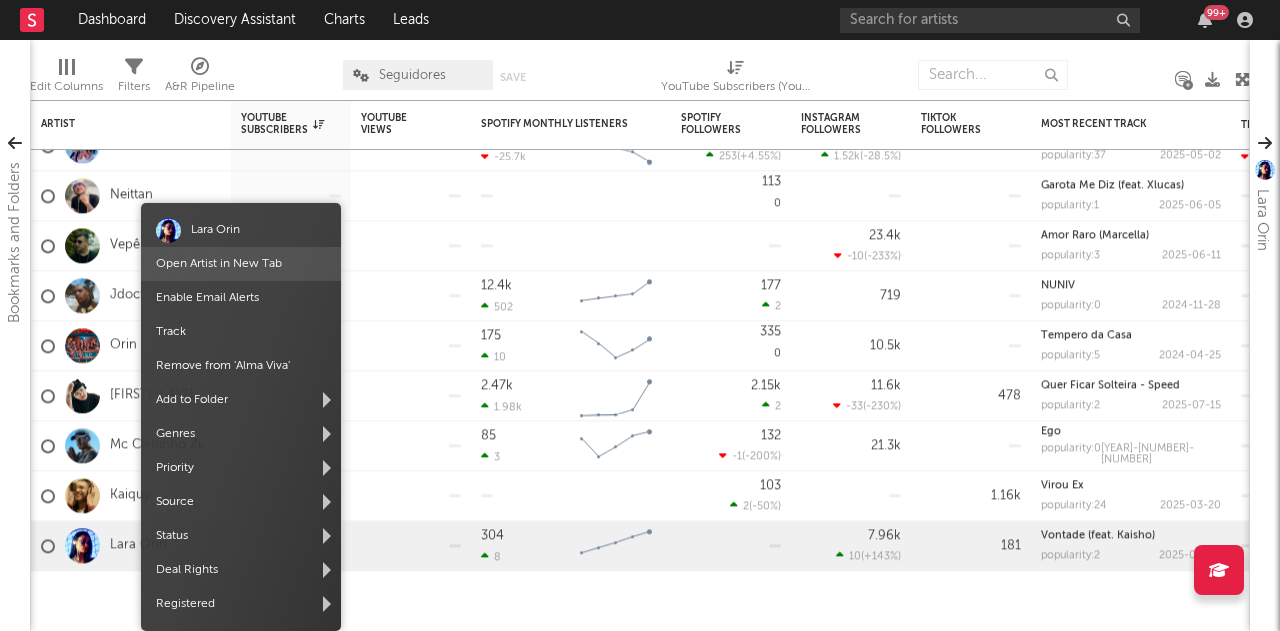 click on "Open Artist in New Tab" at bounding box center (219, 264) 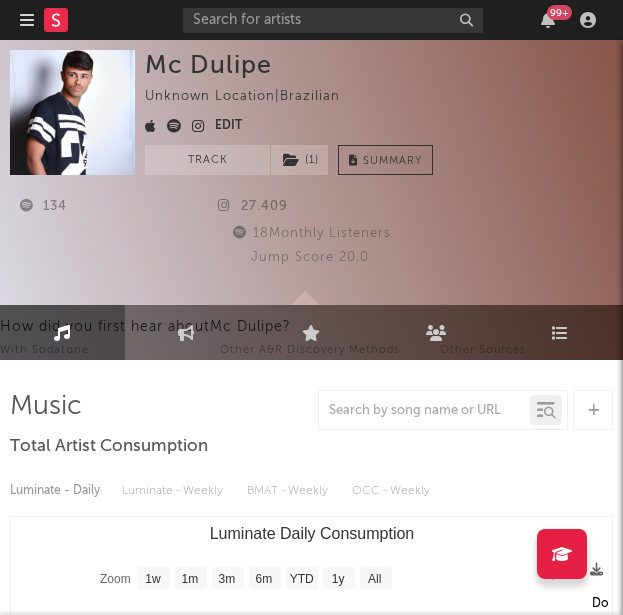 select on "1w" 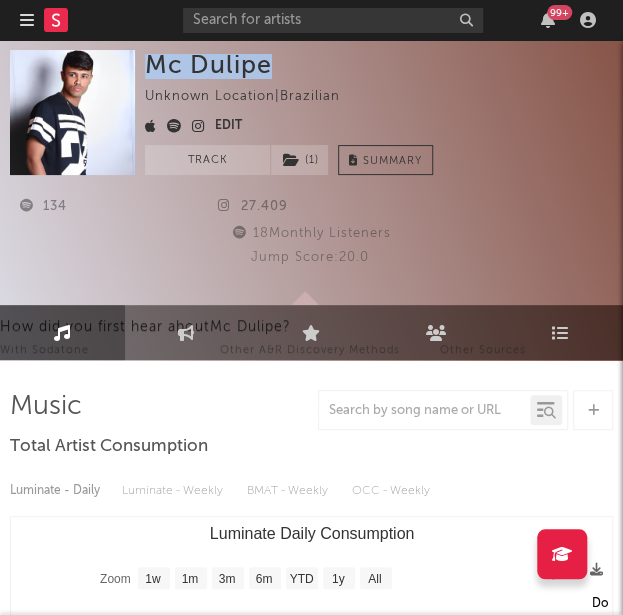 drag, startPoint x: 154, startPoint y: 70, endPoint x: 280, endPoint y: 60, distance: 126.3962 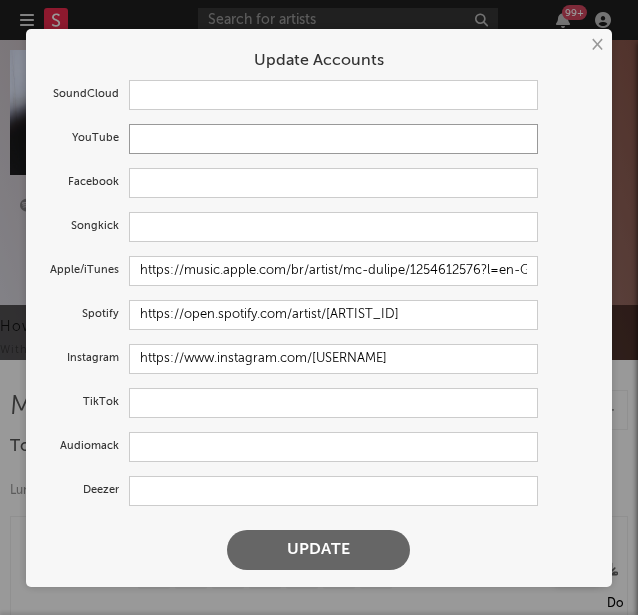 click at bounding box center [334, 139] 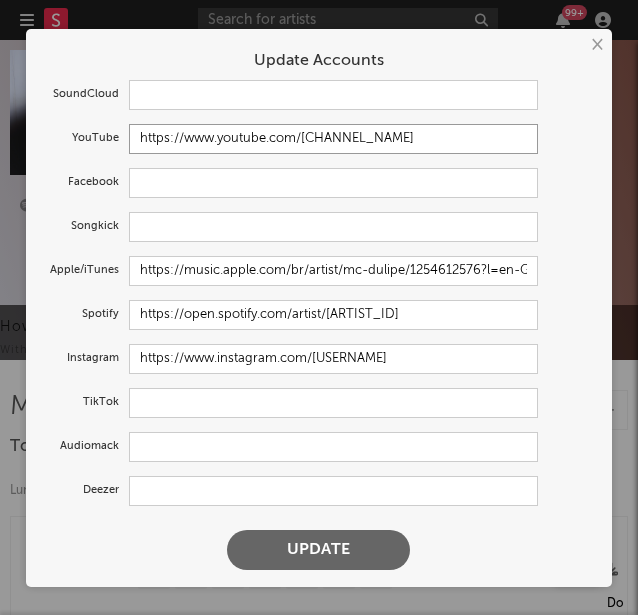 type on "https://www.youtube.com/[CHANNEL_NAME]" 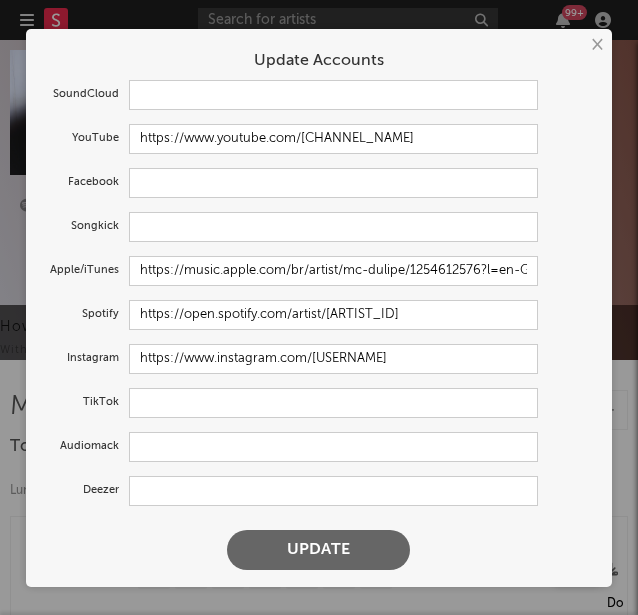 click on "Update" at bounding box center [318, 550] 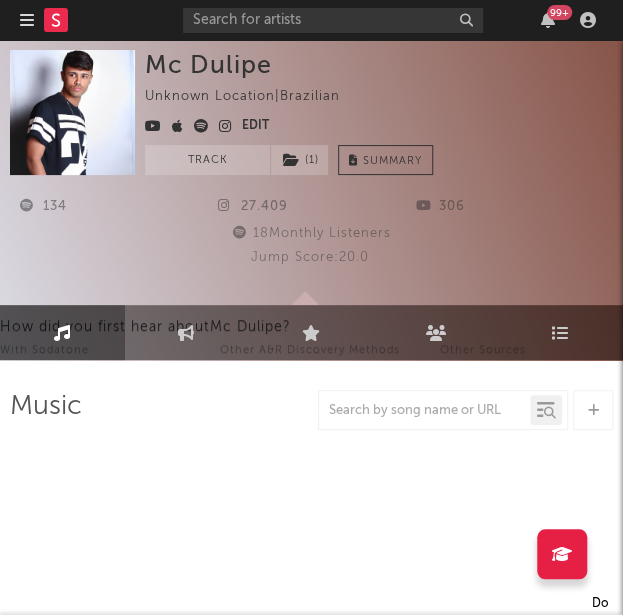 select on "1w" 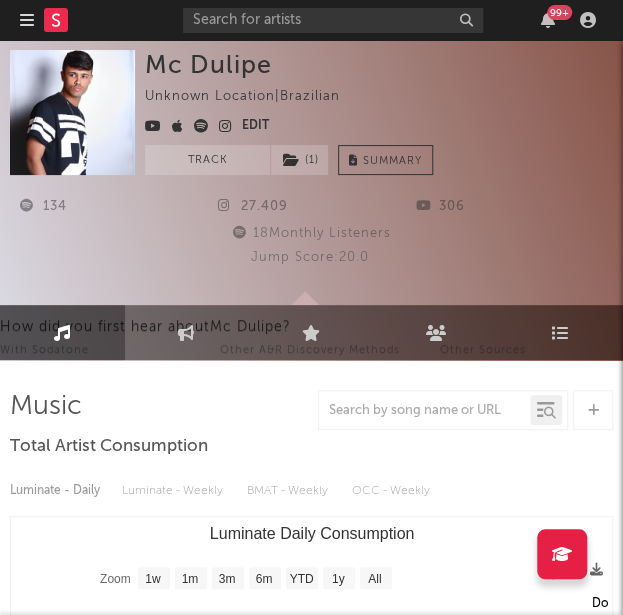 select on "1w" 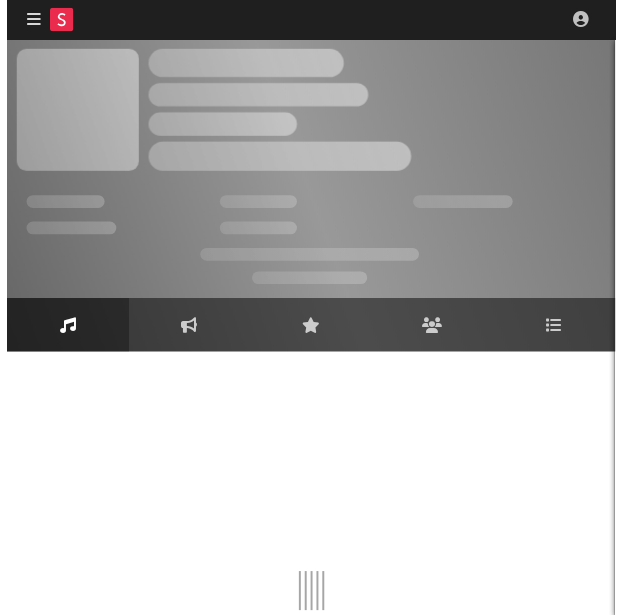 scroll, scrollTop: 0, scrollLeft: 0, axis: both 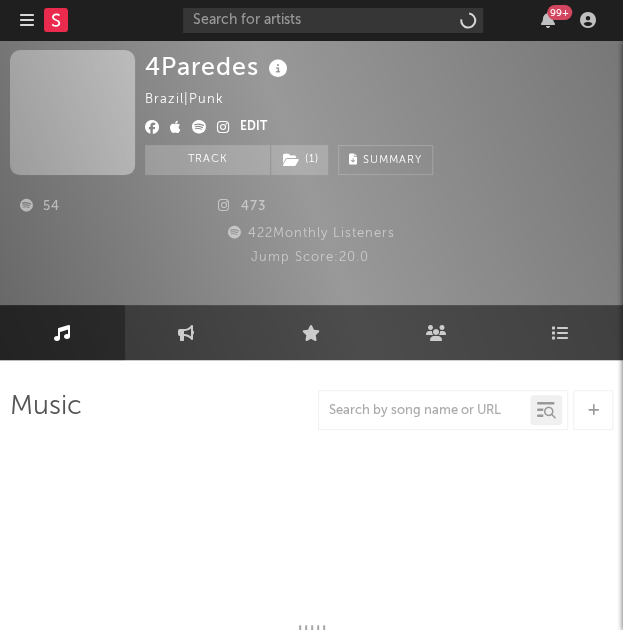 select on "1w" 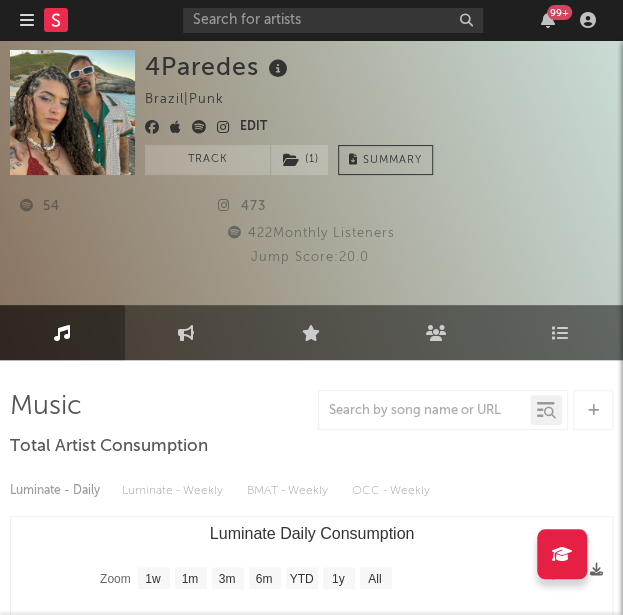 click on "4Paredes" at bounding box center (219, 66) 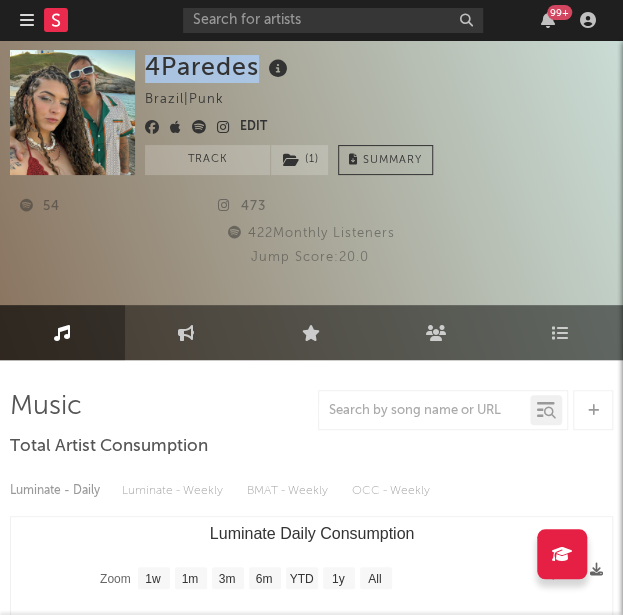 click on "4Paredes" at bounding box center (219, 66) 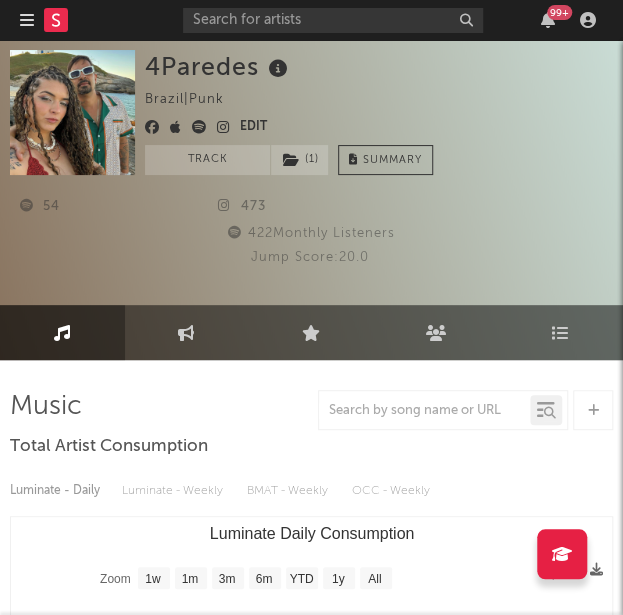 click at bounding box center [192, 128] 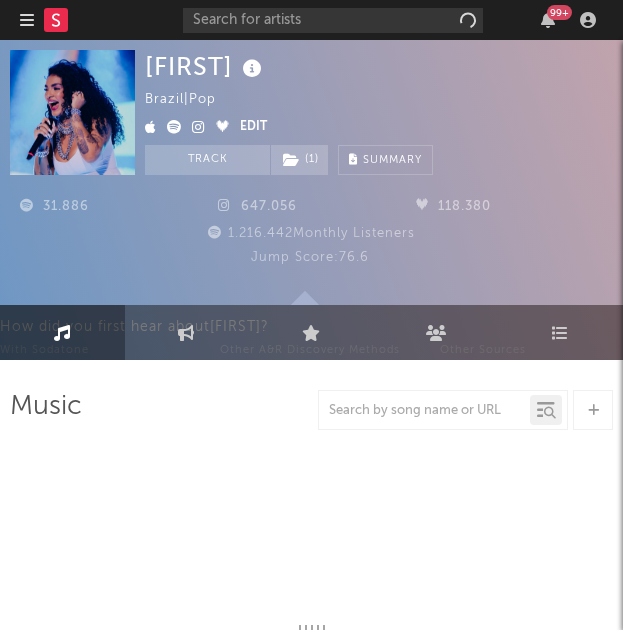 select on "6m" 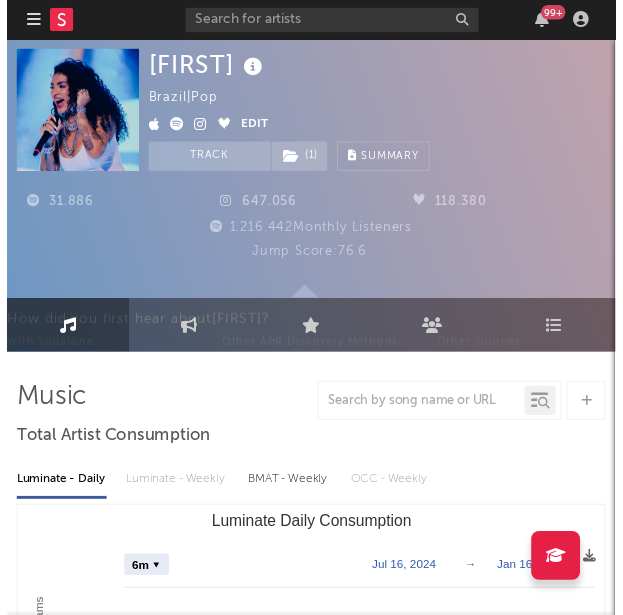 scroll, scrollTop: 0, scrollLeft: 0, axis: both 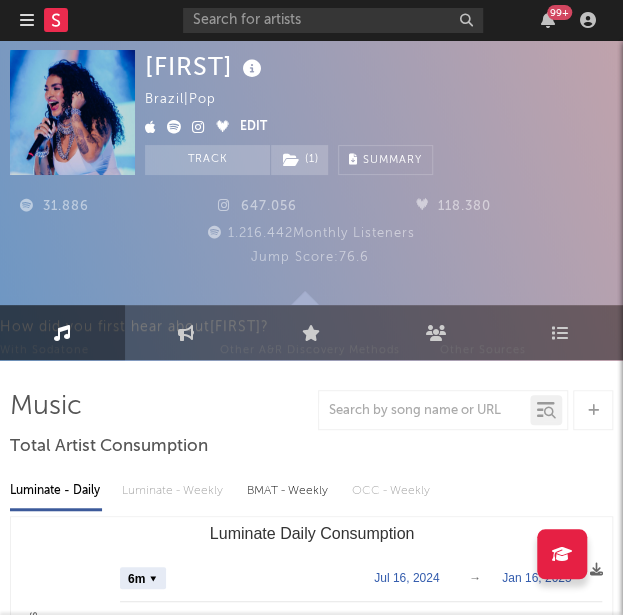 click on "Bianca" at bounding box center (206, 66) 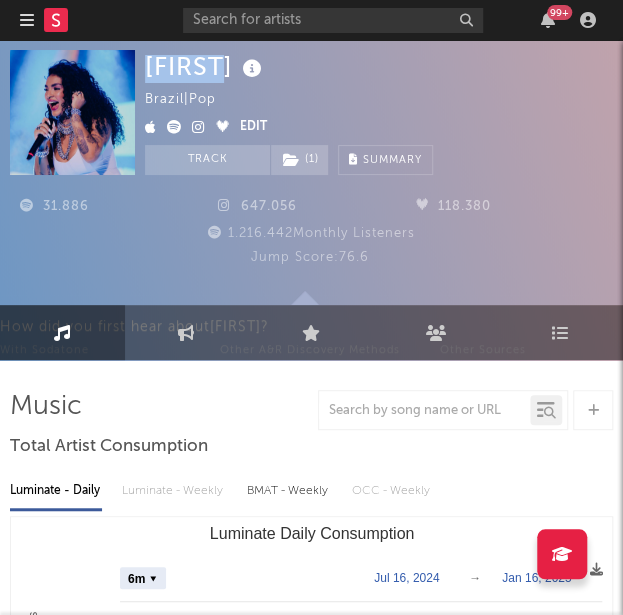 click on "Bianca" at bounding box center (206, 66) 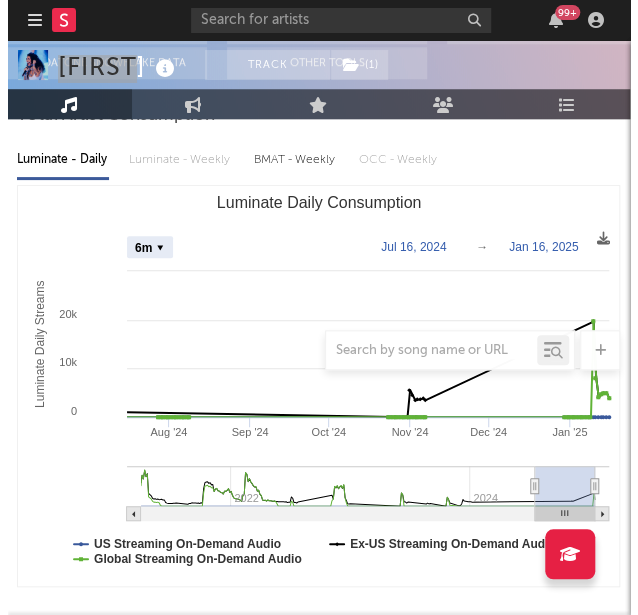 scroll, scrollTop: 0, scrollLeft: 1, axis: horizontal 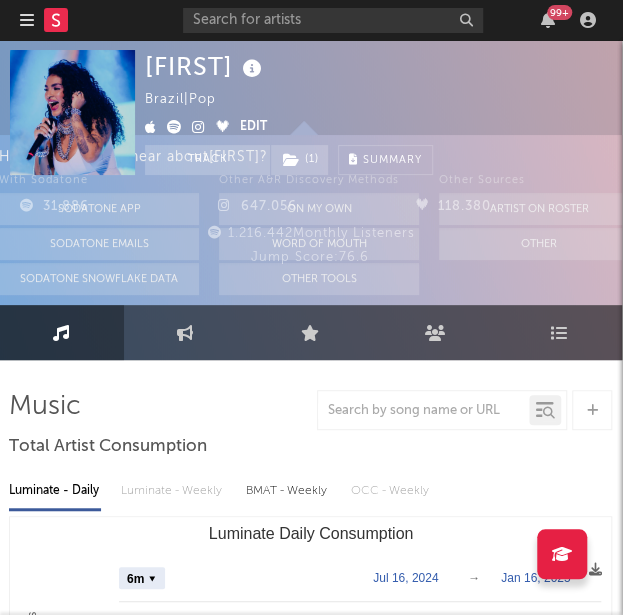 click on "Bianca Brazil  |  Pop Edit Track ( 1 ) Benchmark Summary" at bounding box center [289, 112] 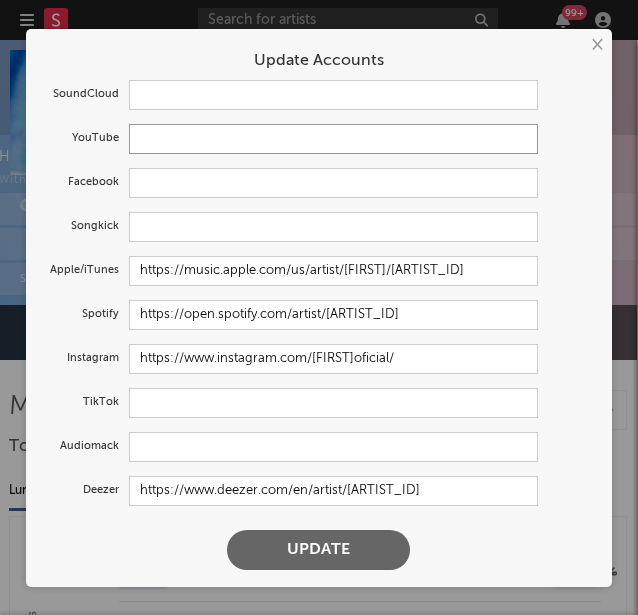 click at bounding box center [334, 139] 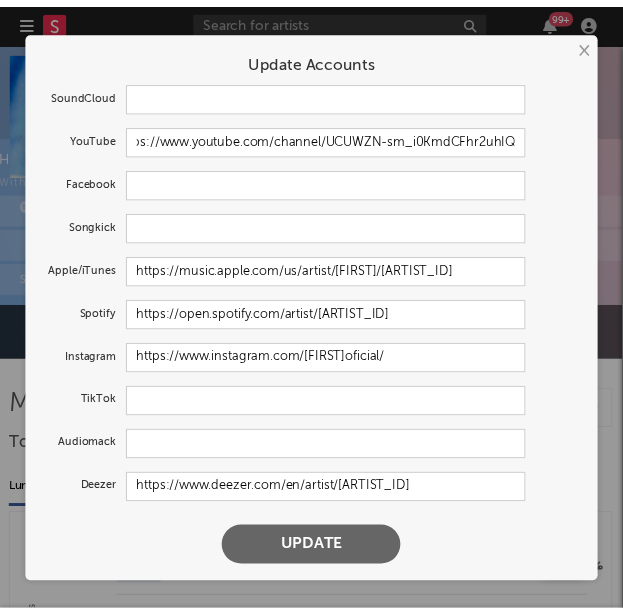scroll, scrollTop: 0, scrollLeft: 0, axis: both 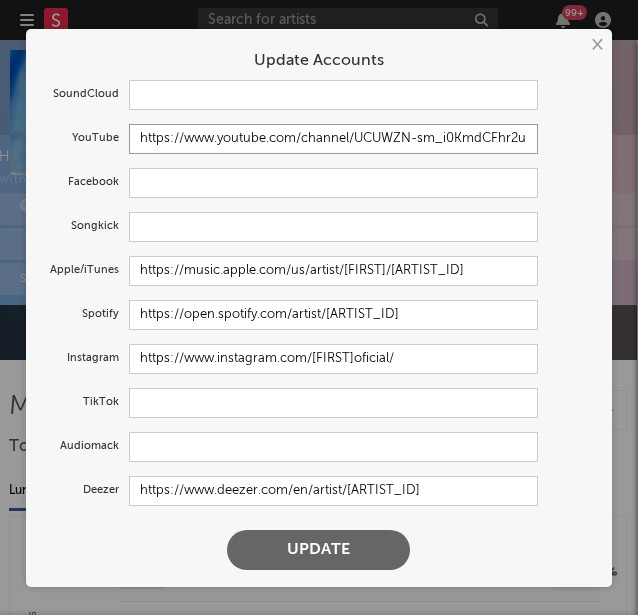 click on "https://www.youtube.com/channel/UCUWZN-sm_i0KmdCFhr2uhIQ" at bounding box center [334, 139] 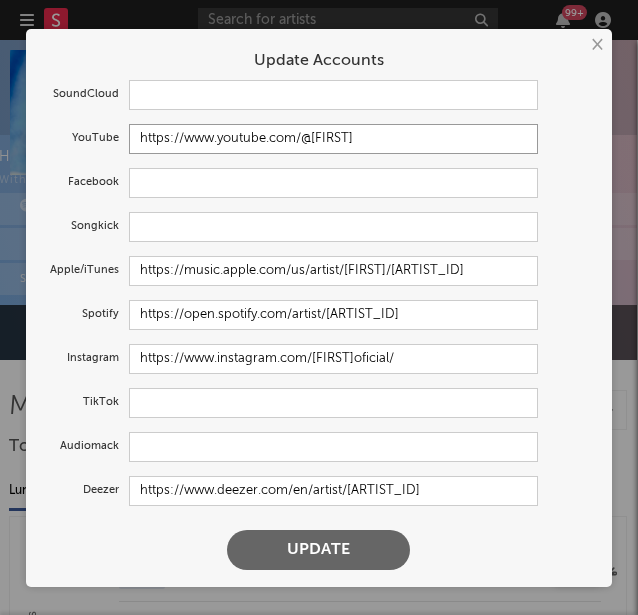 type on "https://www.youtube.com/@Bianca" 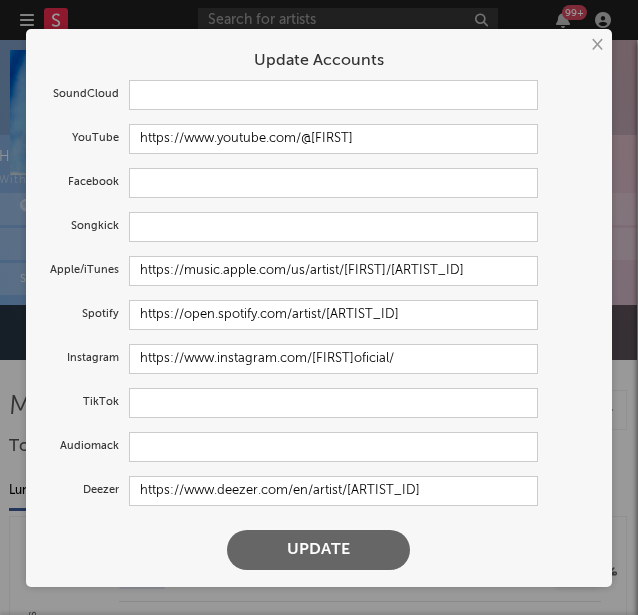 click on "Update" at bounding box center [318, 550] 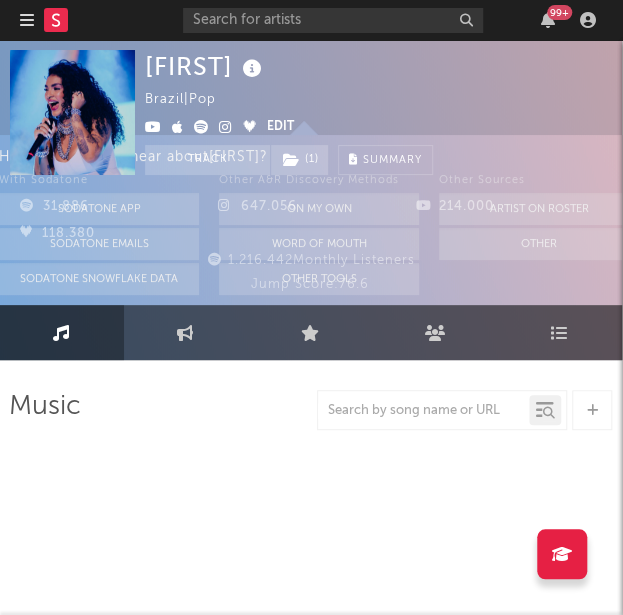 select on "6m" 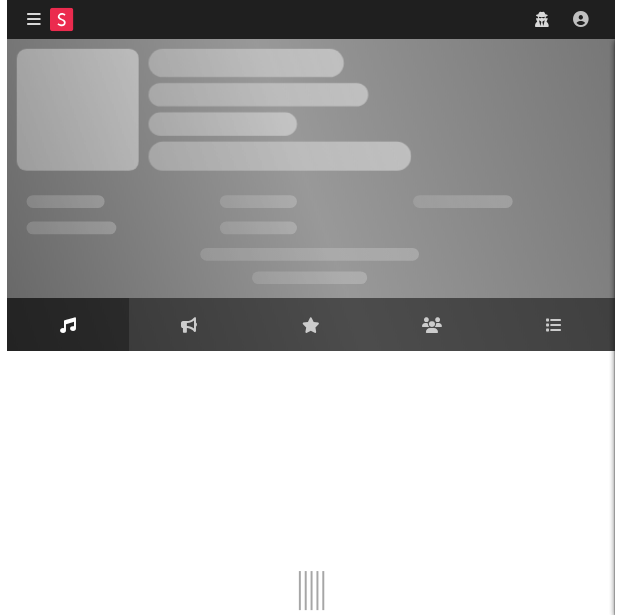 scroll, scrollTop: 0, scrollLeft: 0, axis: both 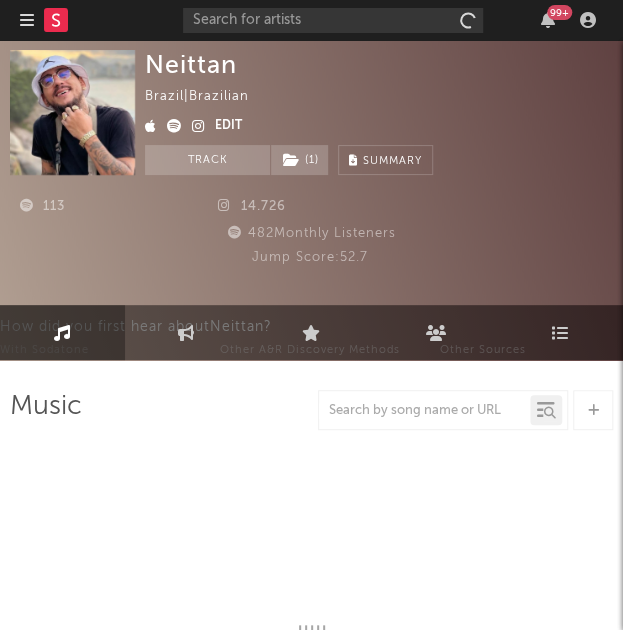 select on "1w" 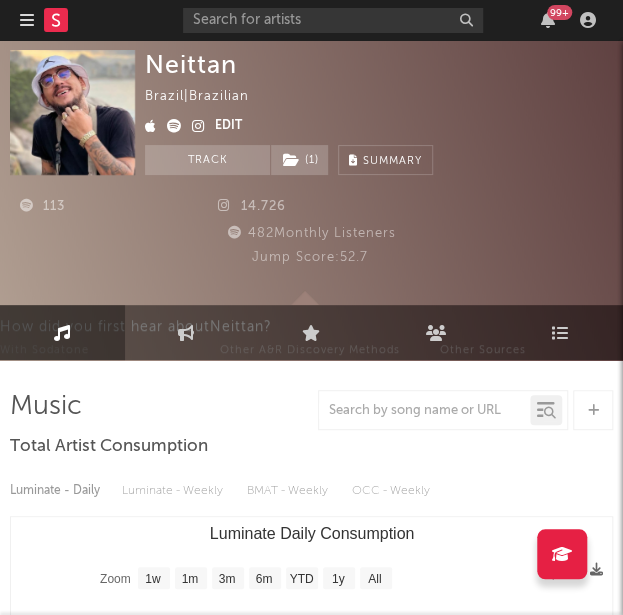 click on "Neittan" at bounding box center [191, 64] 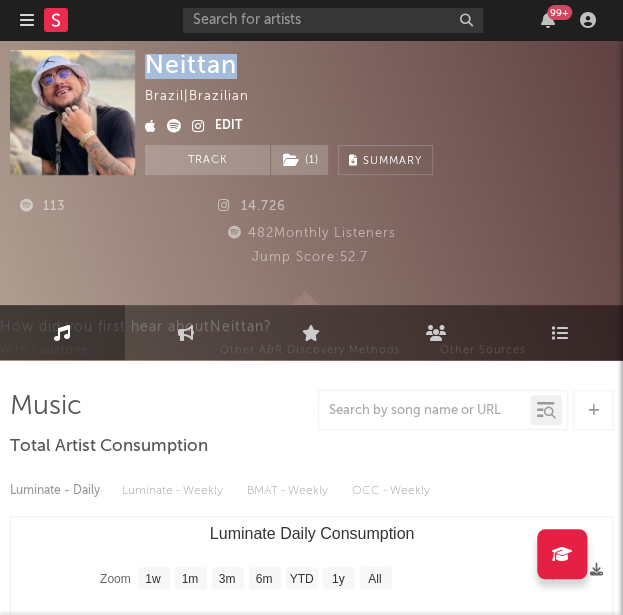 click on "Neittan" at bounding box center (191, 64) 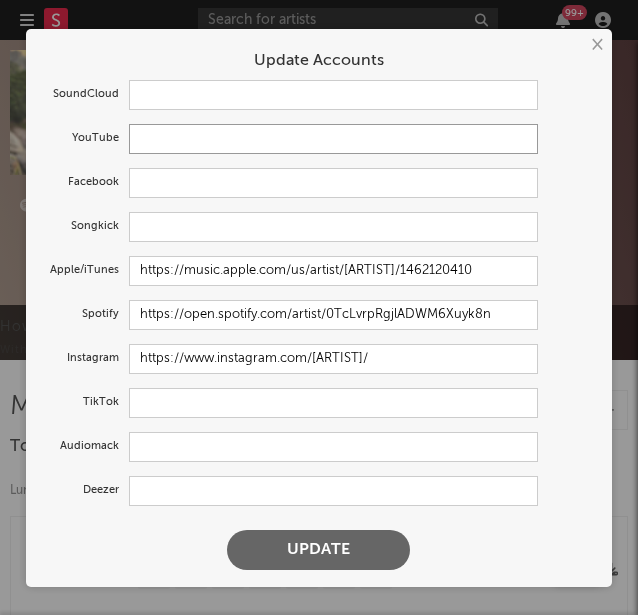 click at bounding box center [334, 139] 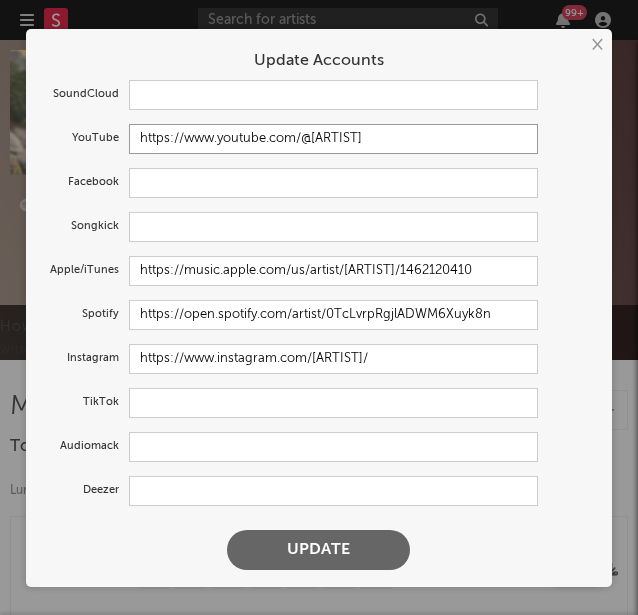 type on "https://www.youtube.com/@[ARTIST]" 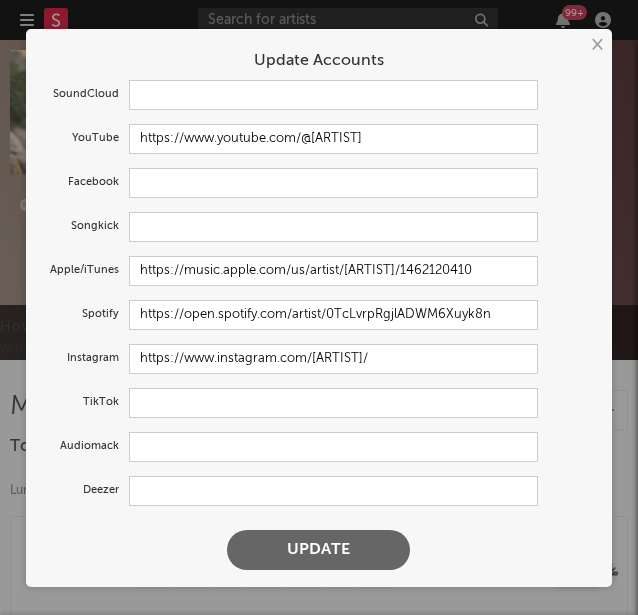 click on "Update" at bounding box center [318, 550] 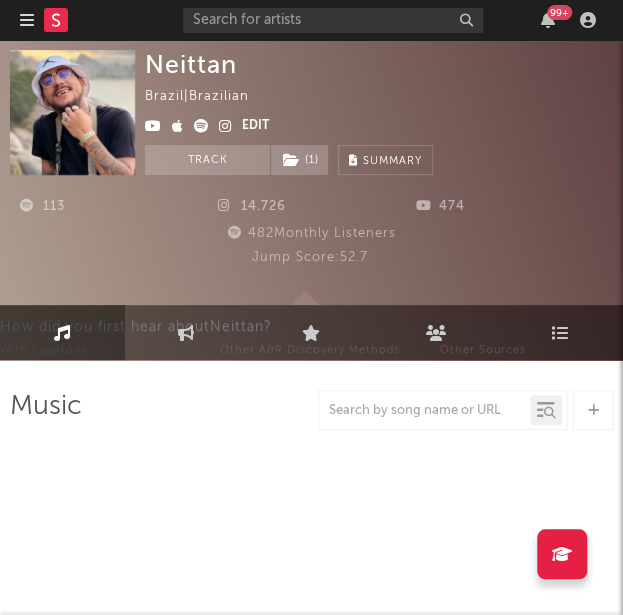 select on "1w" 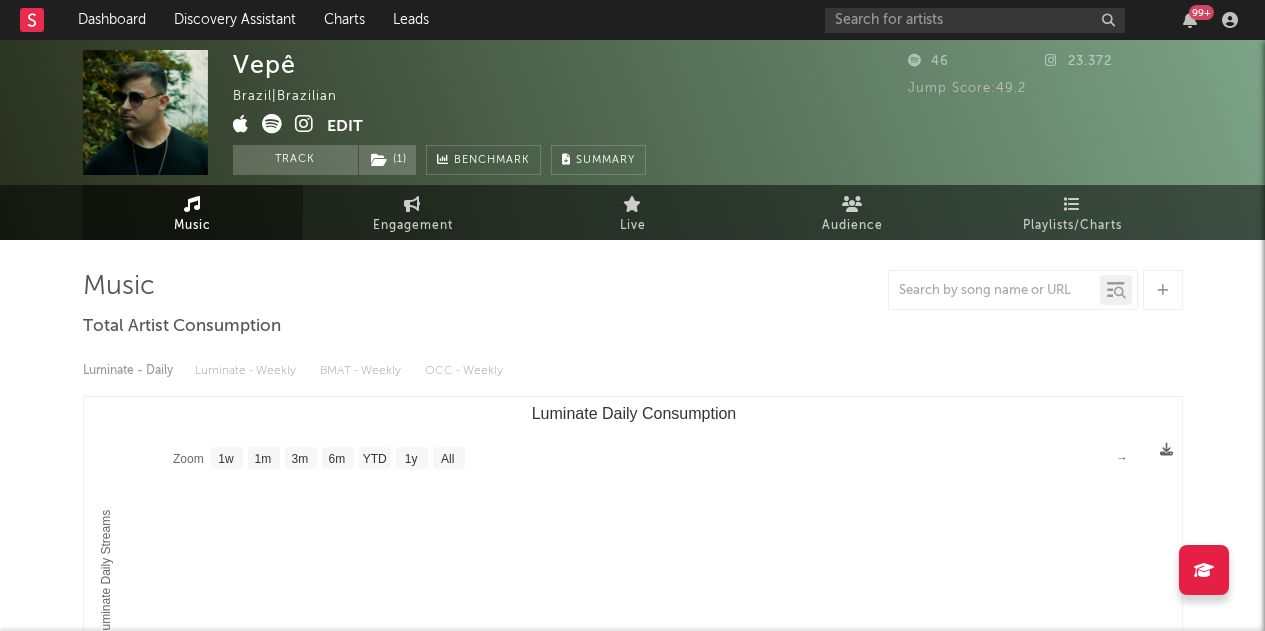 select on "1w" 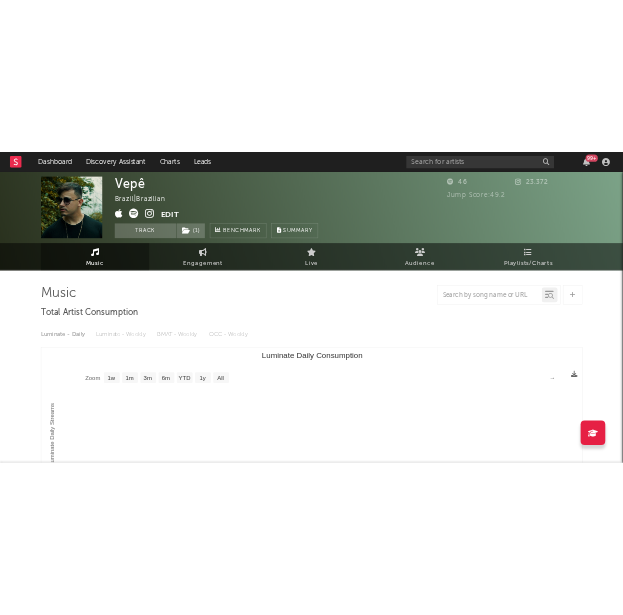 scroll, scrollTop: 0, scrollLeft: 0, axis: both 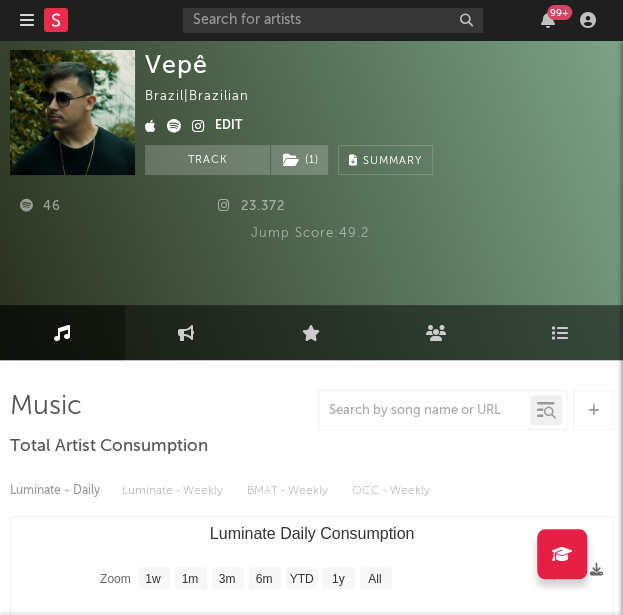 click on "Vepê" at bounding box center [176, 64] 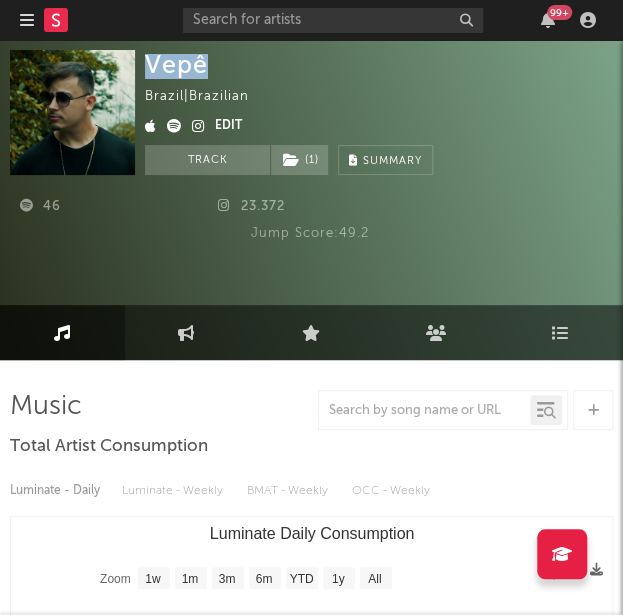 click on "Vepê" at bounding box center (176, 64) 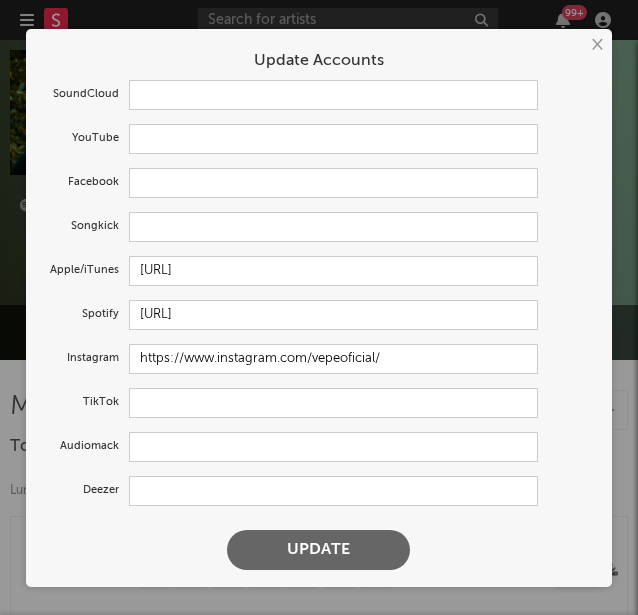 click on "Update Accounts Add, remove, or edit links to accounts, then click 'Update' at the bottom of the form. SoundCloud YouTube Facebook Songkick Apple/iTunes https://music.apple.com/us/artist/vep%C3%AA/1710060544 Spotify https://open.spotify.com/artist/7b3PsZ1N9foOrvAyQ4KqHt Instagram https://www.instagram.com/vepeoficial/ TikTok Audiomack Deezer Update" at bounding box center (319, 308) 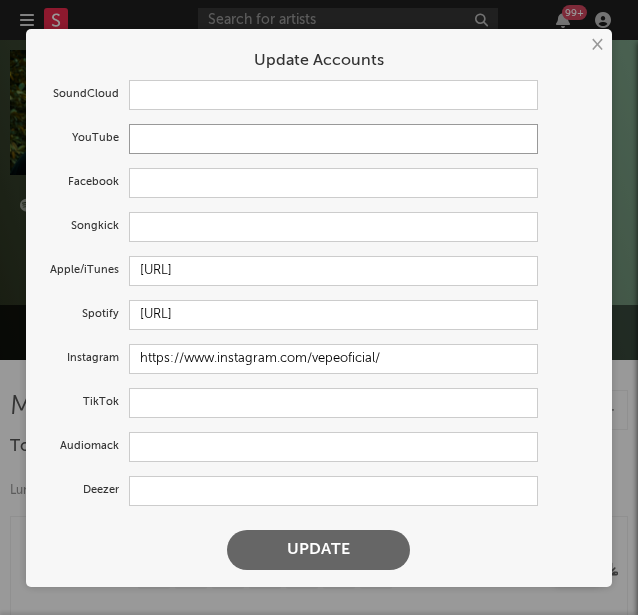 click at bounding box center (334, 139) 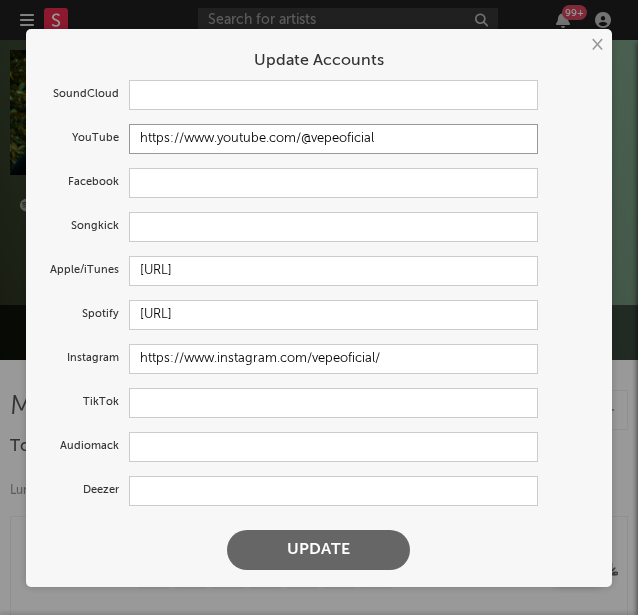 type on "https://www.youtube.com/@vepeoficial" 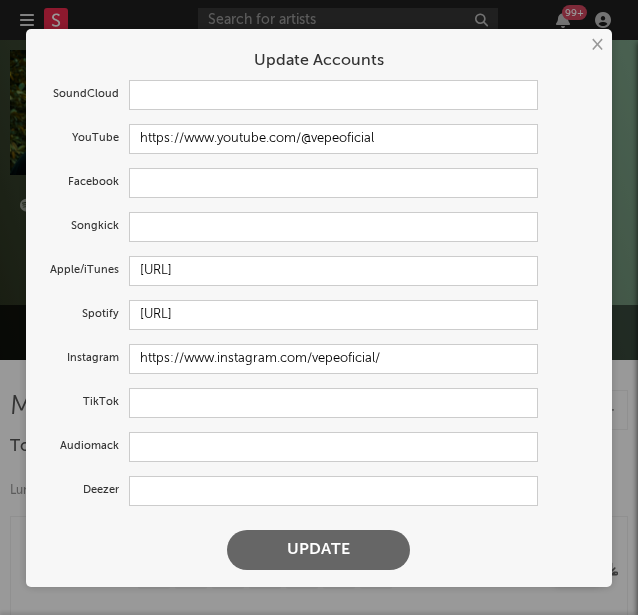 click on "Update" at bounding box center (318, 550) 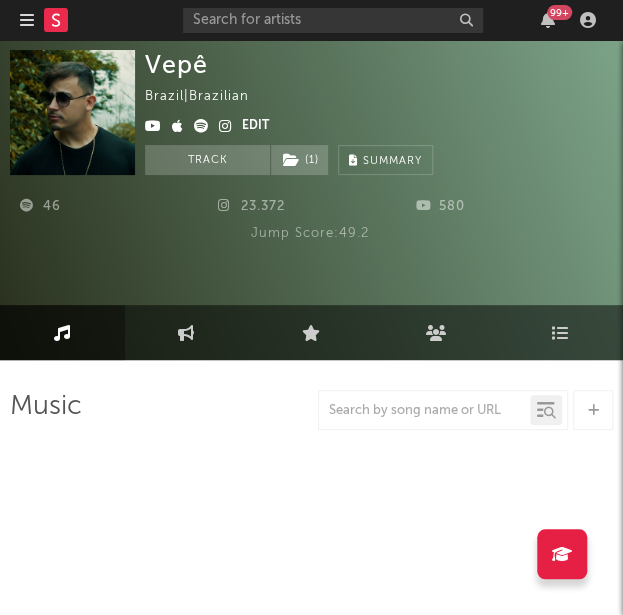 select on "1w" 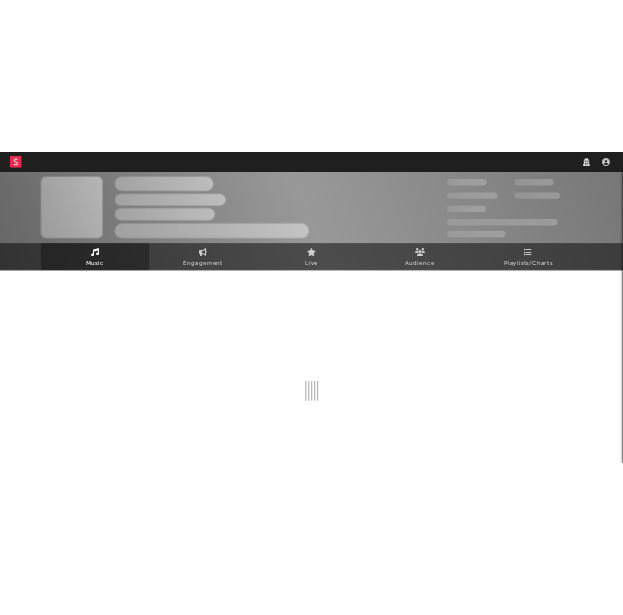 scroll, scrollTop: 0, scrollLeft: 0, axis: both 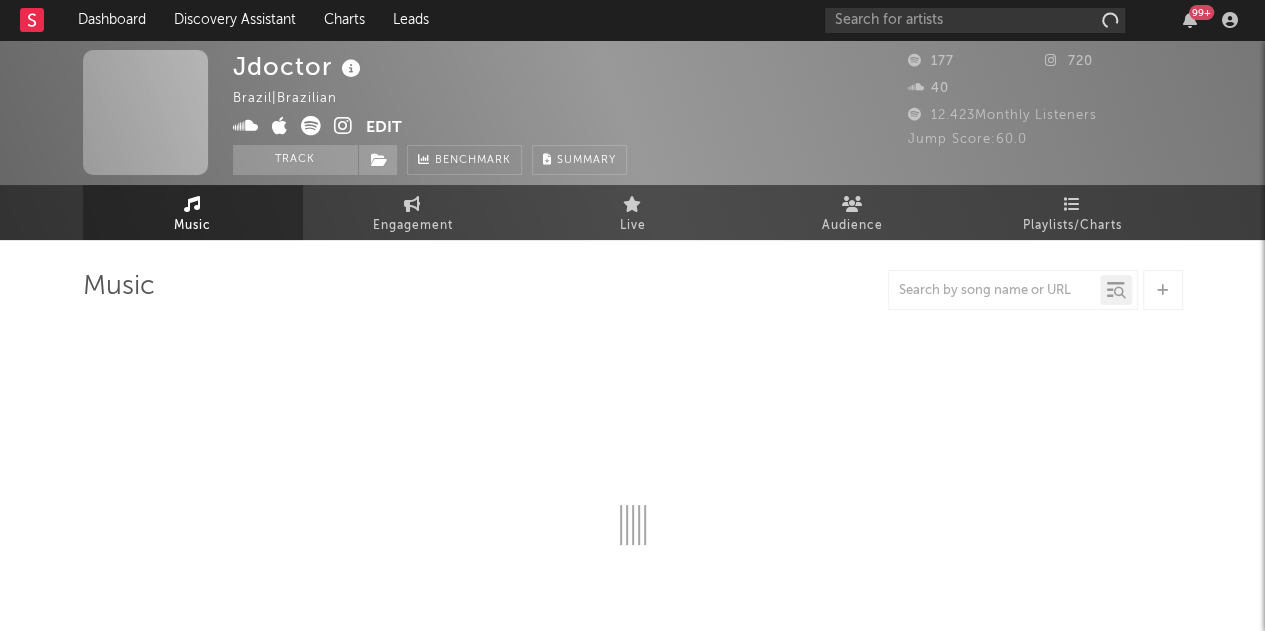 select on "1w" 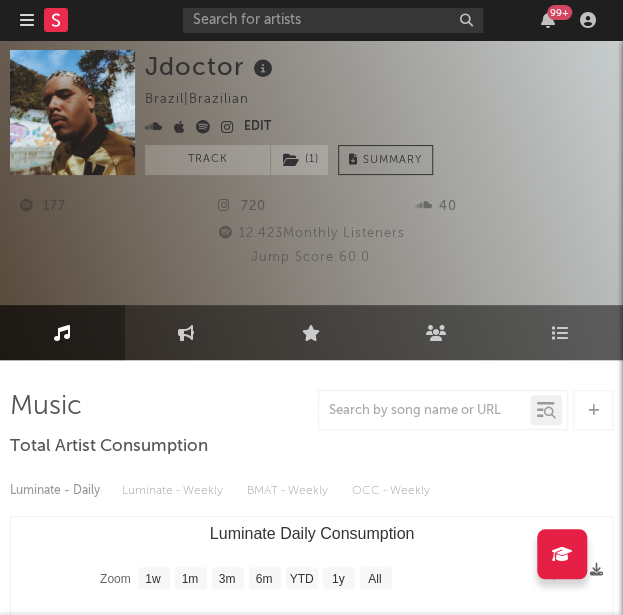 click on "Jdoctor" at bounding box center [211, 66] 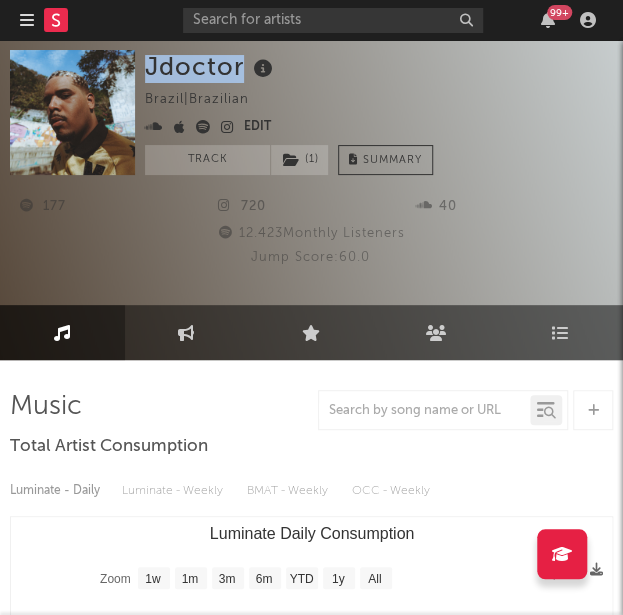 click on "Jdoctor" at bounding box center (211, 66) 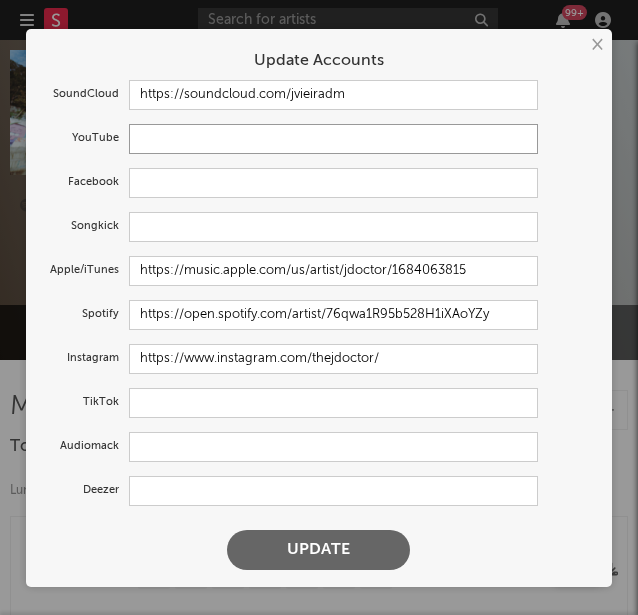 click at bounding box center (334, 139) 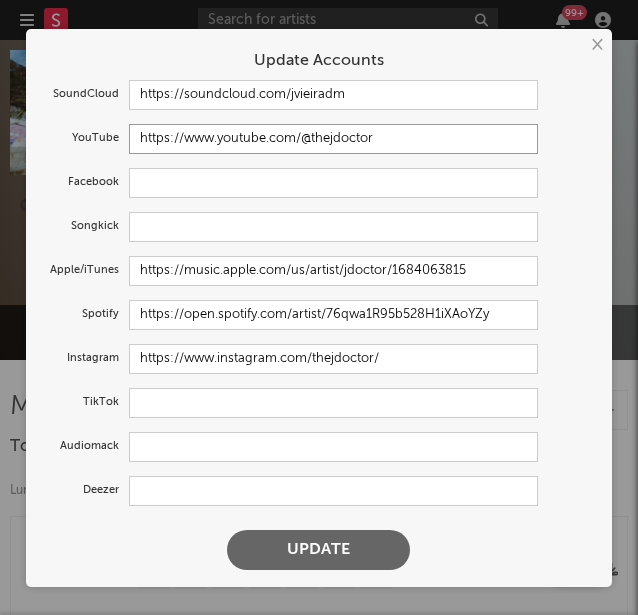 type on "https://www.youtube.com/@thejdoctor" 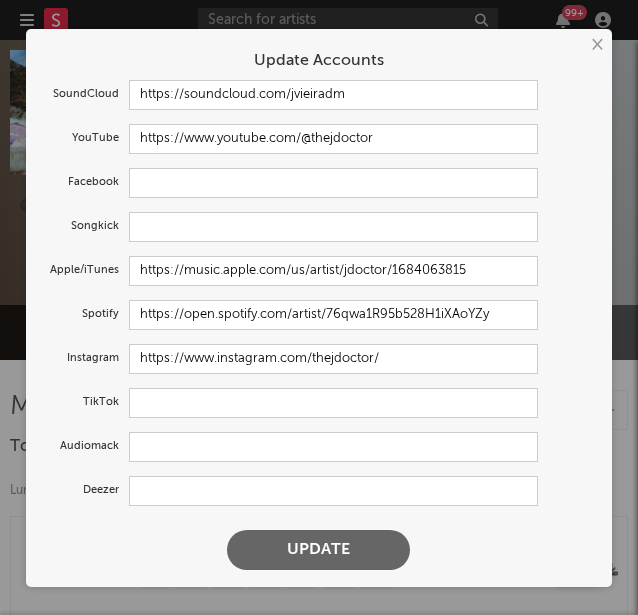 click on "Update" at bounding box center [318, 550] 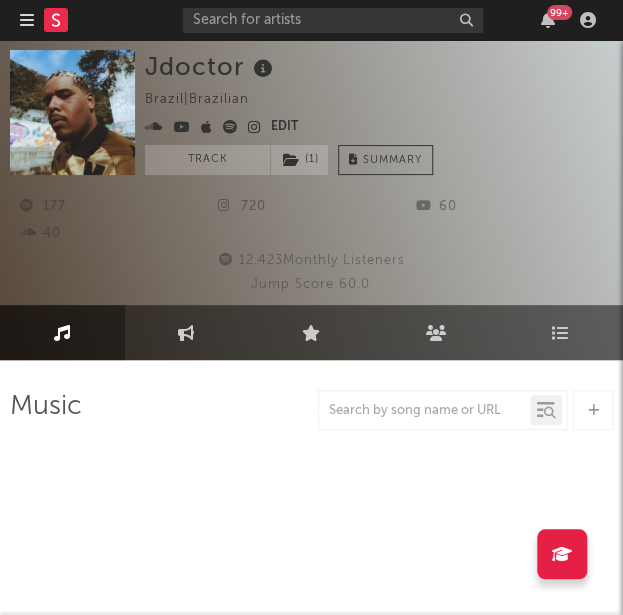 select on "1w" 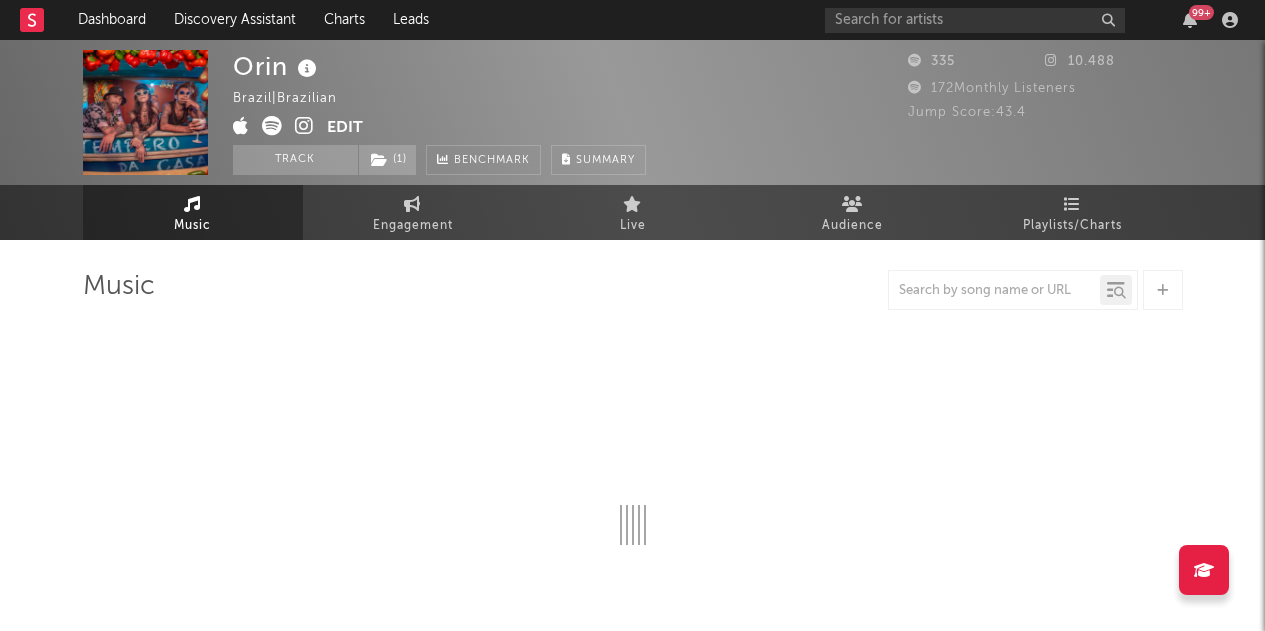 select on "1w" 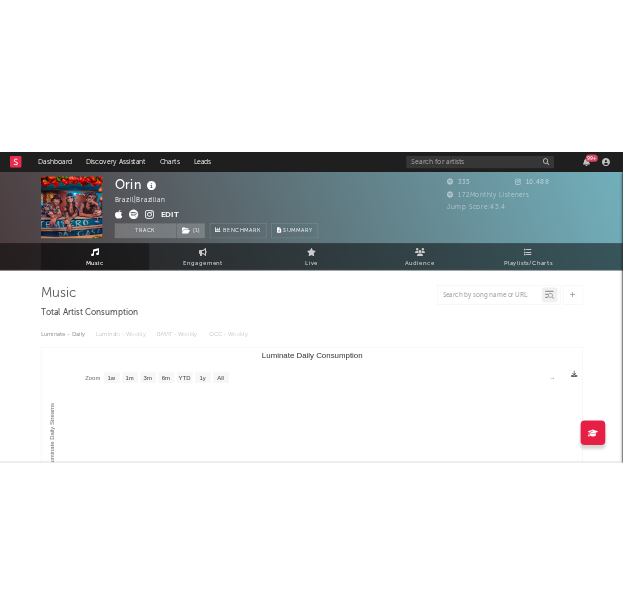 scroll, scrollTop: 0, scrollLeft: 0, axis: both 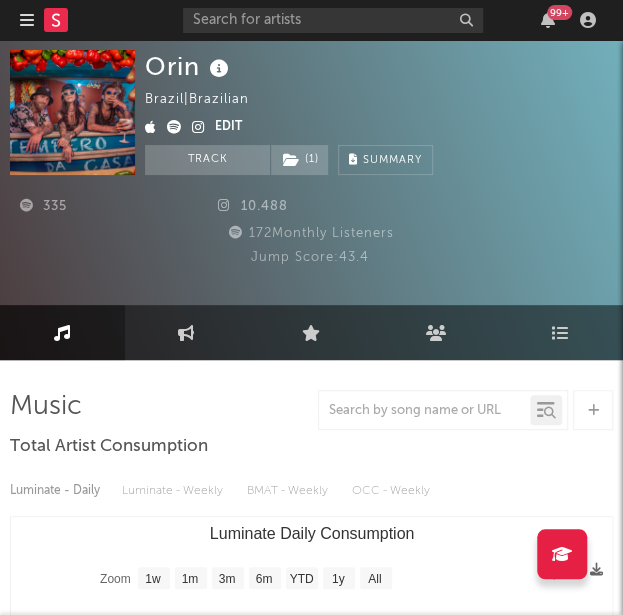 click on "Orin" at bounding box center [189, 66] 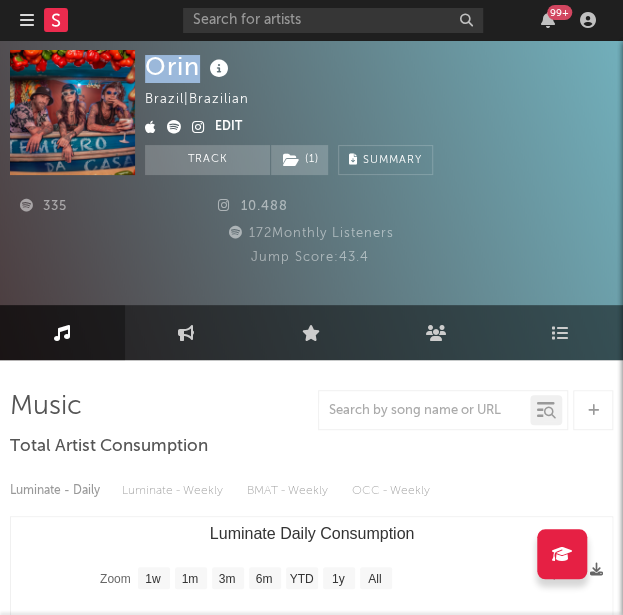 click on "Orin" at bounding box center (189, 66) 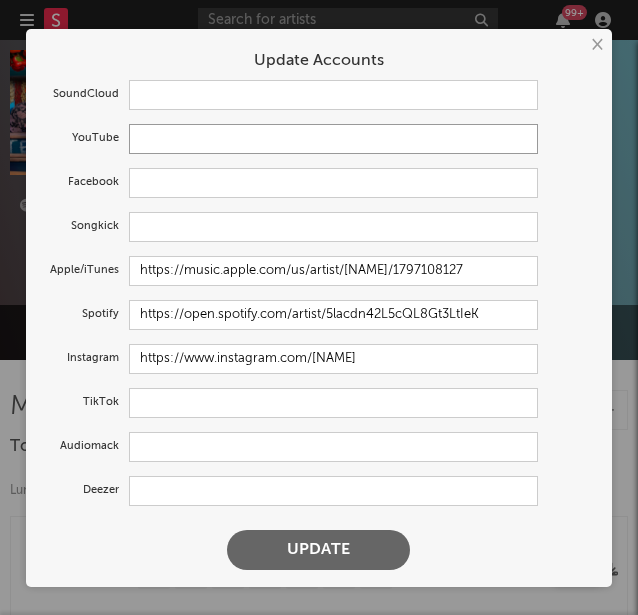 click at bounding box center (334, 139) 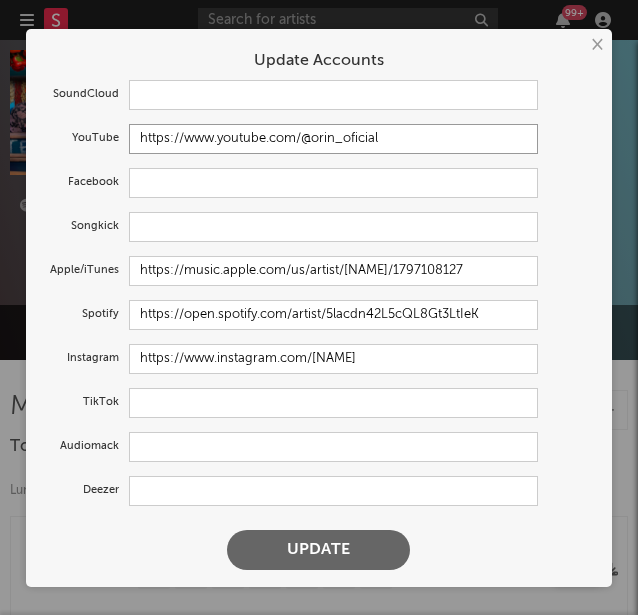 type on "https://www.youtube.com/@orin_oficial" 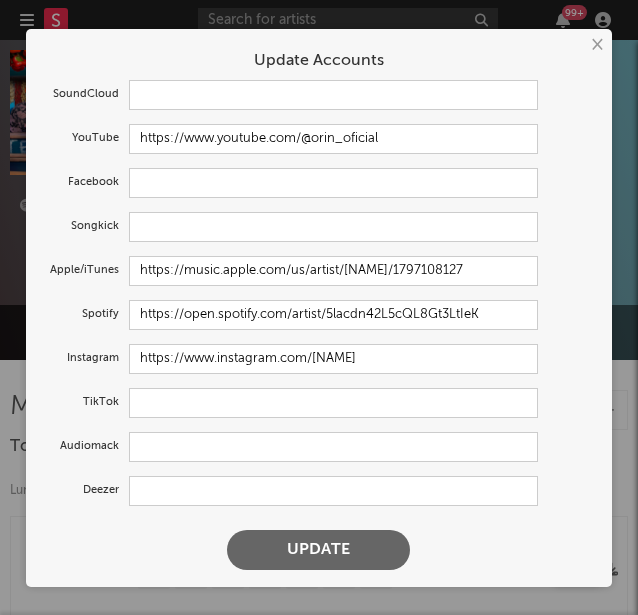 click on "Update" at bounding box center (318, 550) 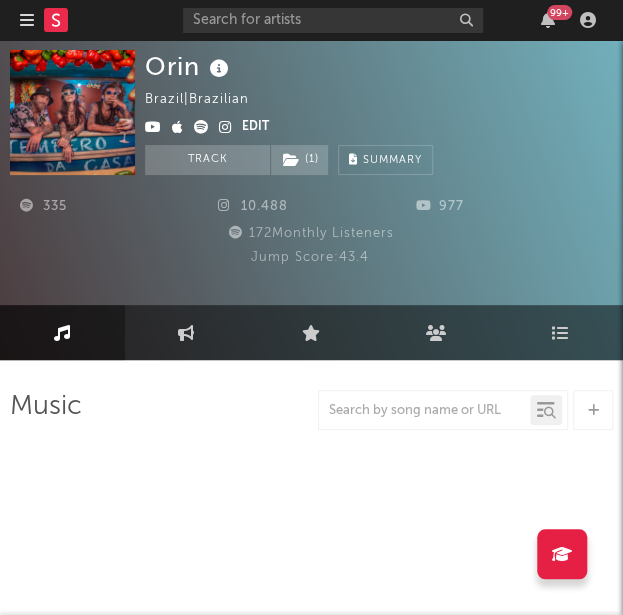select on "1w" 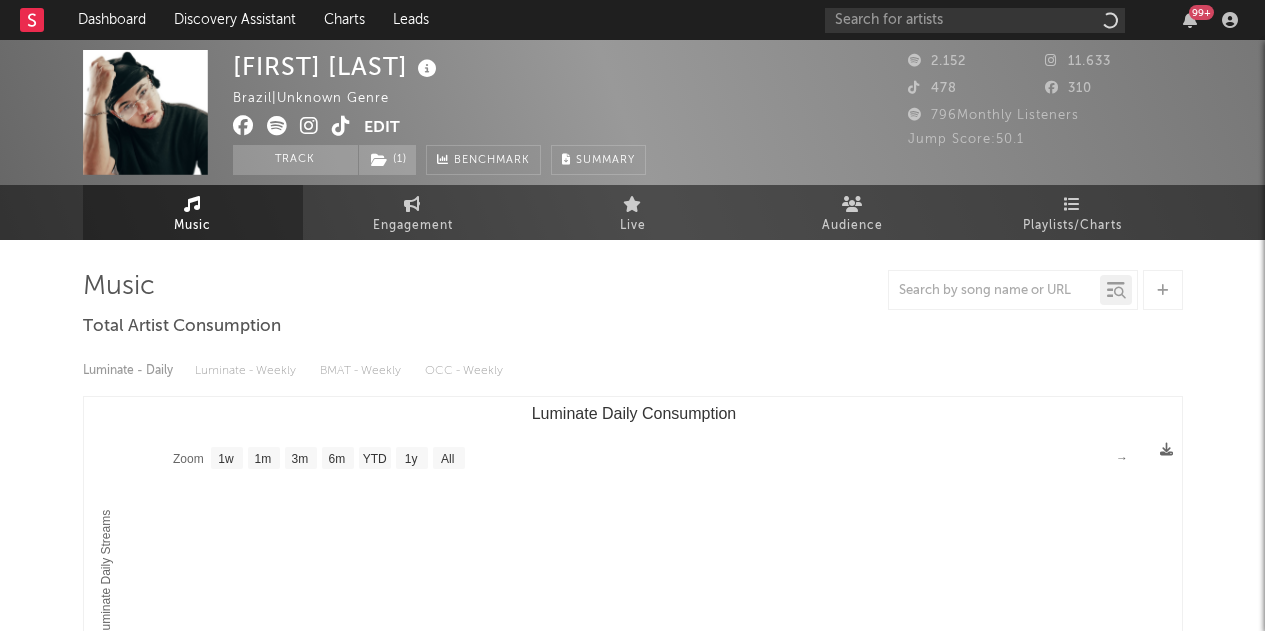 select on "1w" 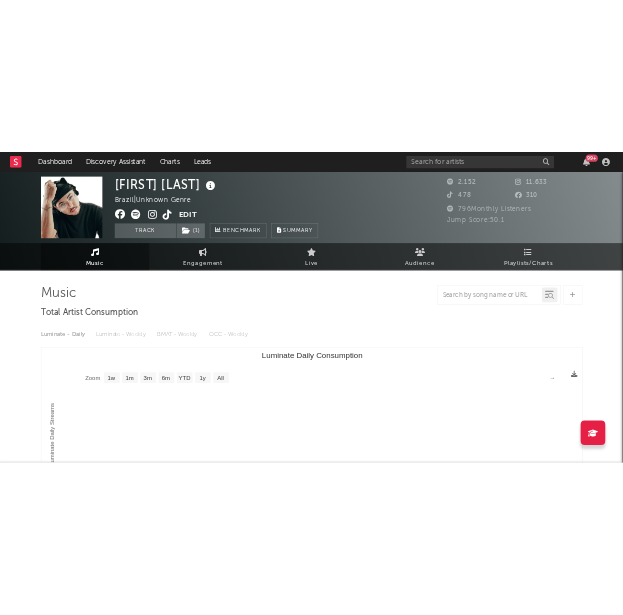 scroll, scrollTop: 0, scrollLeft: 0, axis: both 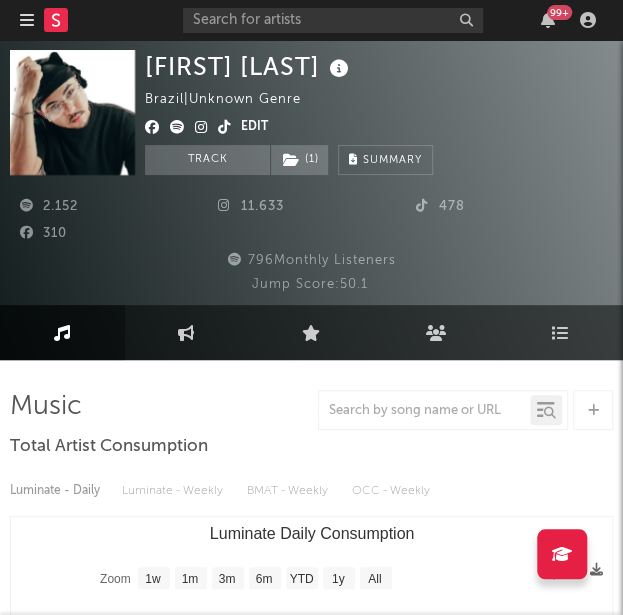 click on "Edit" at bounding box center (254, 128) 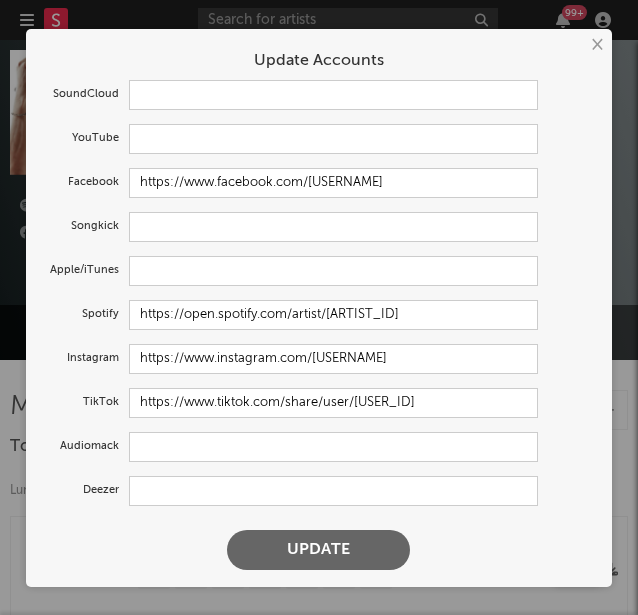 click on "×" at bounding box center (596, 45) 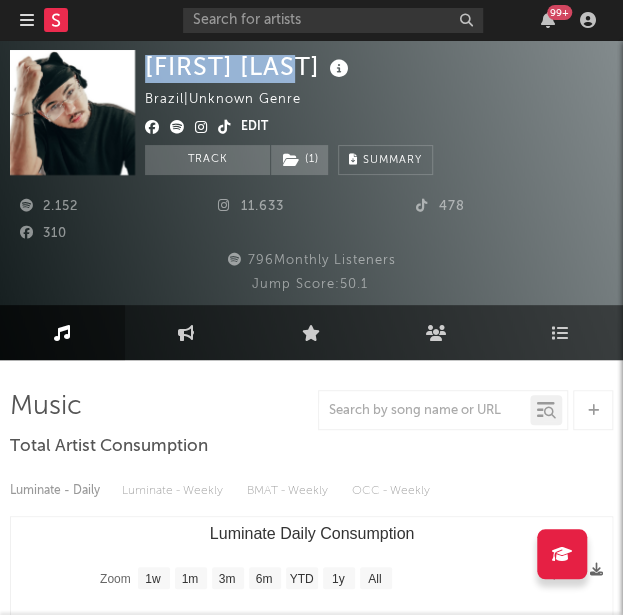 drag, startPoint x: 294, startPoint y: 69, endPoint x: 149, endPoint y: 79, distance: 145.34442 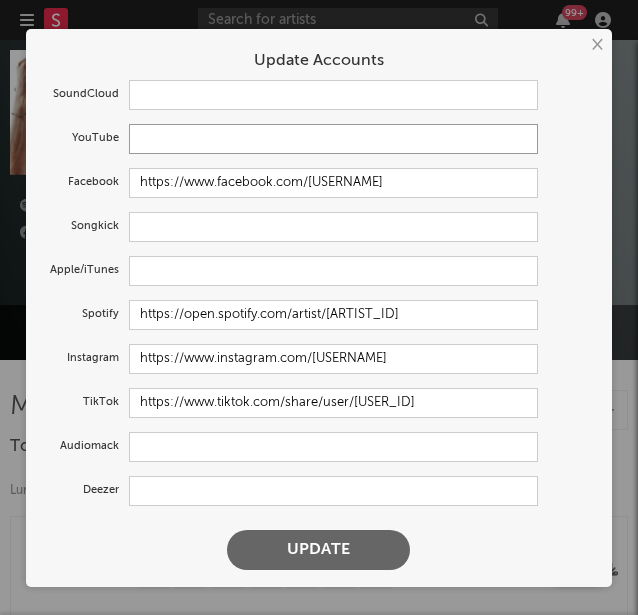 click at bounding box center (334, 139) 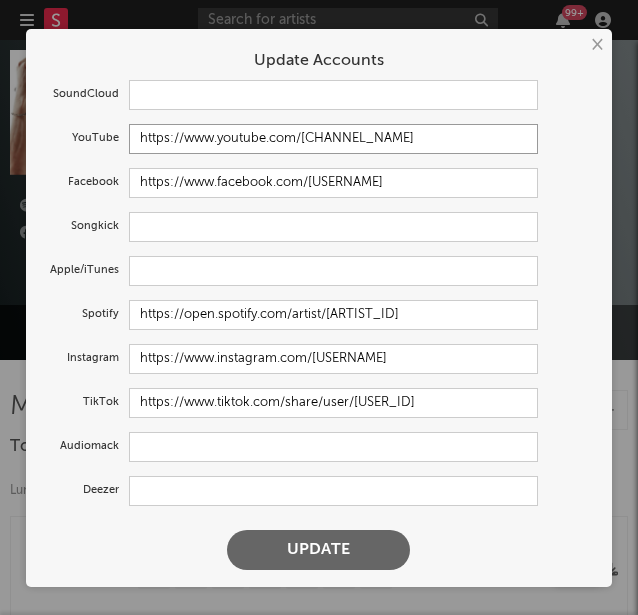 type on "https://www.youtube.com/@MateusVitta" 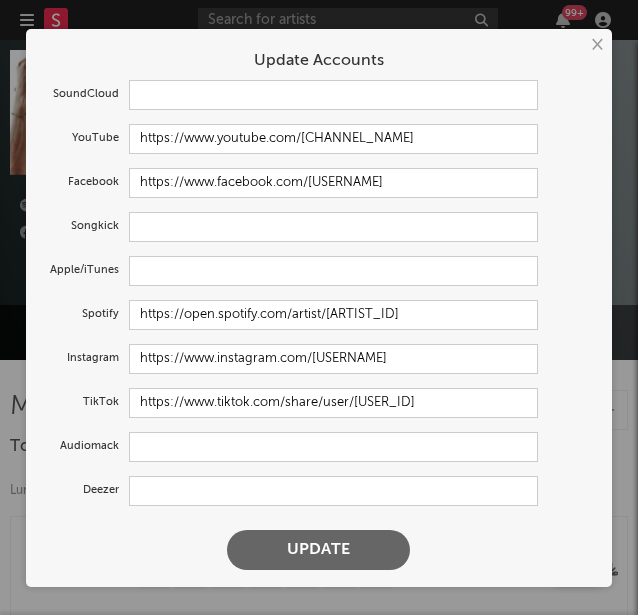 click on "Update" at bounding box center (318, 550) 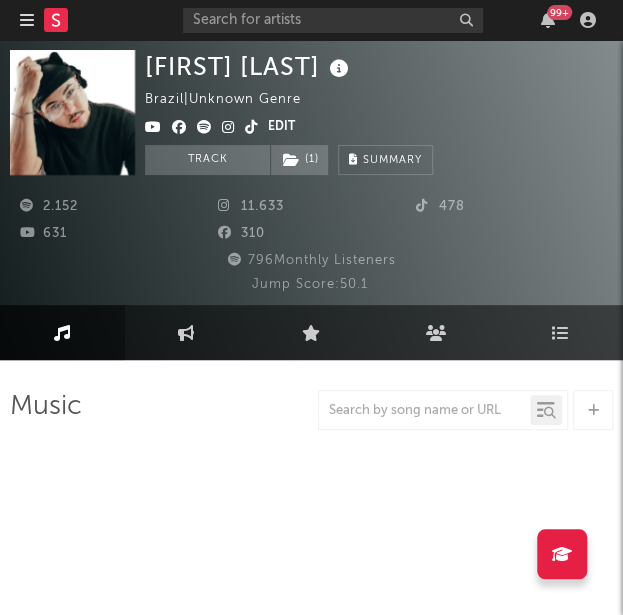 select on "1w" 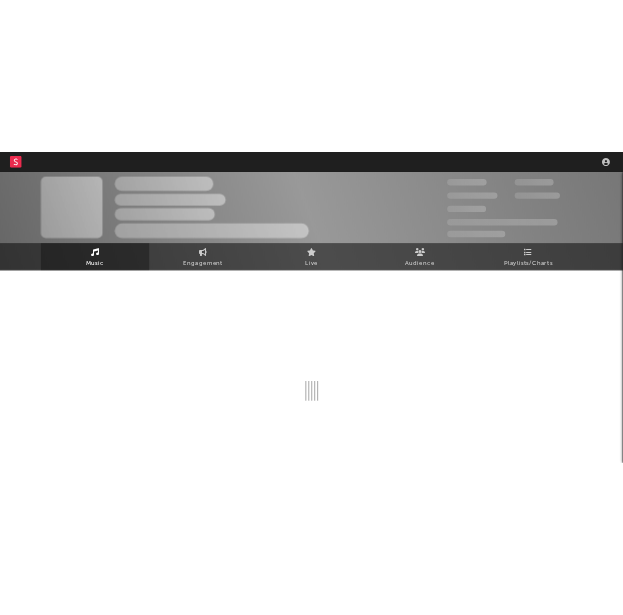 scroll, scrollTop: 0, scrollLeft: 0, axis: both 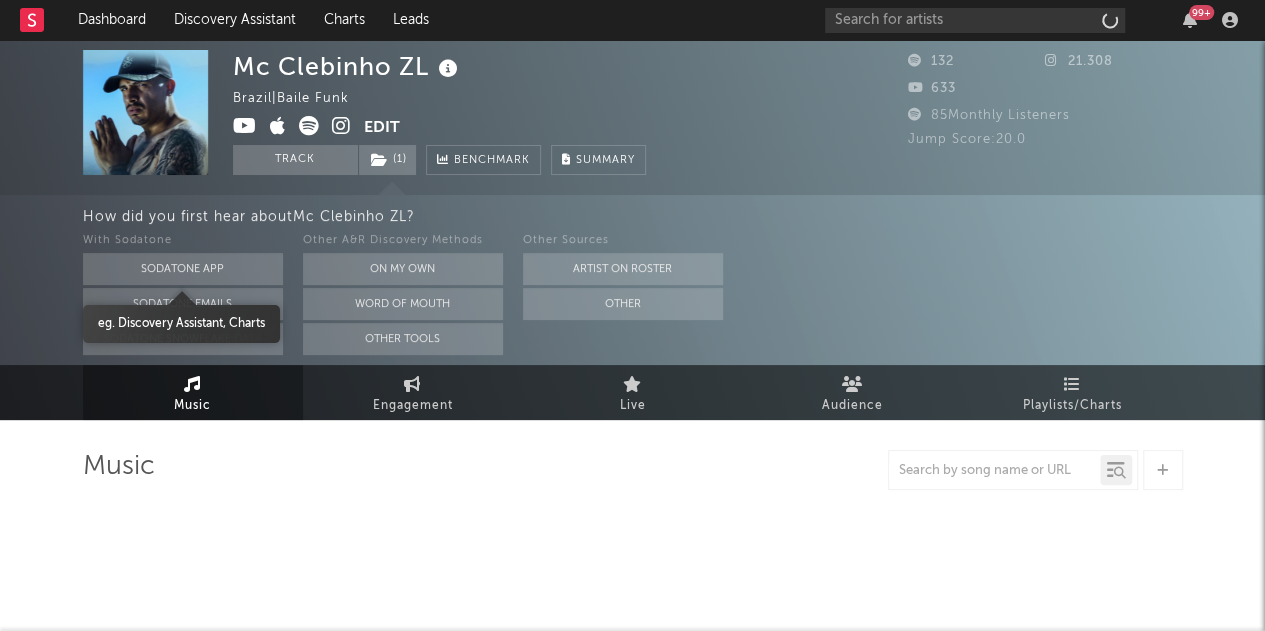 select on "1w" 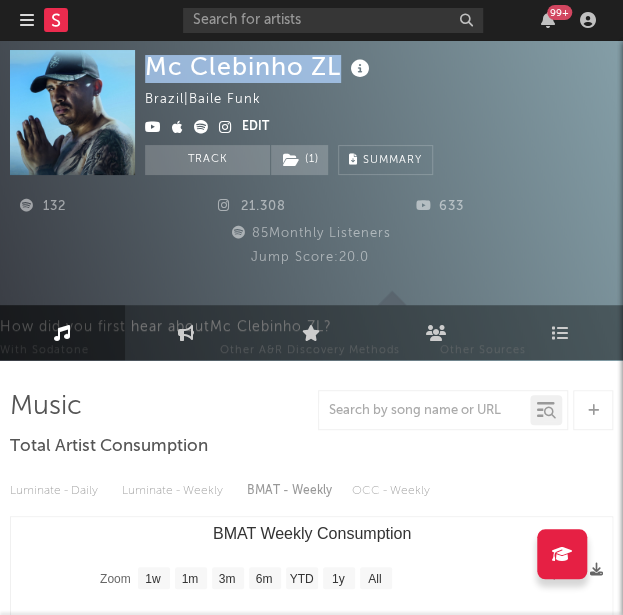 drag, startPoint x: 149, startPoint y: 66, endPoint x: 368, endPoint y: 61, distance: 219.05707 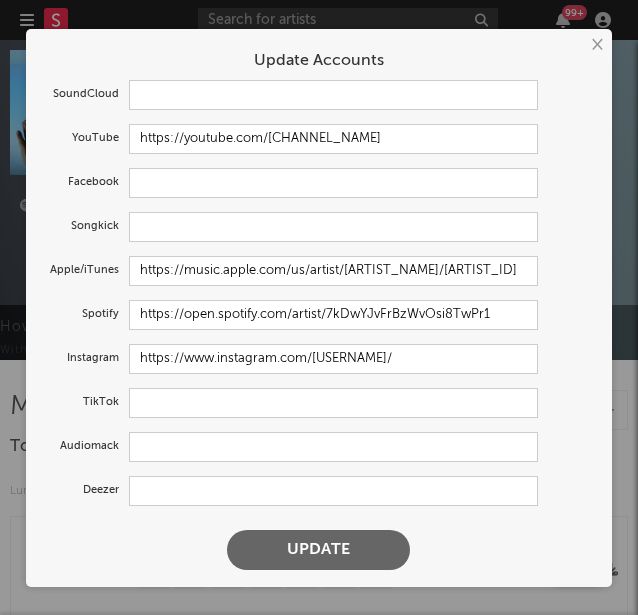 click on "×" at bounding box center [596, 45] 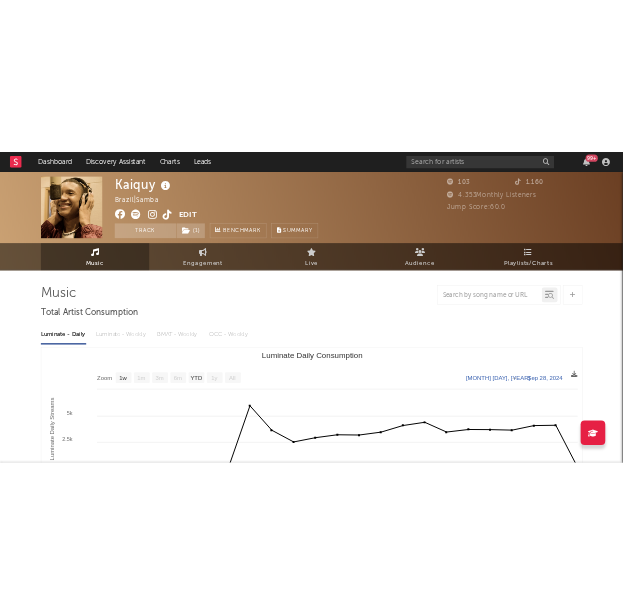 scroll, scrollTop: 0, scrollLeft: 0, axis: both 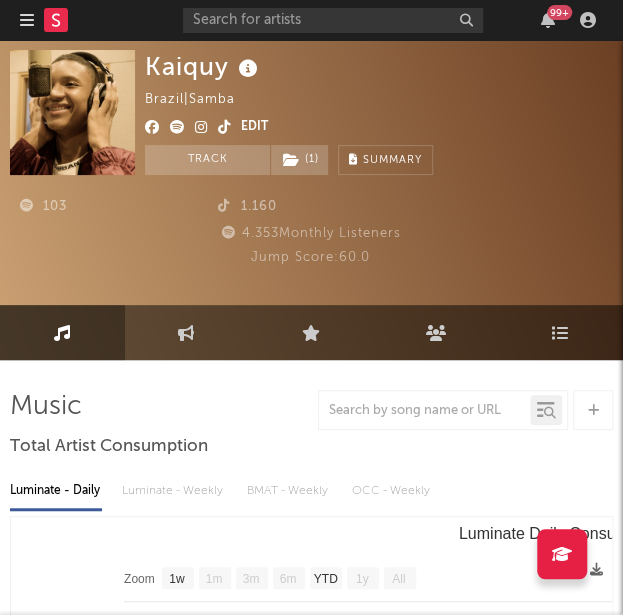 select on "Zoom" 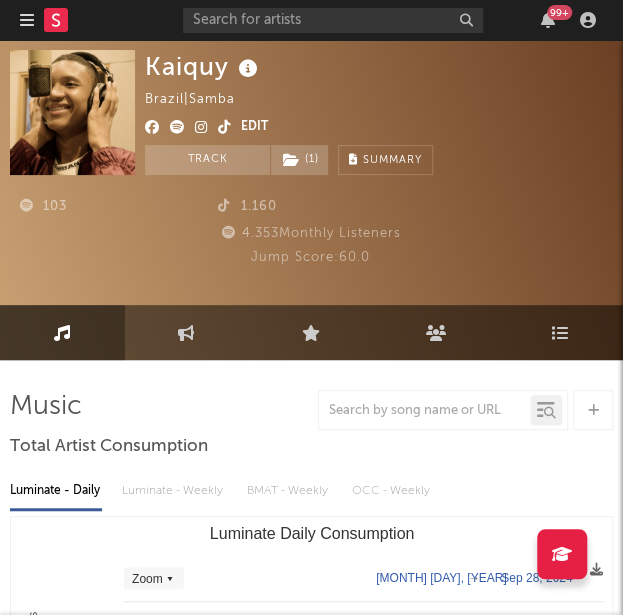 click on "Kaiquy" at bounding box center [204, 66] 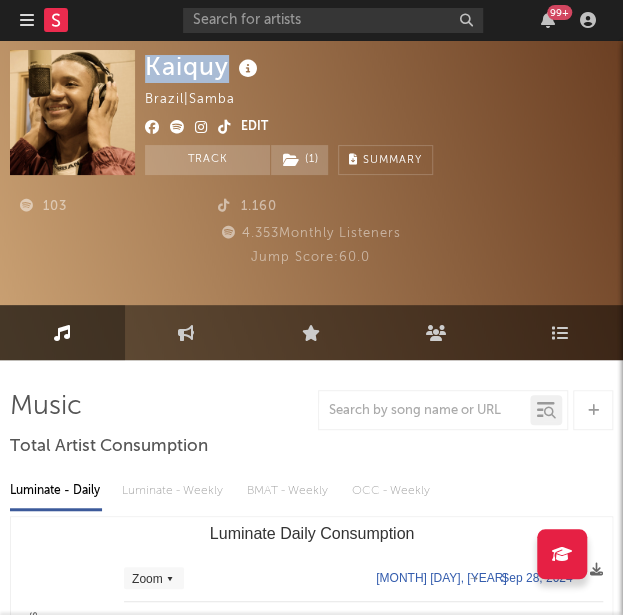 click on "Kaiquy" at bounding box center (204, 66) 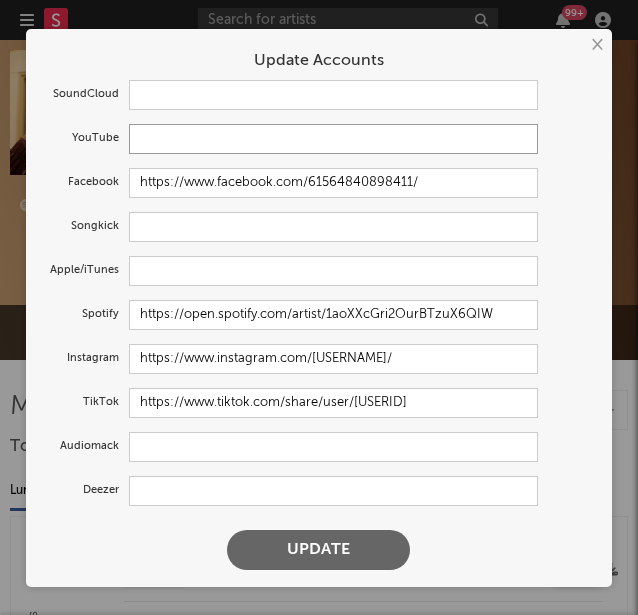 click at bounding box center [334, 139] 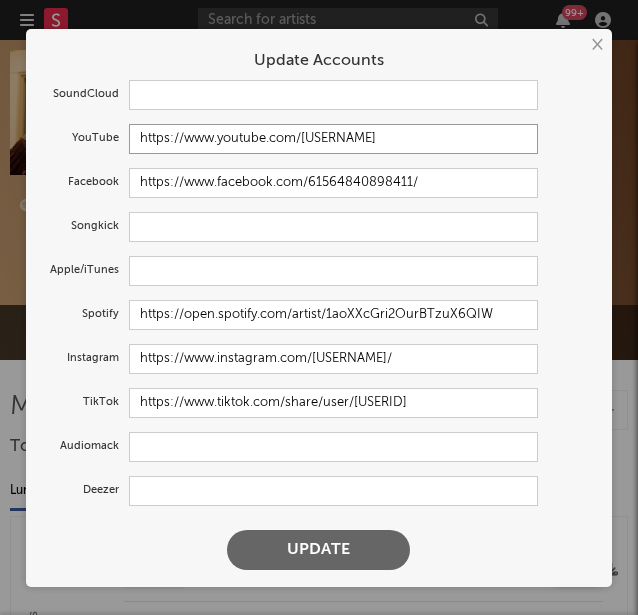 type on "https://www.youtube.com/@kaiquyofficial" 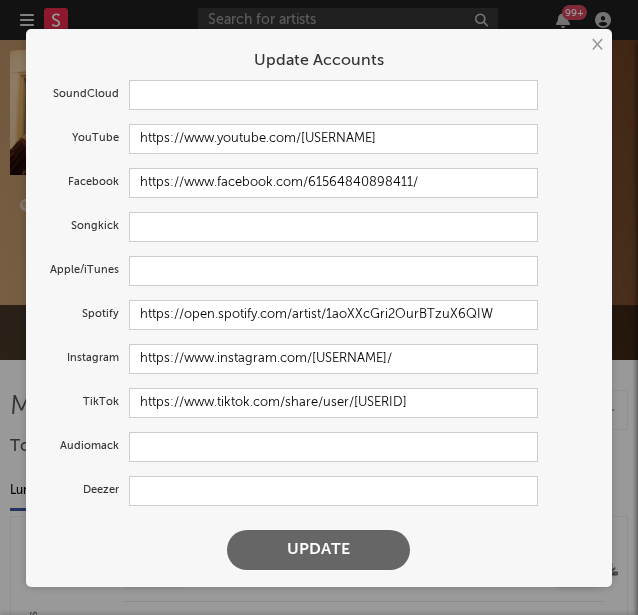click on "Update" at bounding box center (318, 550) 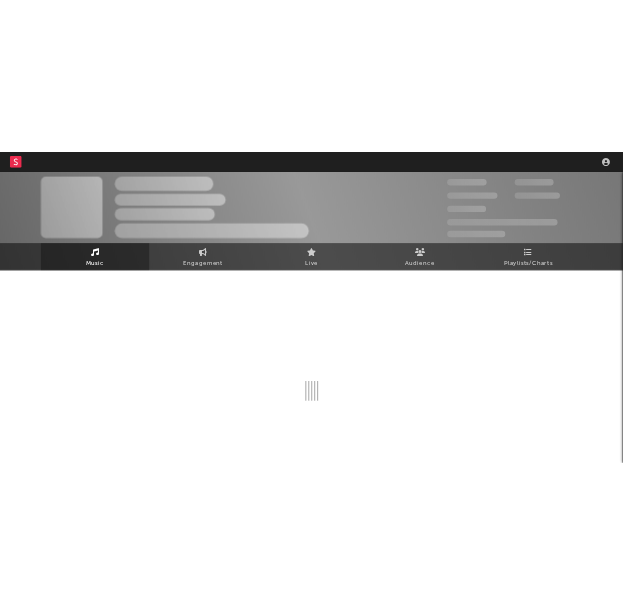 scroll, scrollTop: 0, scrollLeft: 0, axis: both 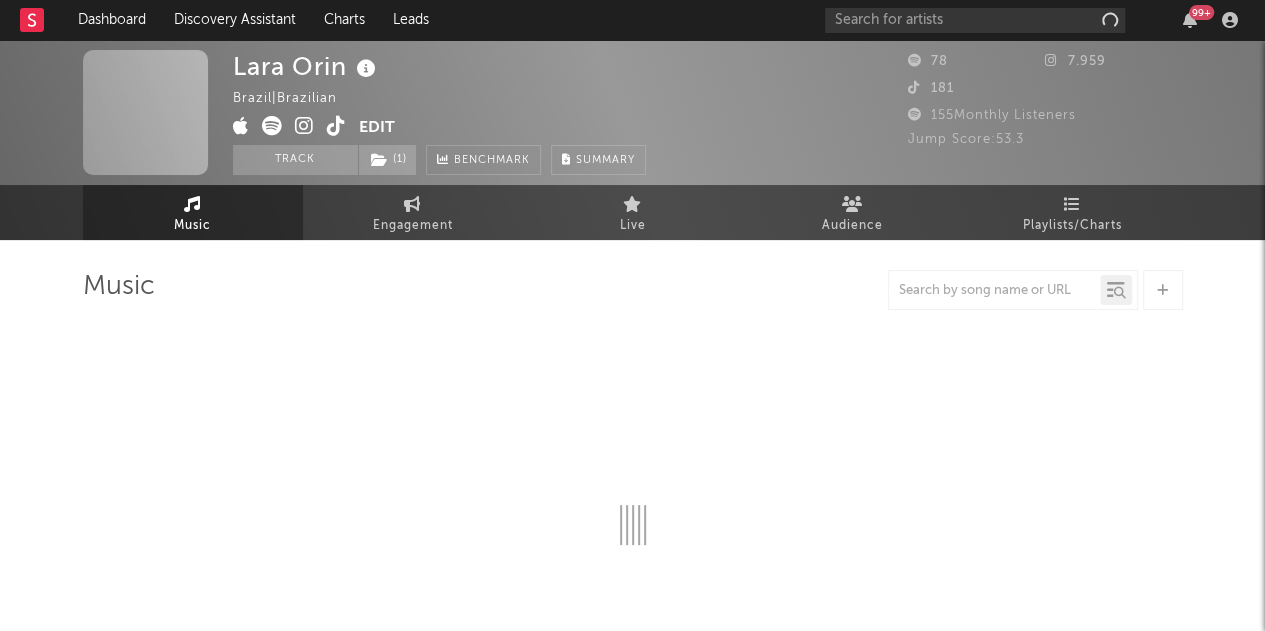 select on "1w" 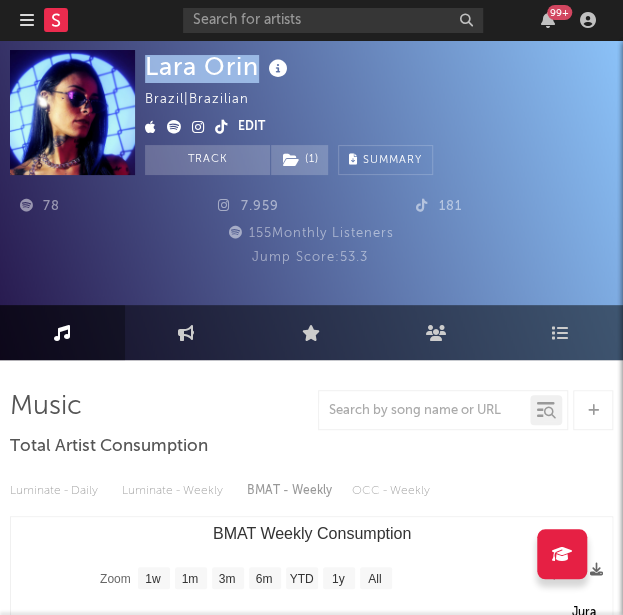 drag, startPoint x: 148, startPoint y: 69, endPoint x: 260, endPoint y: 73, distance: 112.0714 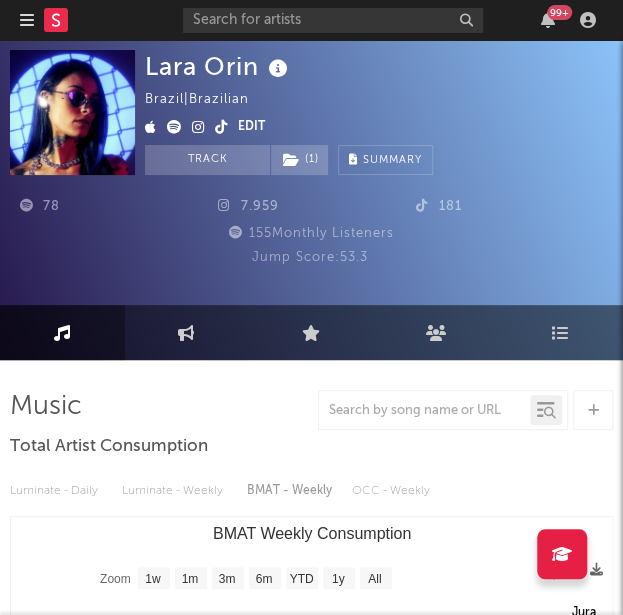 click on "Lara Orin" at bounding box center (219, 66) 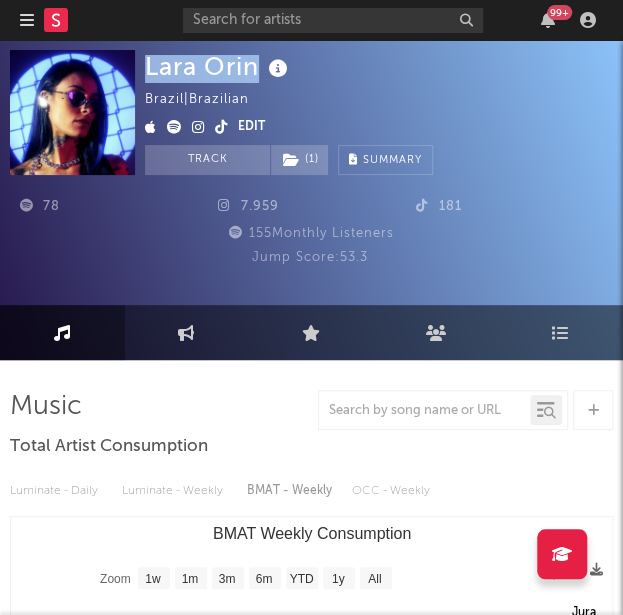 drag, startPoint x: 260, startPoint y: 73, endPoint x: 136, endPoint y: 70, distance: 124.036285 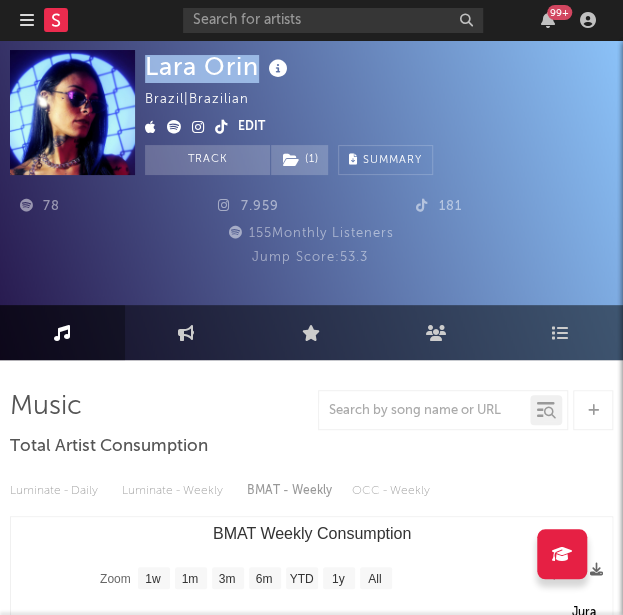 click on "Edit" at bounding box center [251, 128] 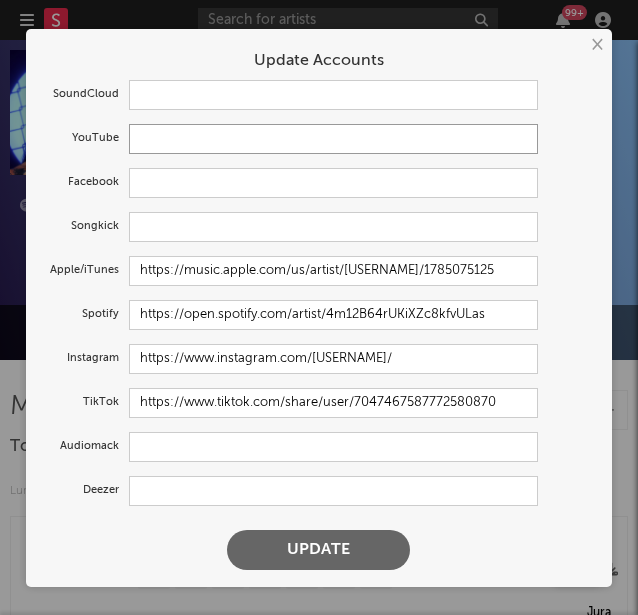 click at bounding box center [334, 139] 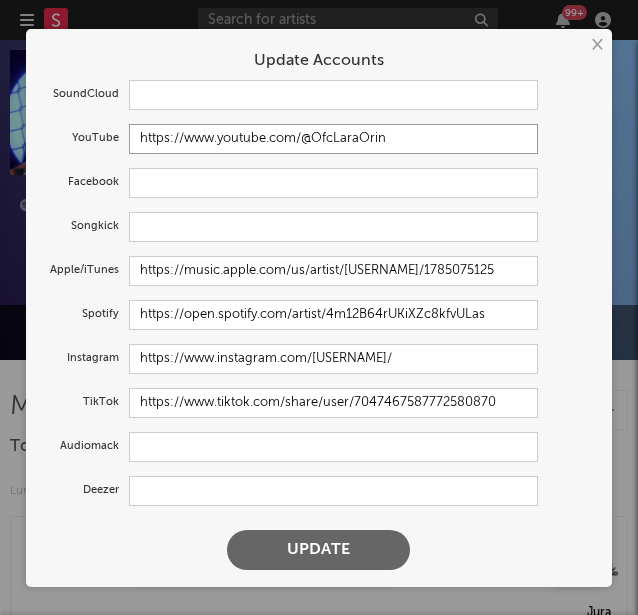type on "https://www.youtube.com/@OfcLaraOrin" 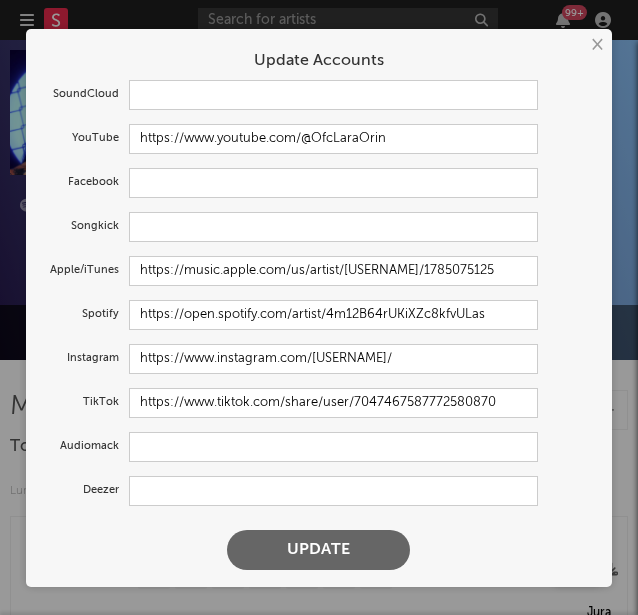 click on "Update" at bounding box center (318, 550) 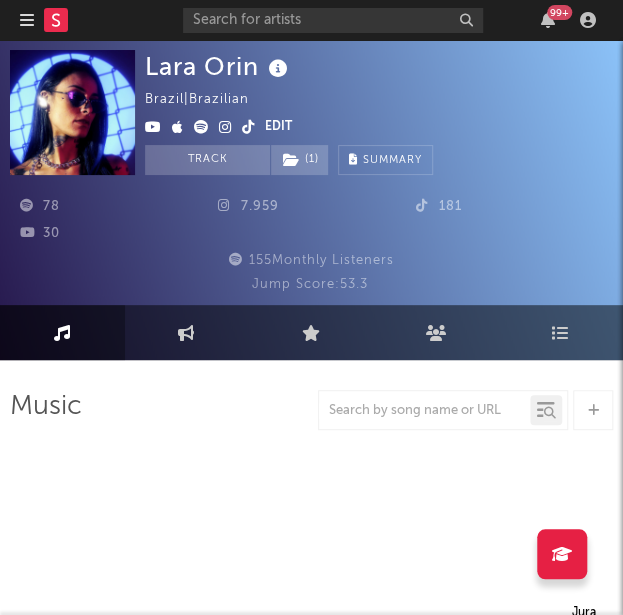select on "1w" 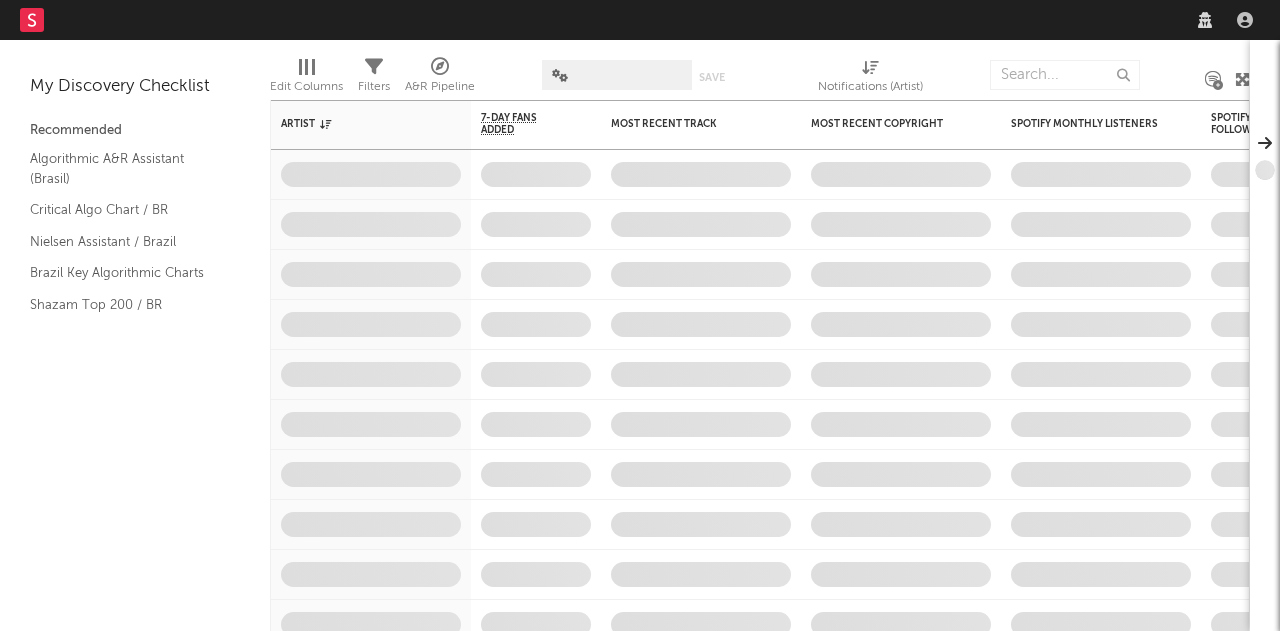 scroll, scrollTop: 0, scrollLeft: 0, axis: both 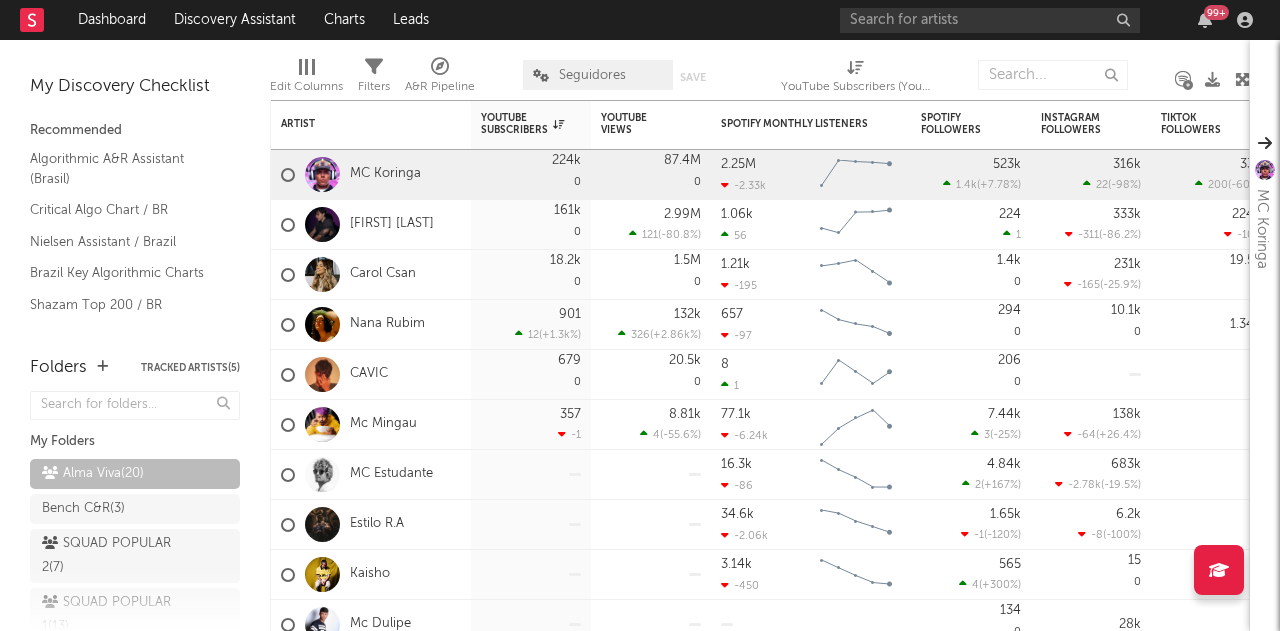 click at bounding box center [1242, 79] 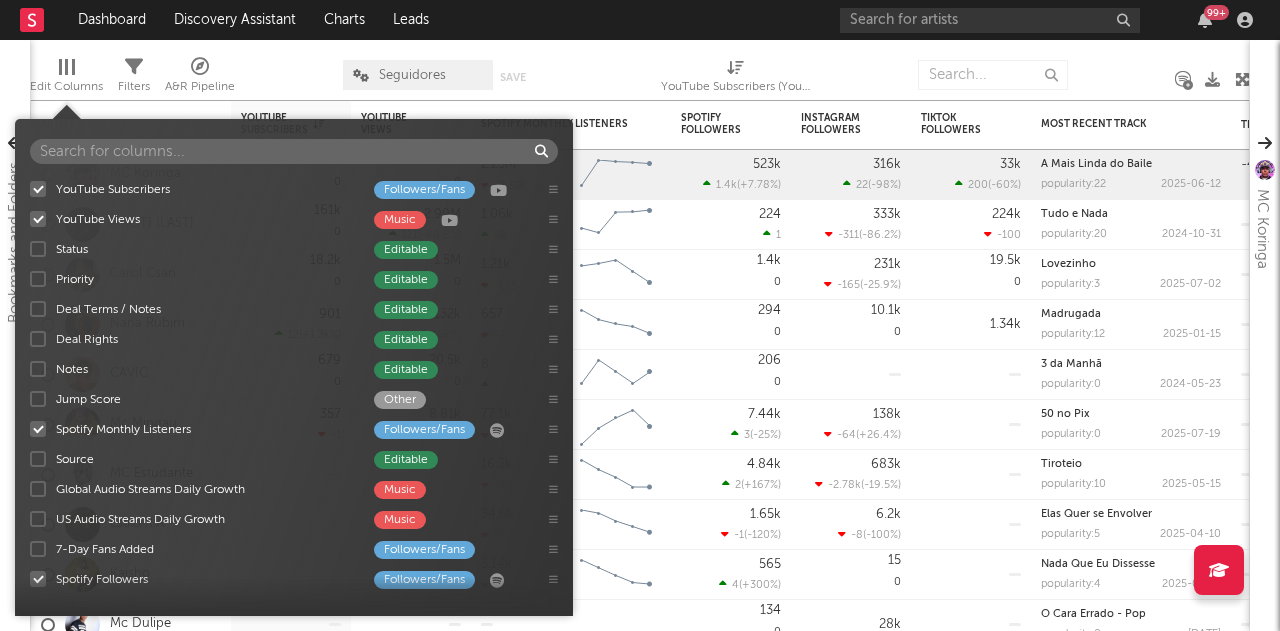 click on "Edit Columns" at bounding box center [66, 79] 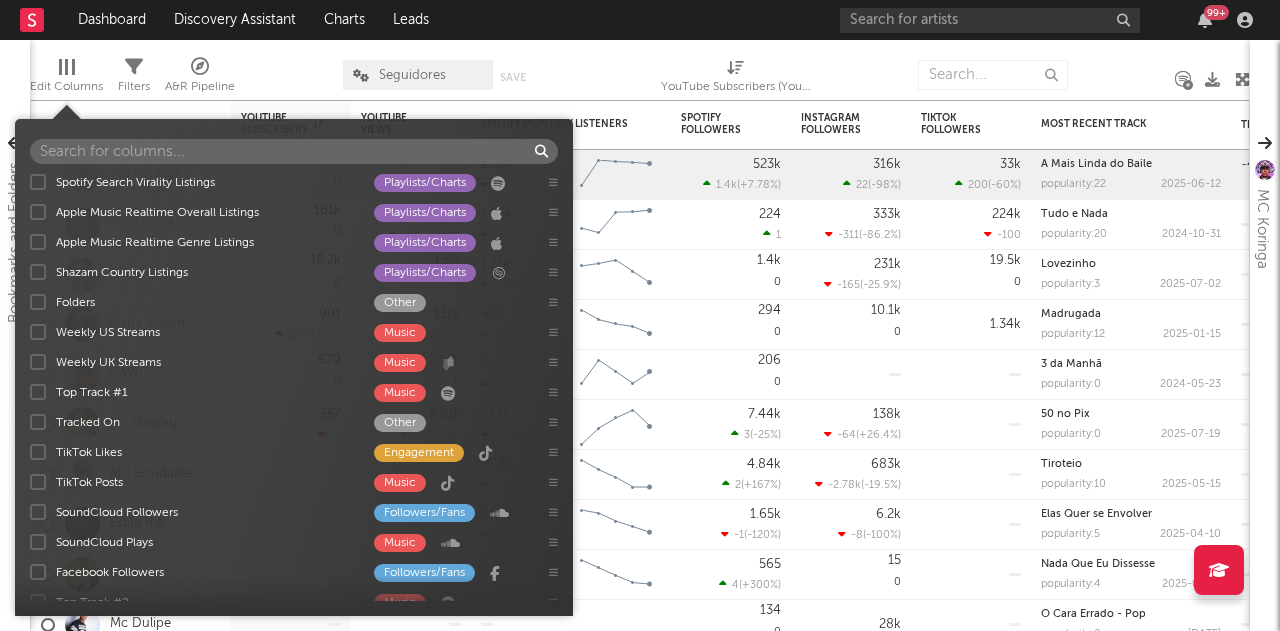 scroll, scrollTop: 756, scrollLeft: 0, axis: vertical 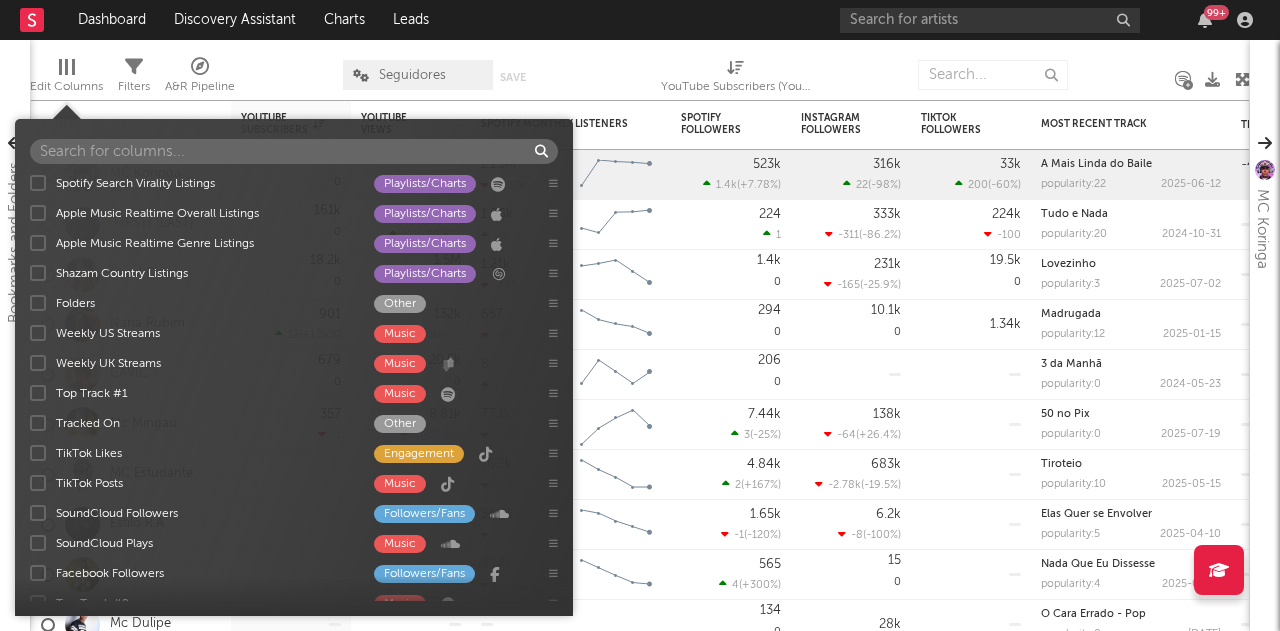 click at bounding box center (38, 393) 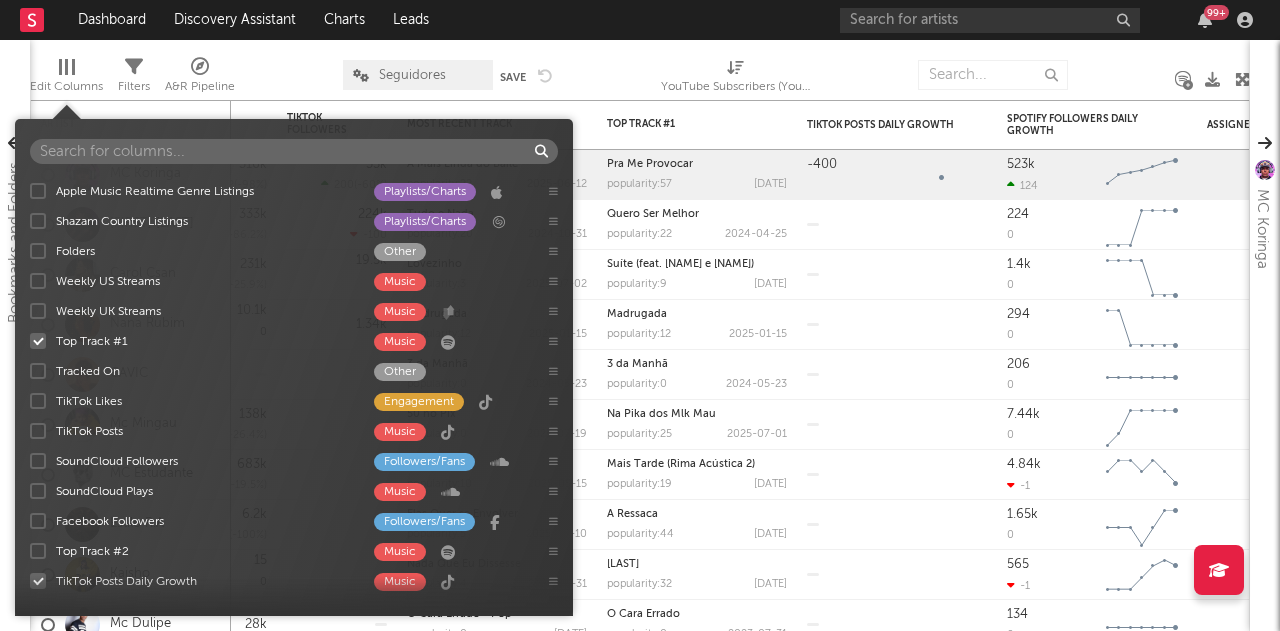 scroll, scrollTop: 826, scrollLeft: 0, axis: vertical 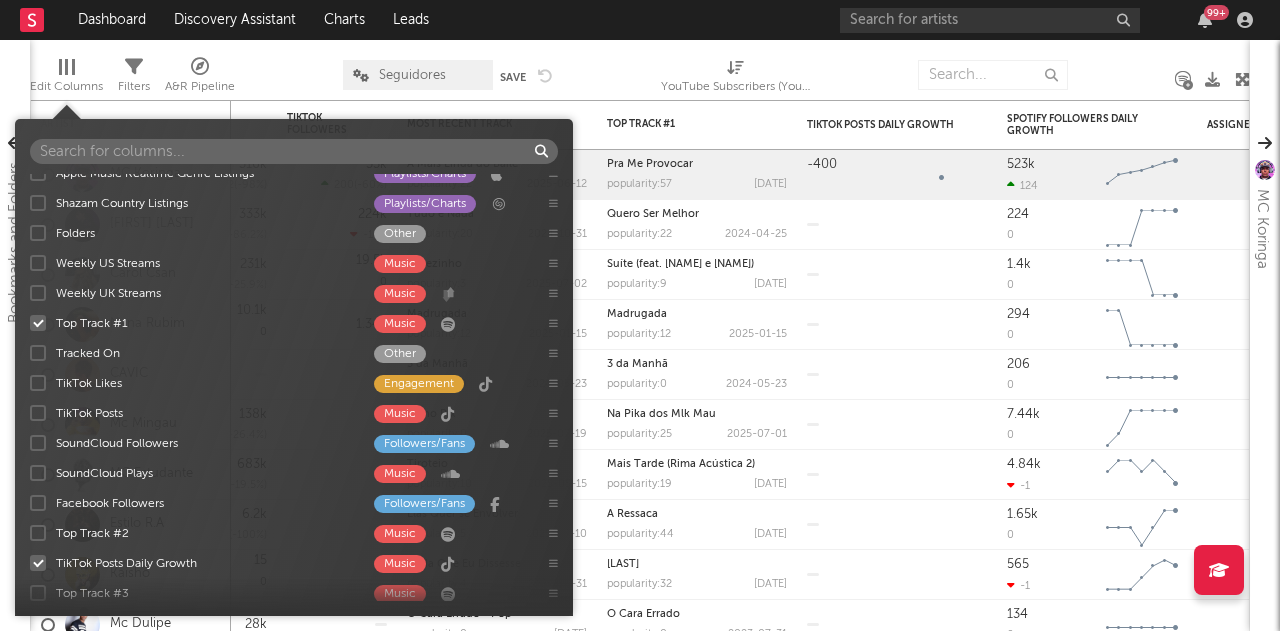 click at bounding box center [38, 383] 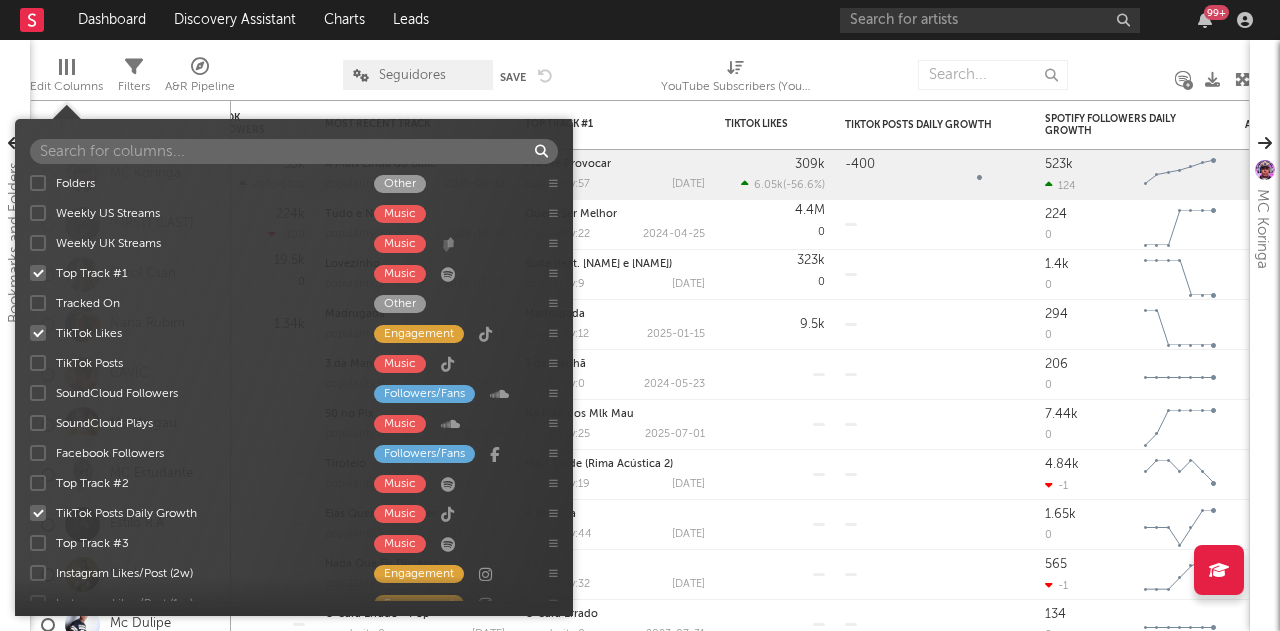 scroll, scrollTop: 875, scrollLeft: 0, axis: vertical 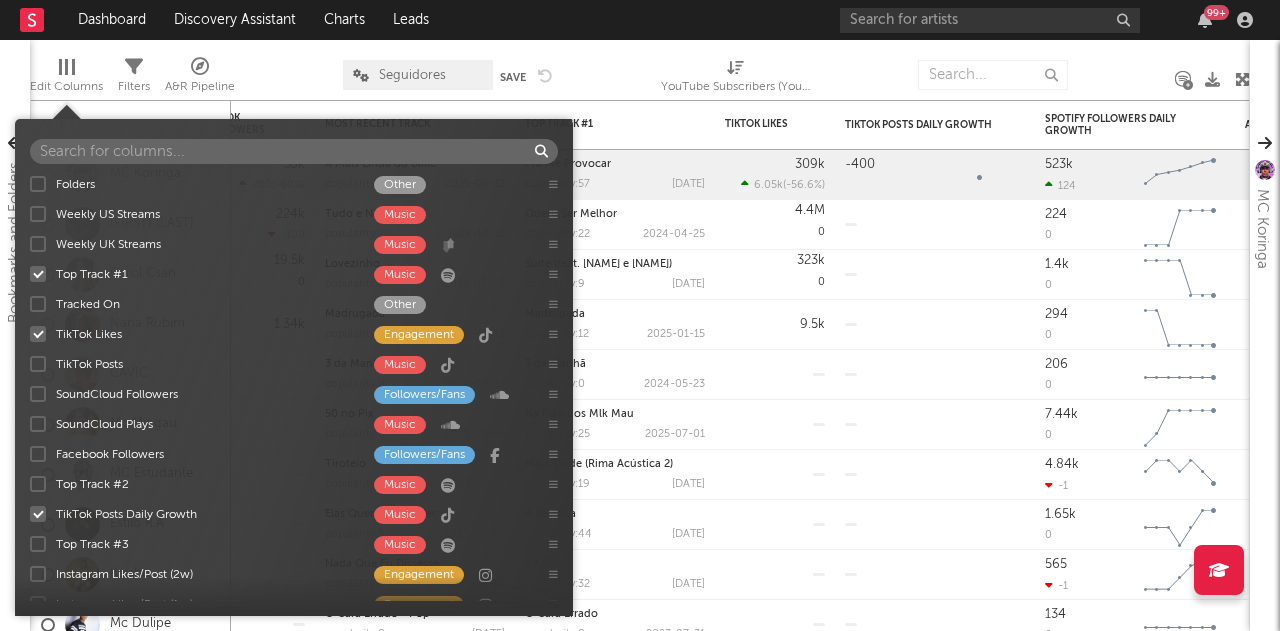 click at bounding box center (38, 454) 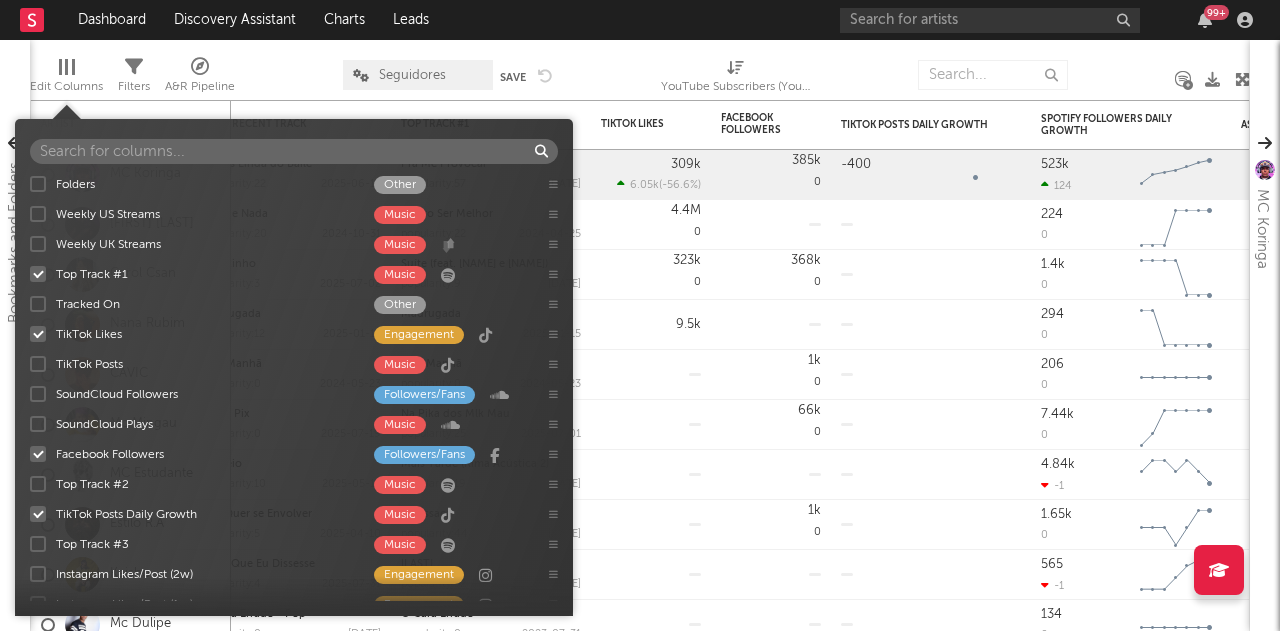 click at bounding box center (38, 454) 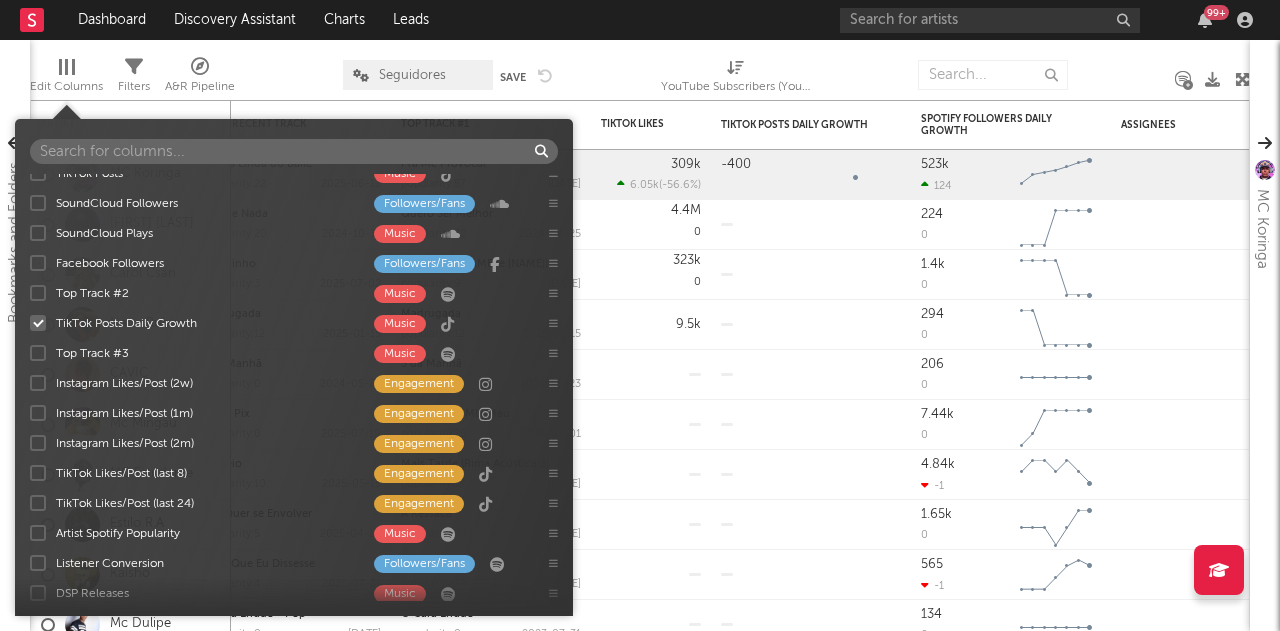 scroll, scrollTop: 1127, scrollLeft: 0, axis: vertical 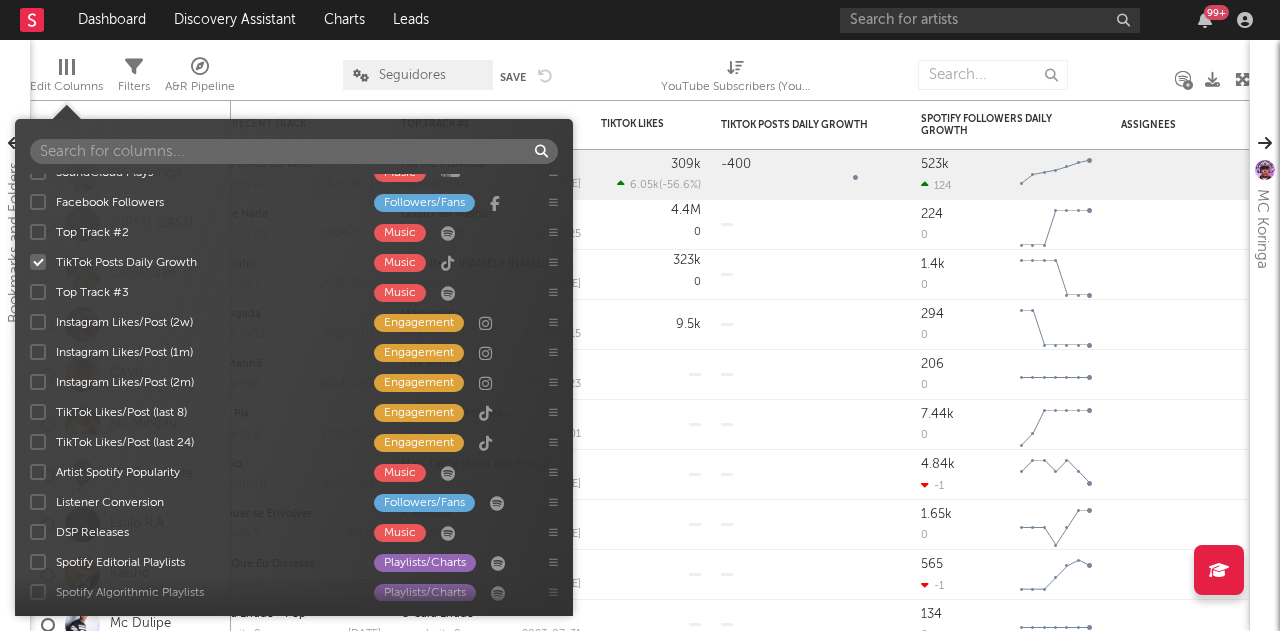 click at bounding box center [38, 352] 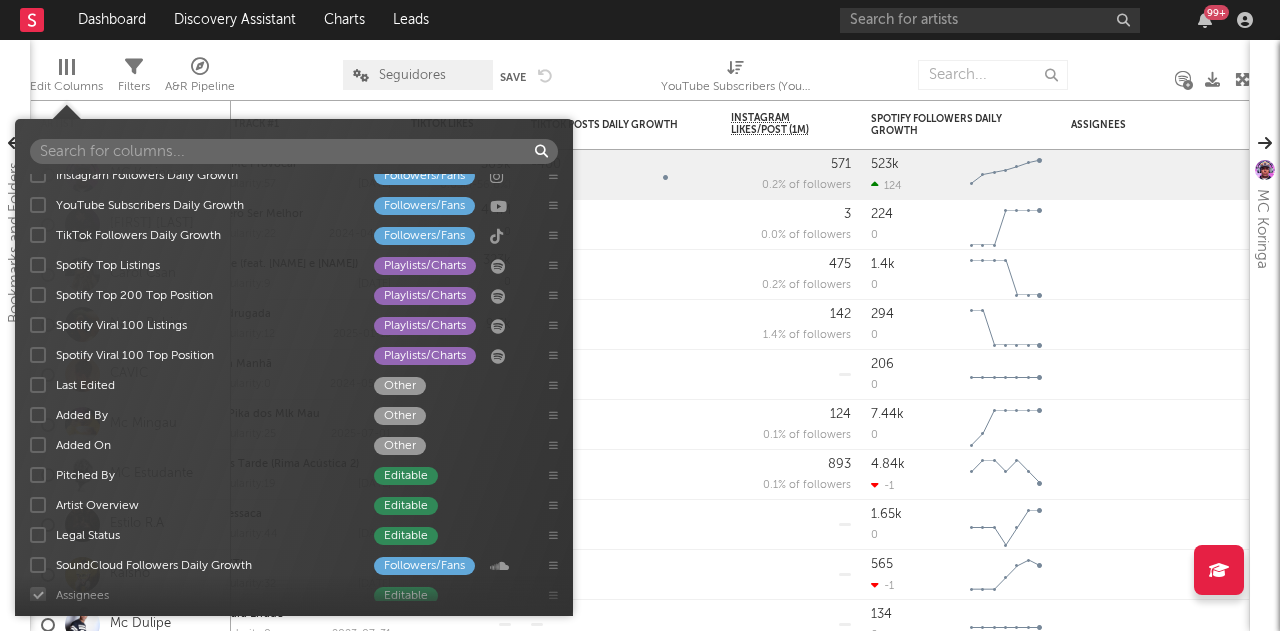 scroll, scrollTop: 2642, scrollLeft: 0, axis: vertical 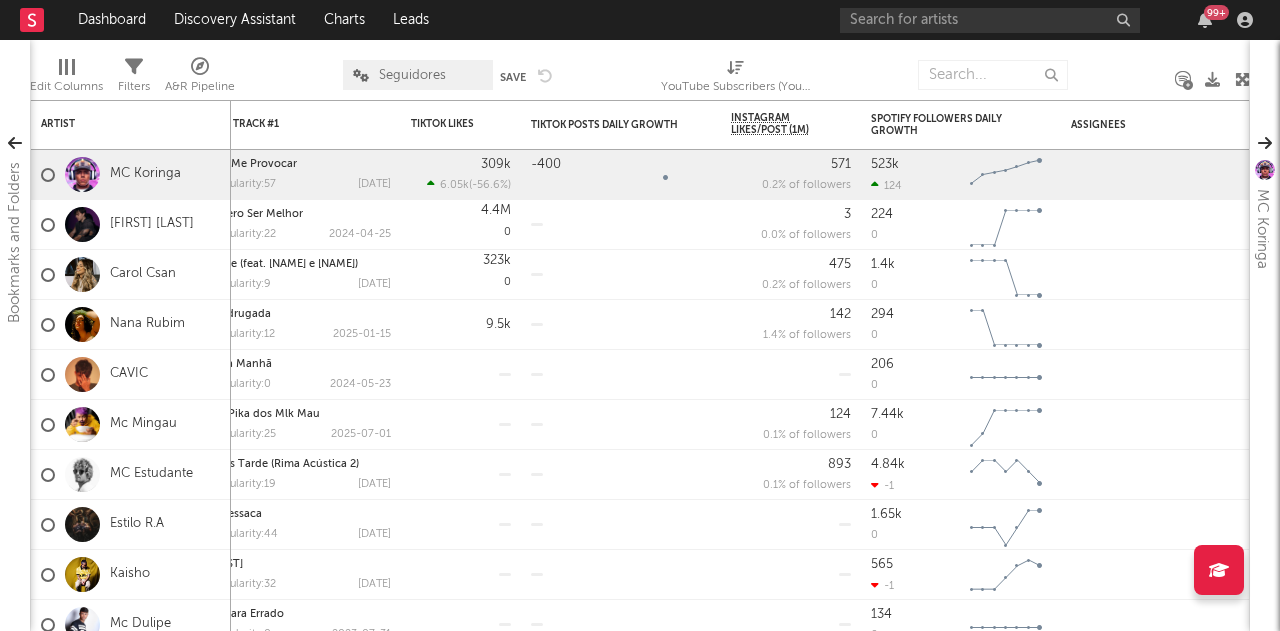 click on "Edit Columns" at bounding box center [66, 79] 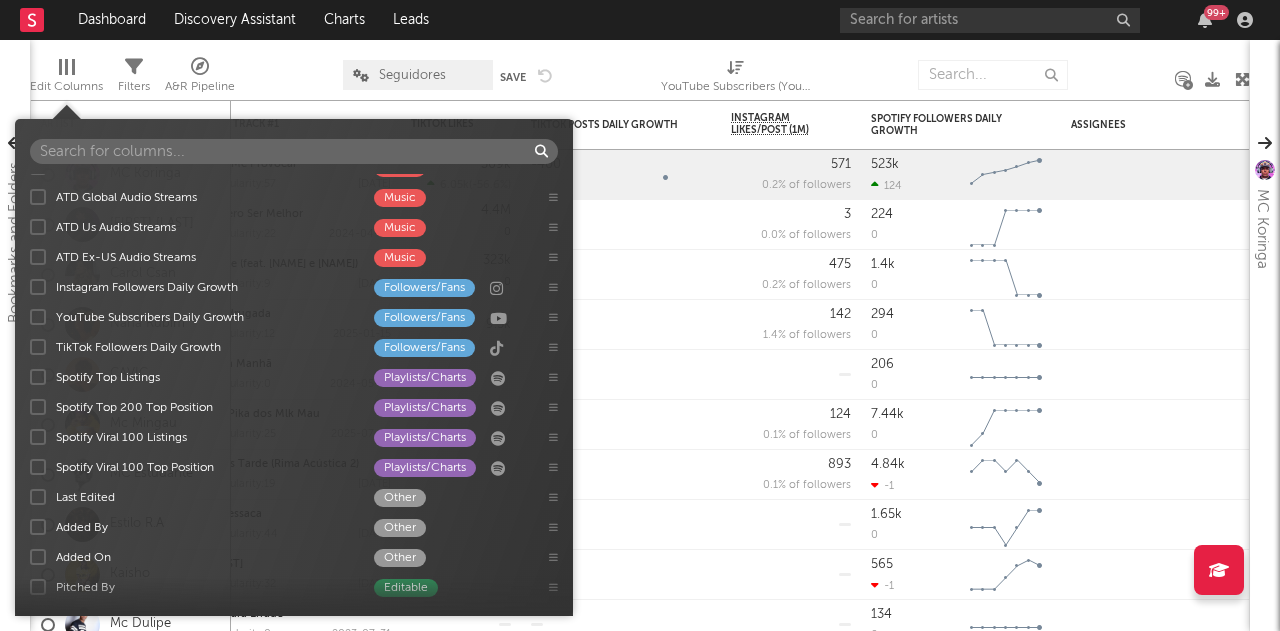 scroll, scrollTop: 2642, scrollLeft: 0, axis: vertical 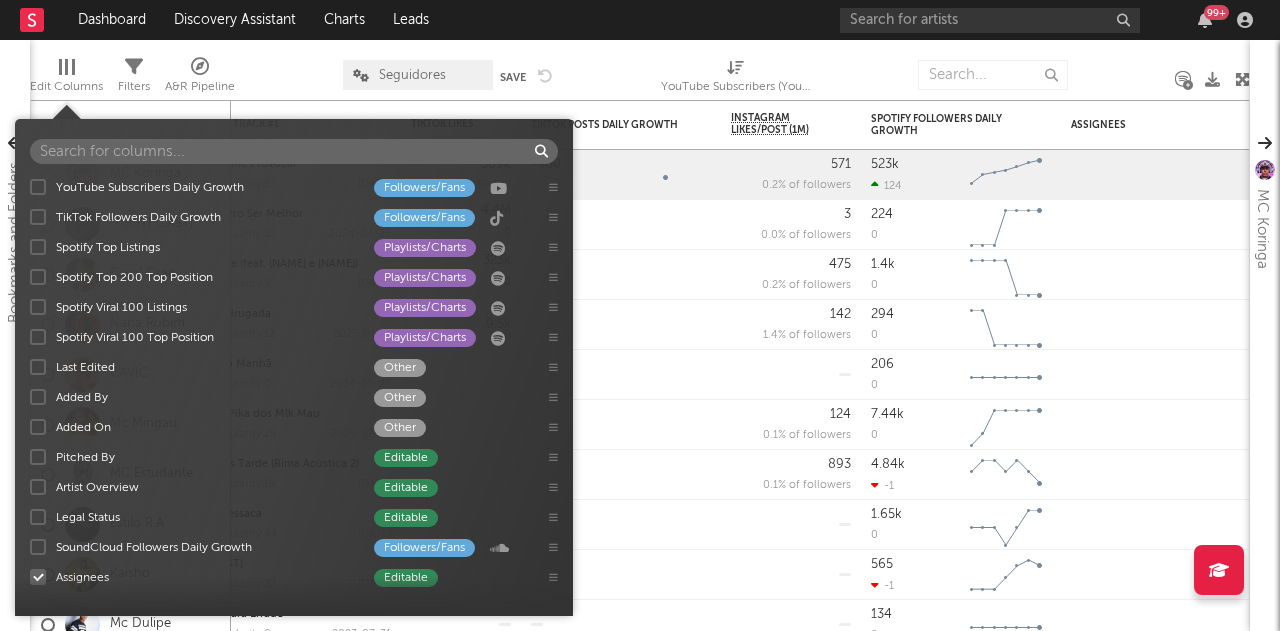 click at bounding box center [38, 577] 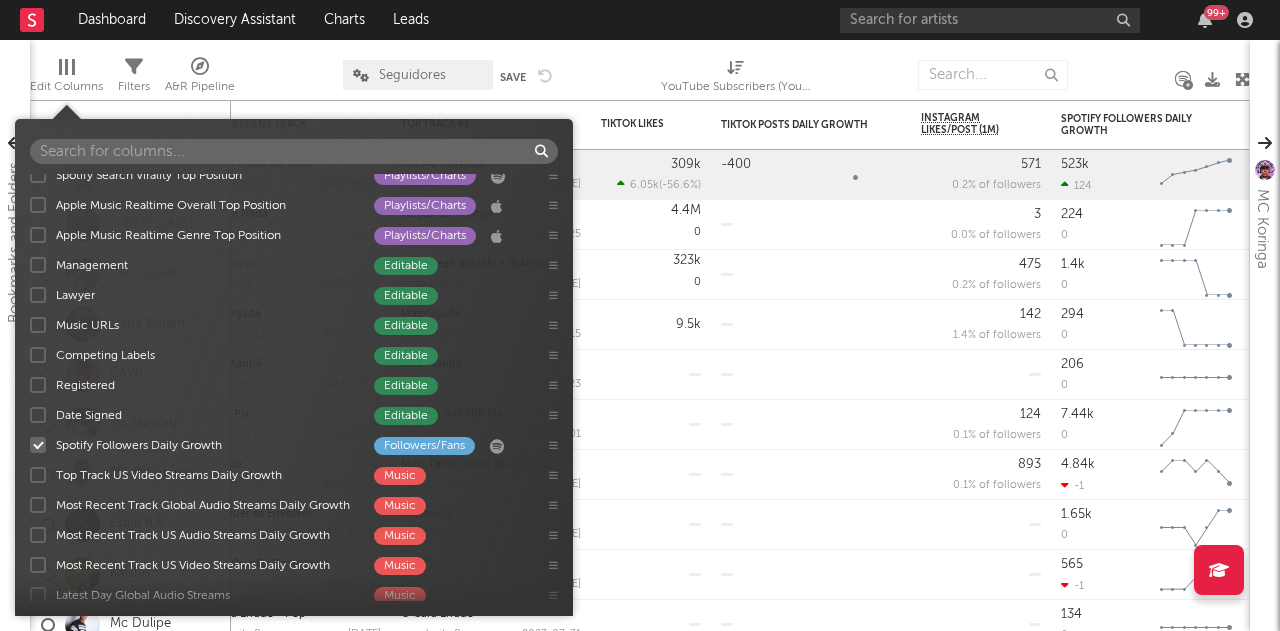 scroll, scrollTop: 1842, scrollLeft: 0, axis: vertical 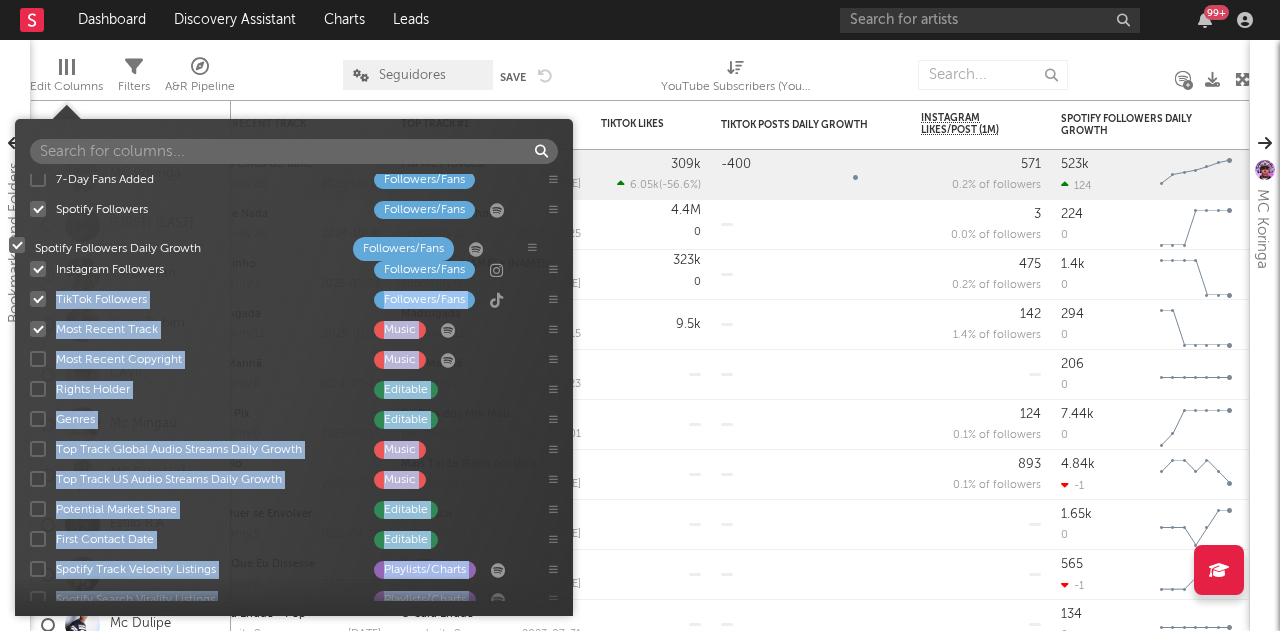drag, startPoint x: 554, startPoint y: 445, endPoint x: 532, endPoint y: 242, distance: 204.18864 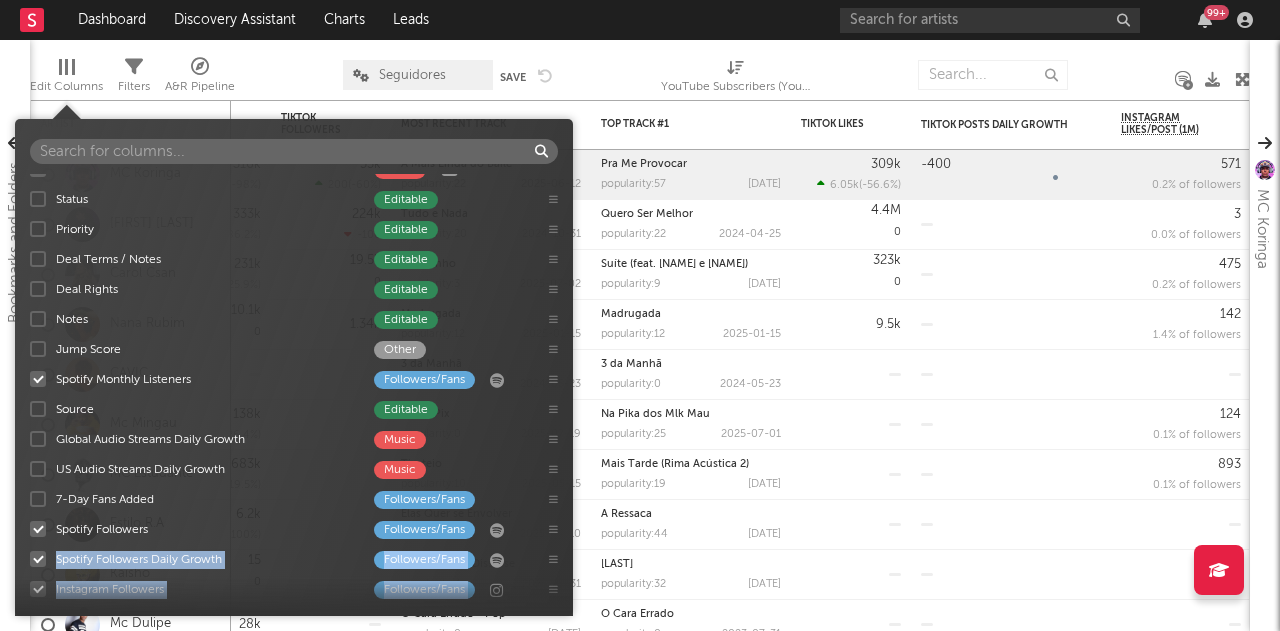 scroll, scrollTop: 50, scrollLeft: 0, axis: vertical 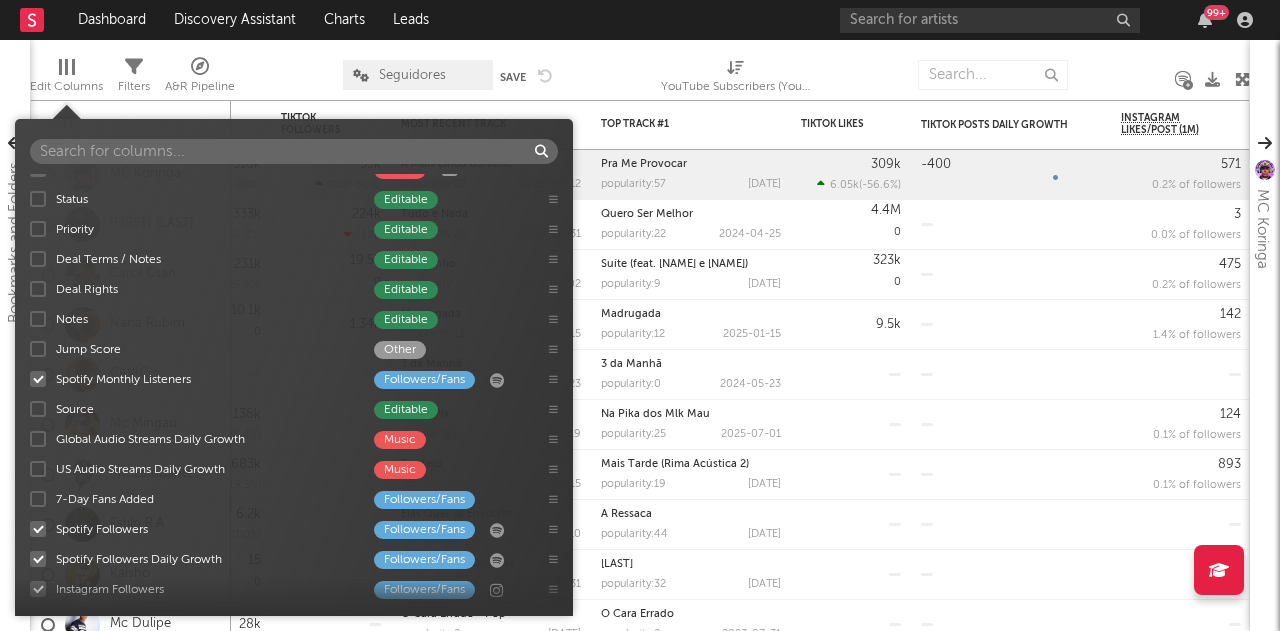click on "Global Audio Streams Daily Growth" at bounding box center [205, 440] 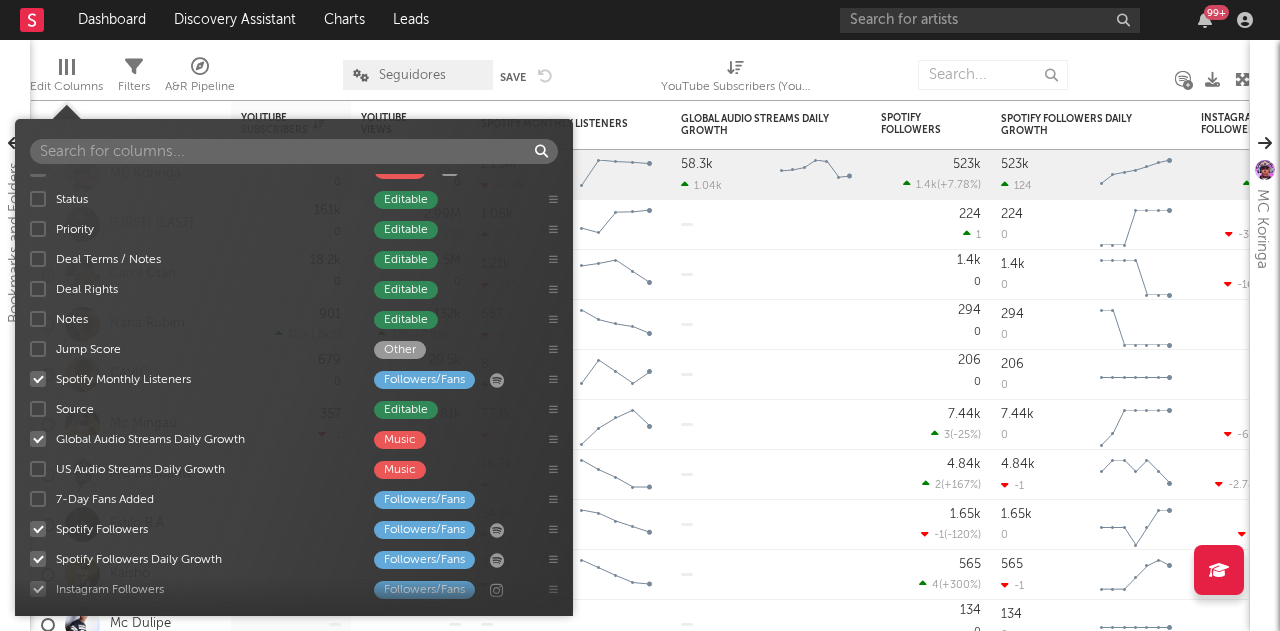 click on "Global Audio Streams Daily Growth" at bounding box center (205, 440) 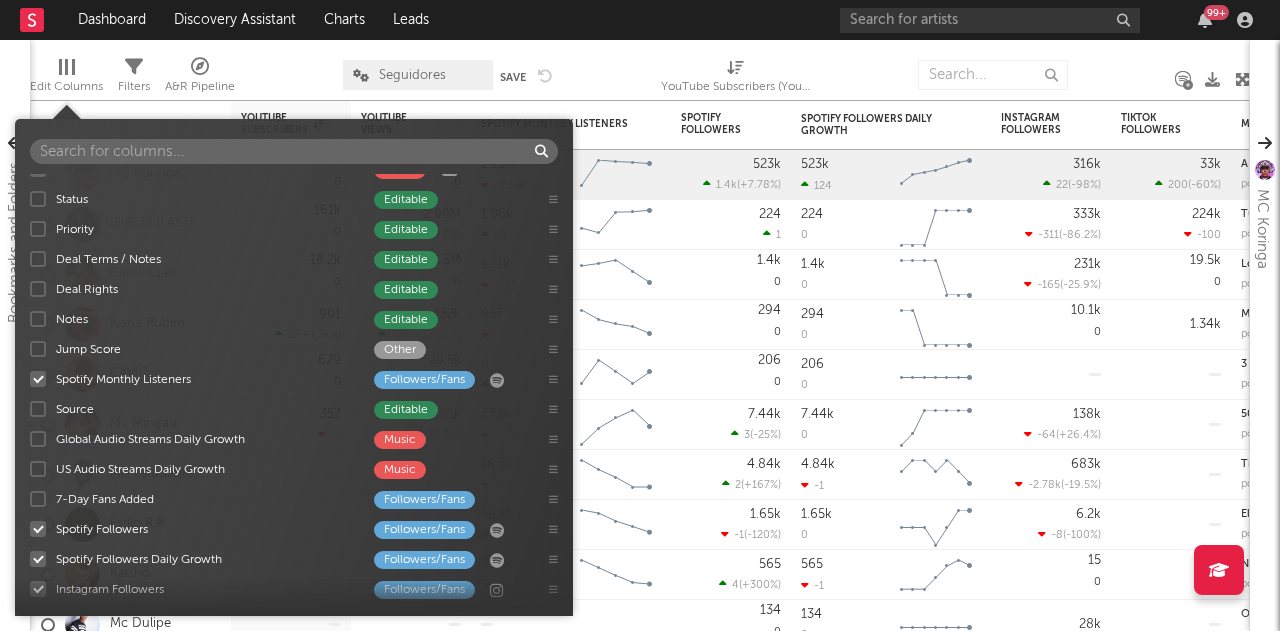 click on "Global Audio Streams Daily Growth" at bounding box center (205, 440) 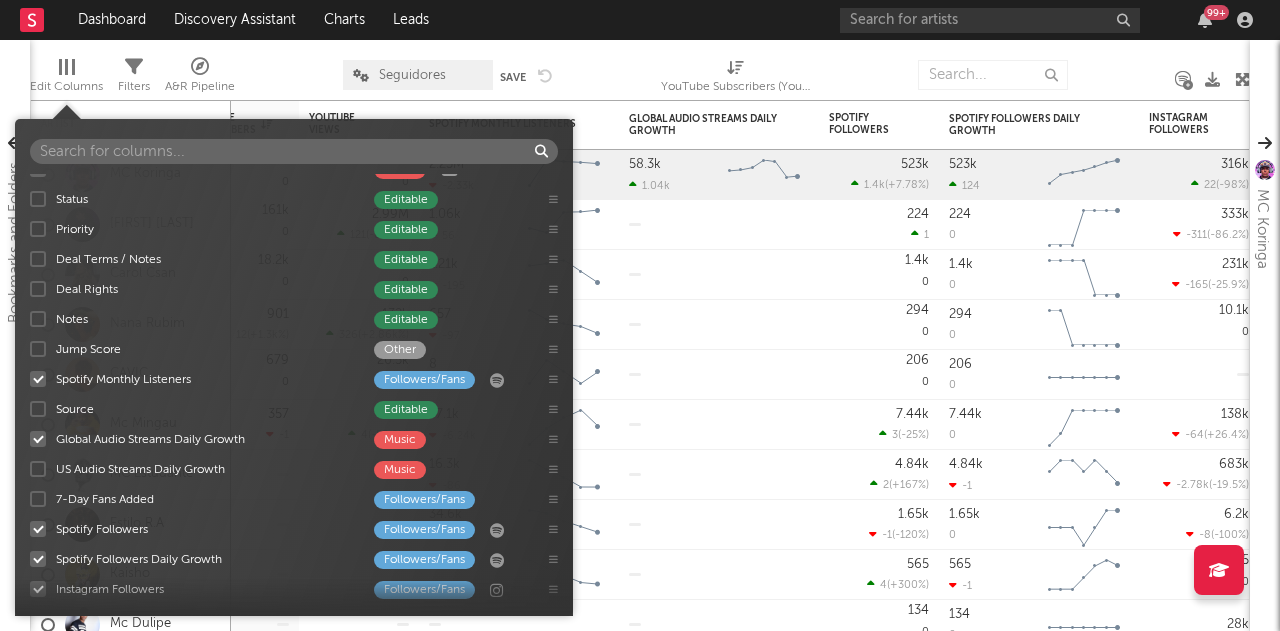 click on "Global Audio Streams Daily Growth" at bounding box center [205, 440] 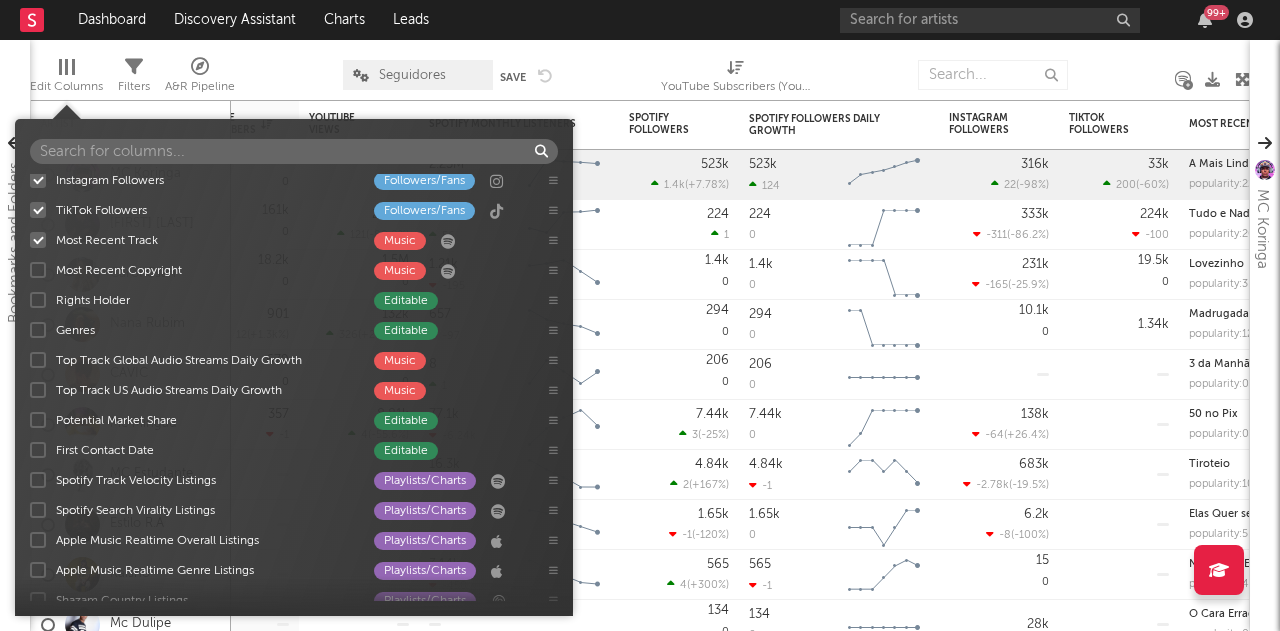 scroll, scrollTop: 458, scrollLeft: 0, axis: vertical 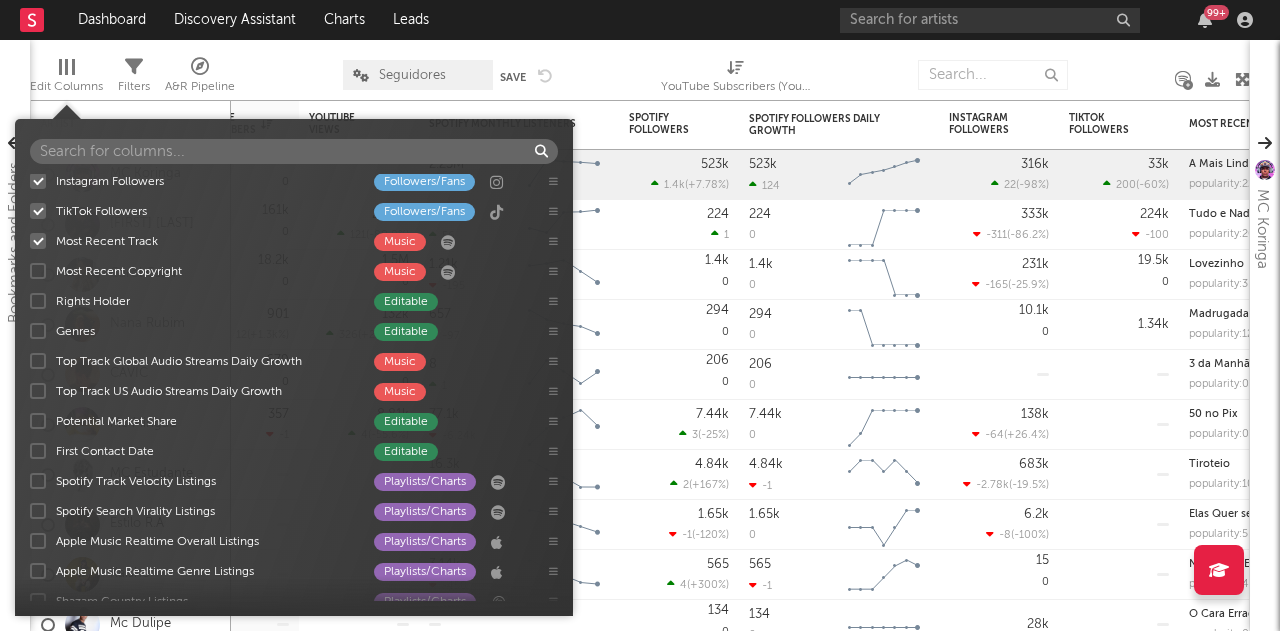 click at bounding box center (38, 361) 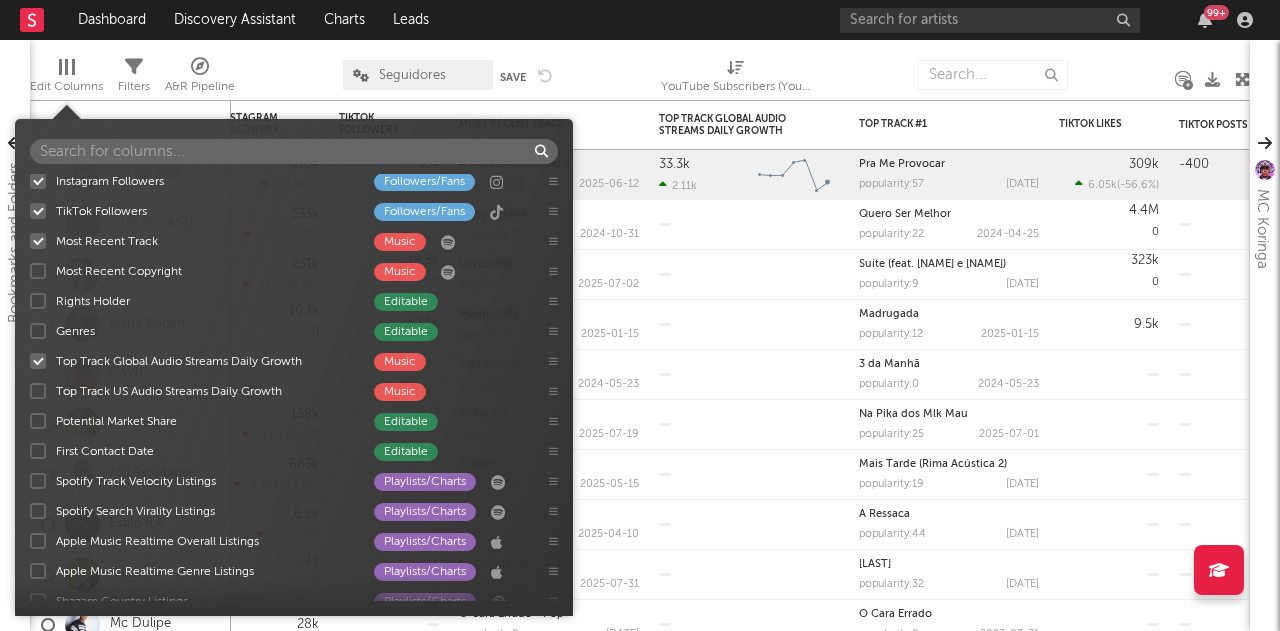 click at bounding box center [38, 361] 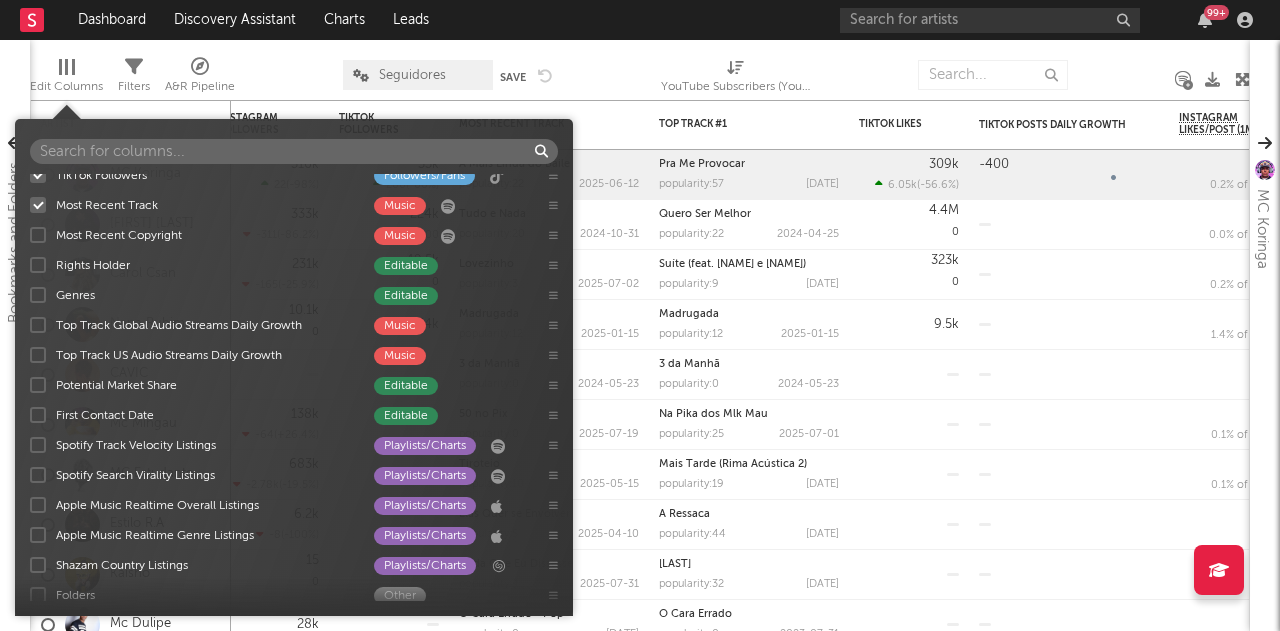 scroll, scrollTop: 501, scrollLeft: 0, axis: vertical 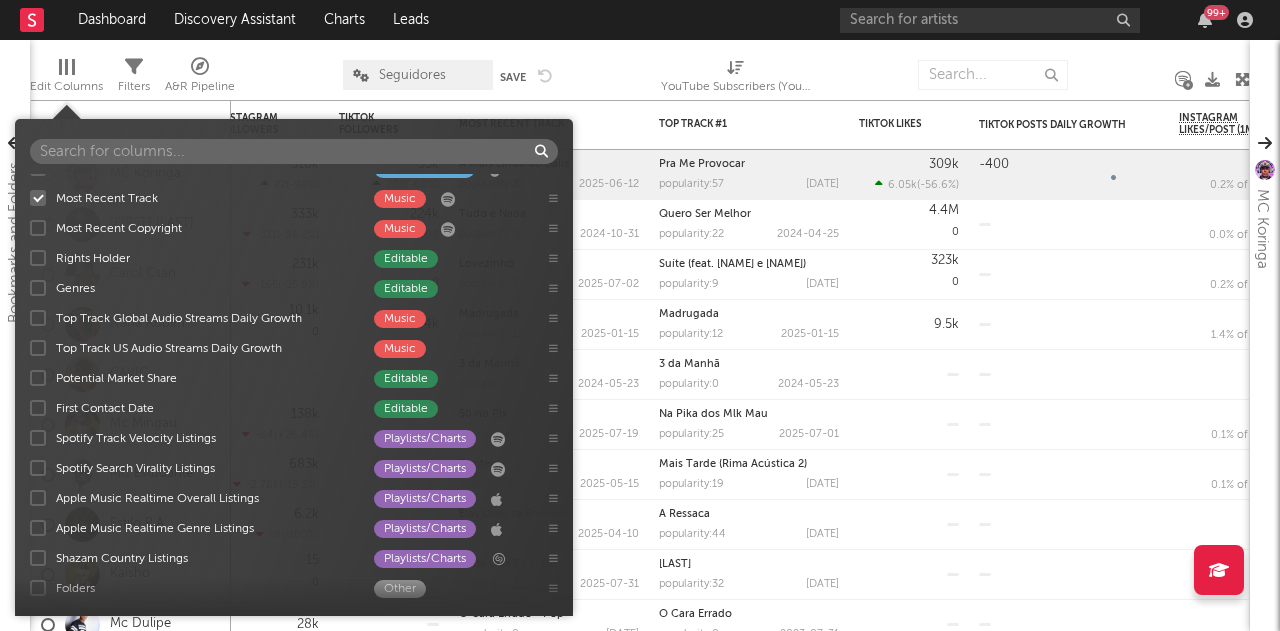 click at bounding box center [38, 378] 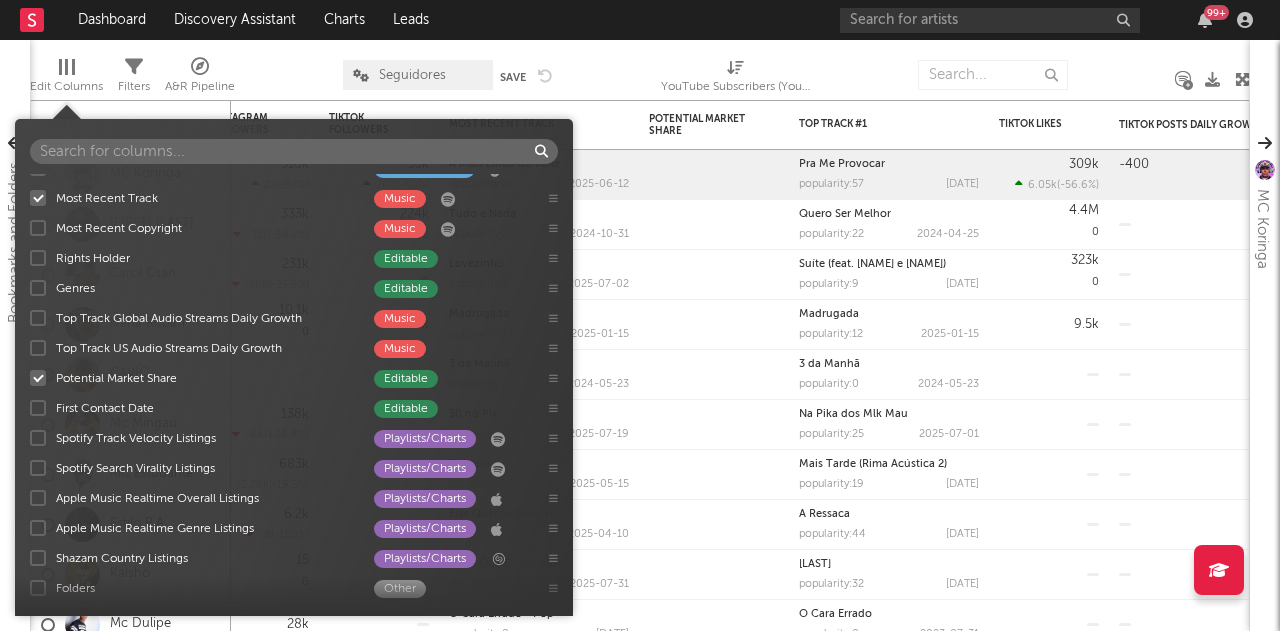 click at bounding box center (38, 378) 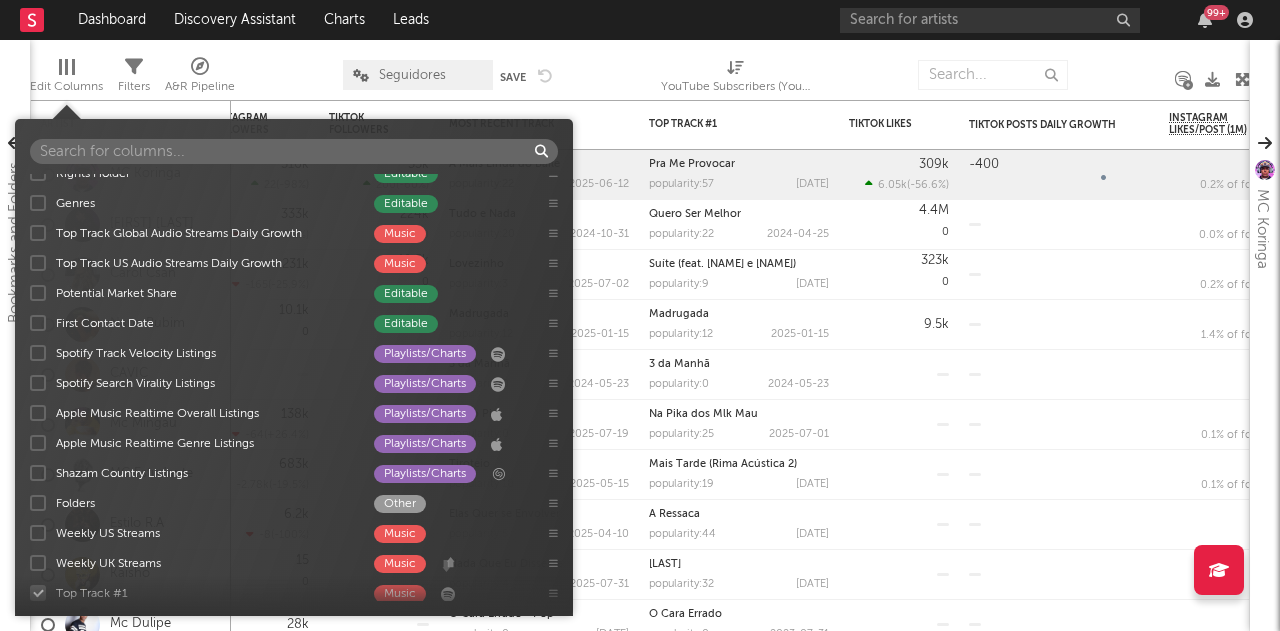 scroll, scrollTop: 608, scrollLeft: 0, axis: vertical 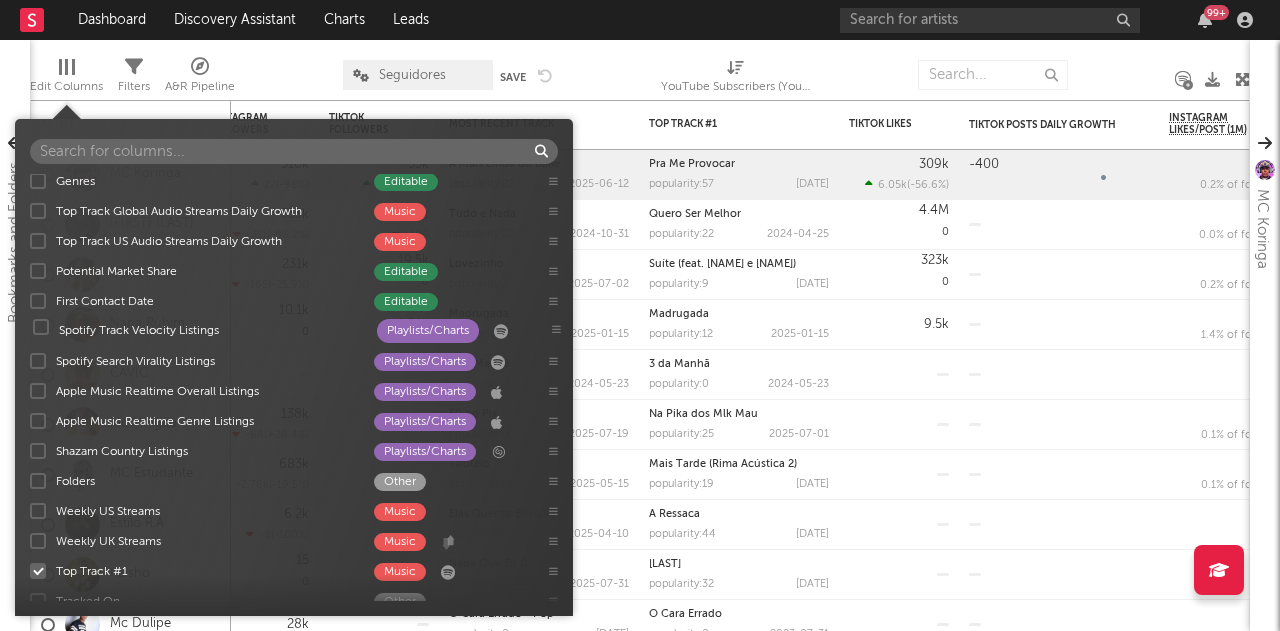 click on "YouTube Subscribers Followers/Fans YouTube Views Music Status Editable Priority Editable Deal Terms / Notes Editable Deal Rights Editable Notes Editable Jump Score Other Spotify Monthly Listeners Followers/Fans Source Editable Global Audio Streams Daily Growth Music US Audio Streams Daily Growth Music 7-Day Fans Added Followers/Fans Spotify Followers Followers/Fans Spotify Followers Daily Growth Followers/Fans Instagram Followers Followers/Fans TikTok Followers Followers/Fans Most Recent Track Music Most Recent Copyright Music Rights Holder Editable Genres Editable Top Track Global Audio Streams Daily Growth Music Top Track US Audio Streams Daily Growth Music Potential Market Share Editable First Contact Date Editable Spotify Track Velocity Listings Playlists/Charts Spotify Search Virality Listings Playlists/Charts Apple Music Realtime Overall Listings Playlists/Charts Apple Music Realtime Genre Listings Playlists/Charts Shazam Country Listings Playlists/Charts Folders Other Weekly US Streams Music Music" at bounding box center (294, 387) 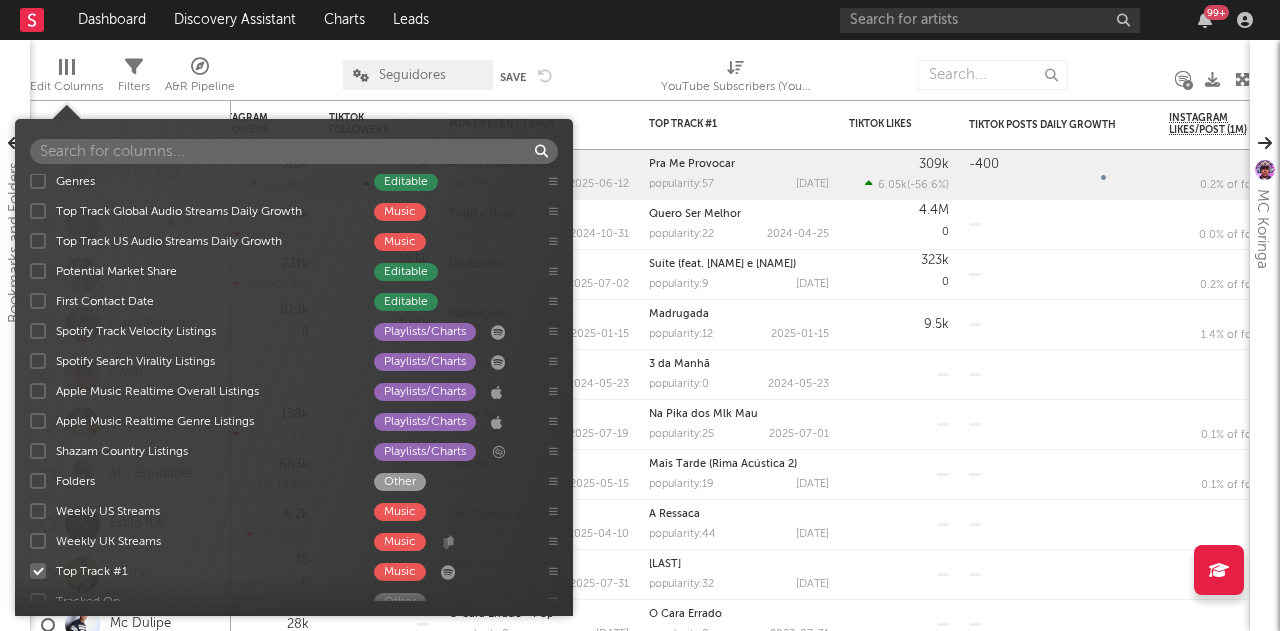 click at bounding box center (38, 331) 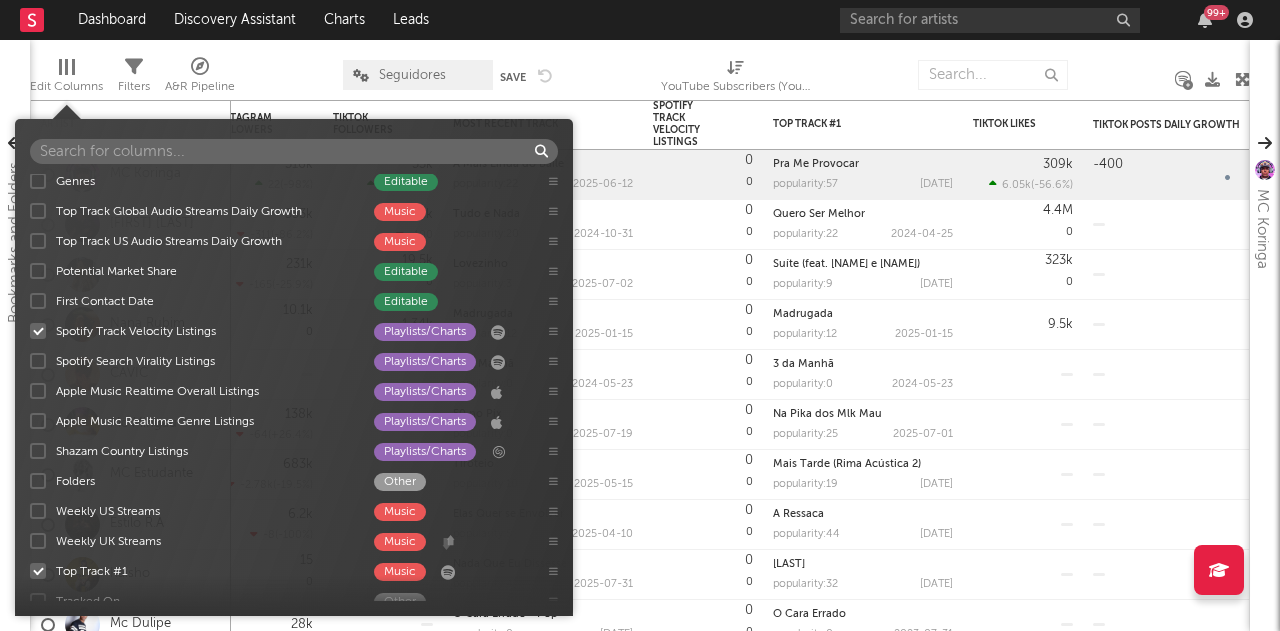 click at bounding box center (38, 331) 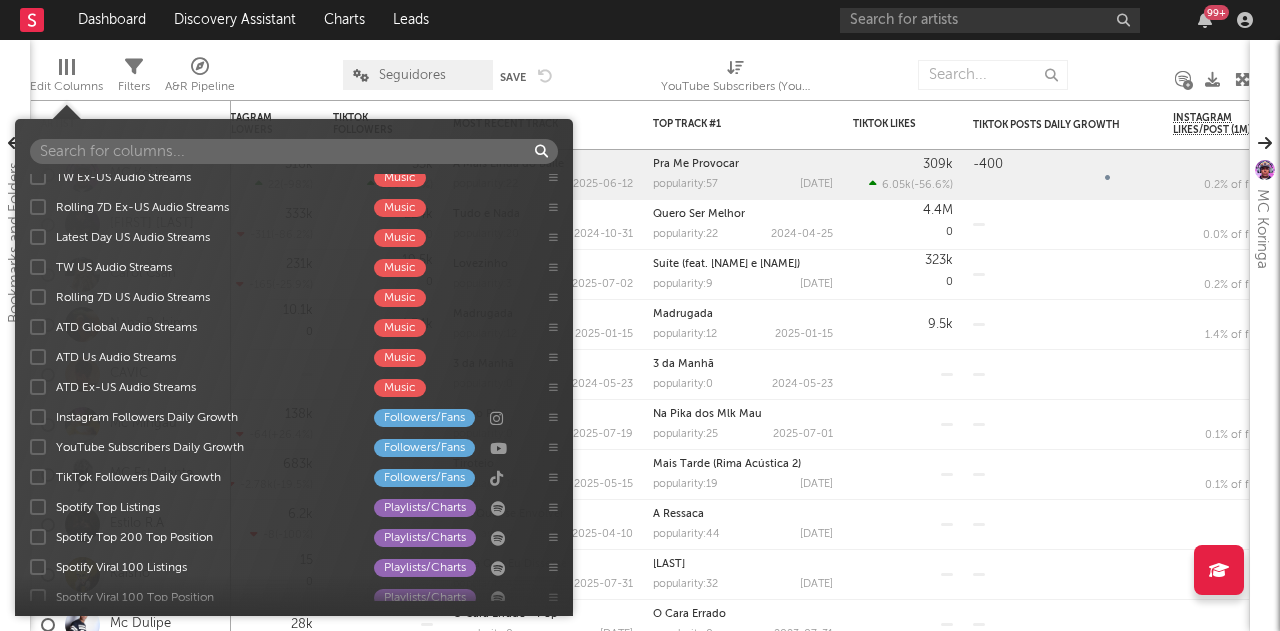 scroll, scrollTop: 2382, scrollLeft: 0, axis: vertical 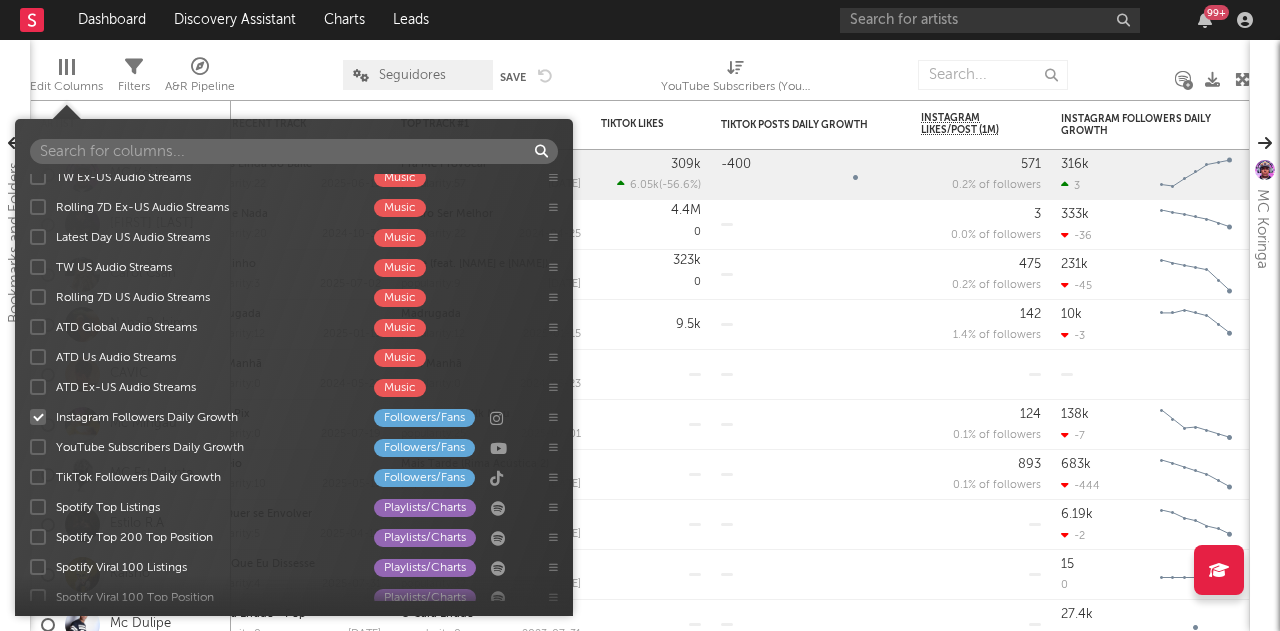click at bounding box center (38, 447) 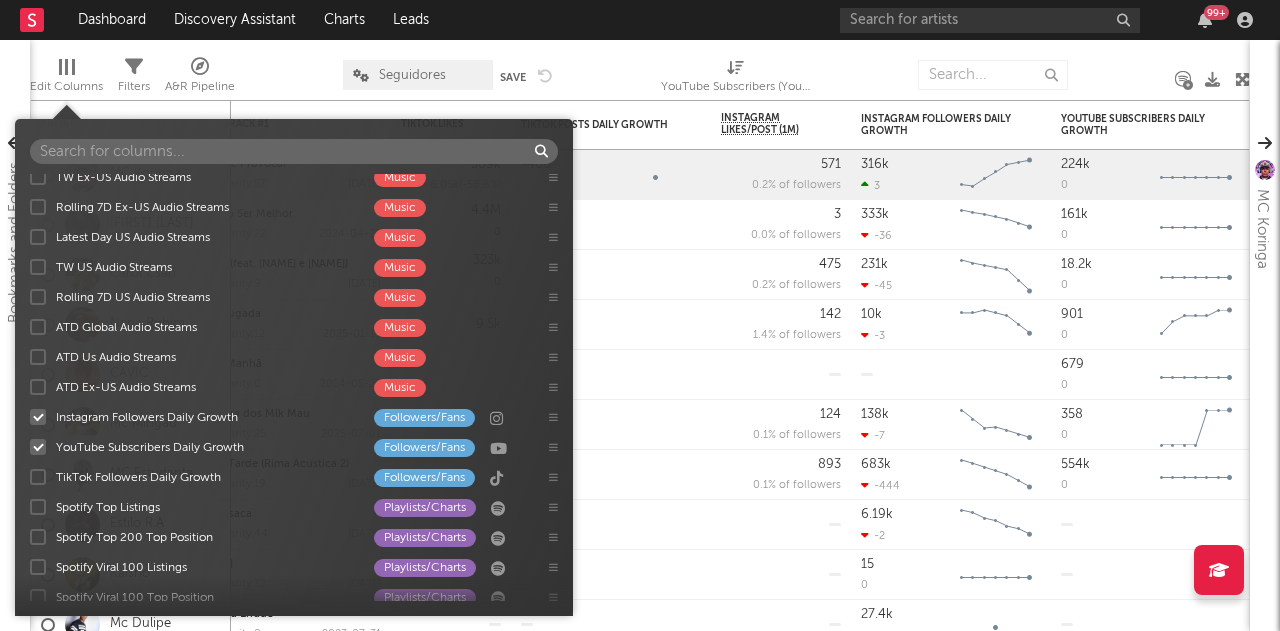 click at bounding box center (38, 477) 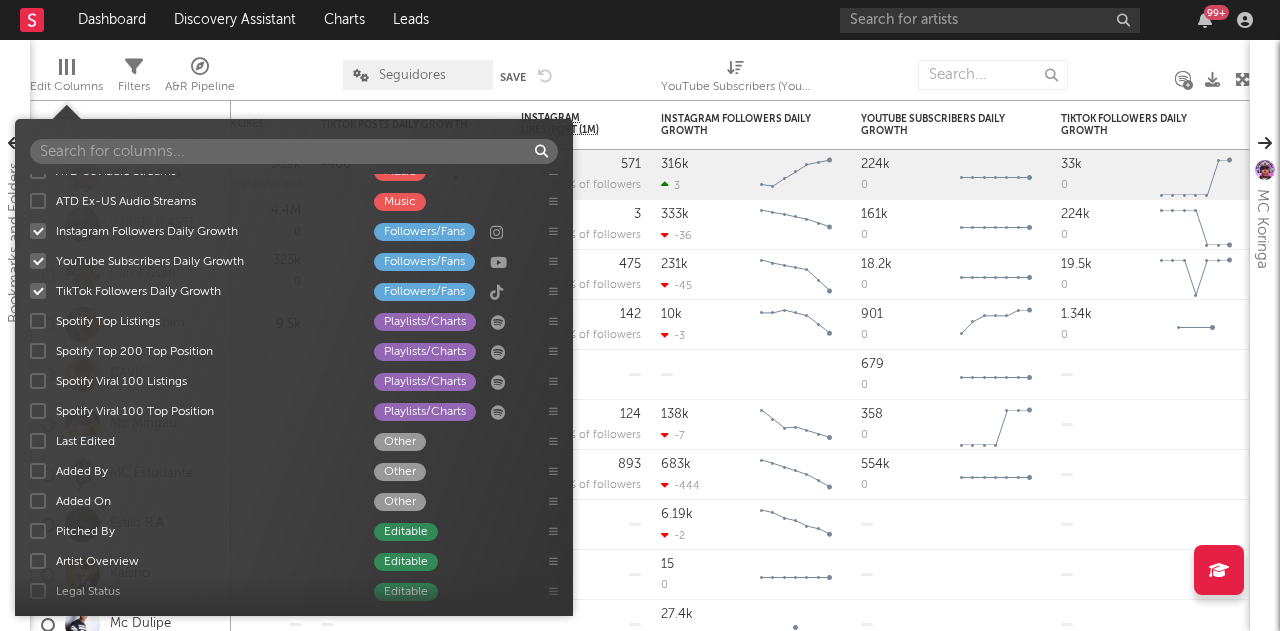 scroll, scrollTop: 2578, scrollLeft: 0, axis: vertical 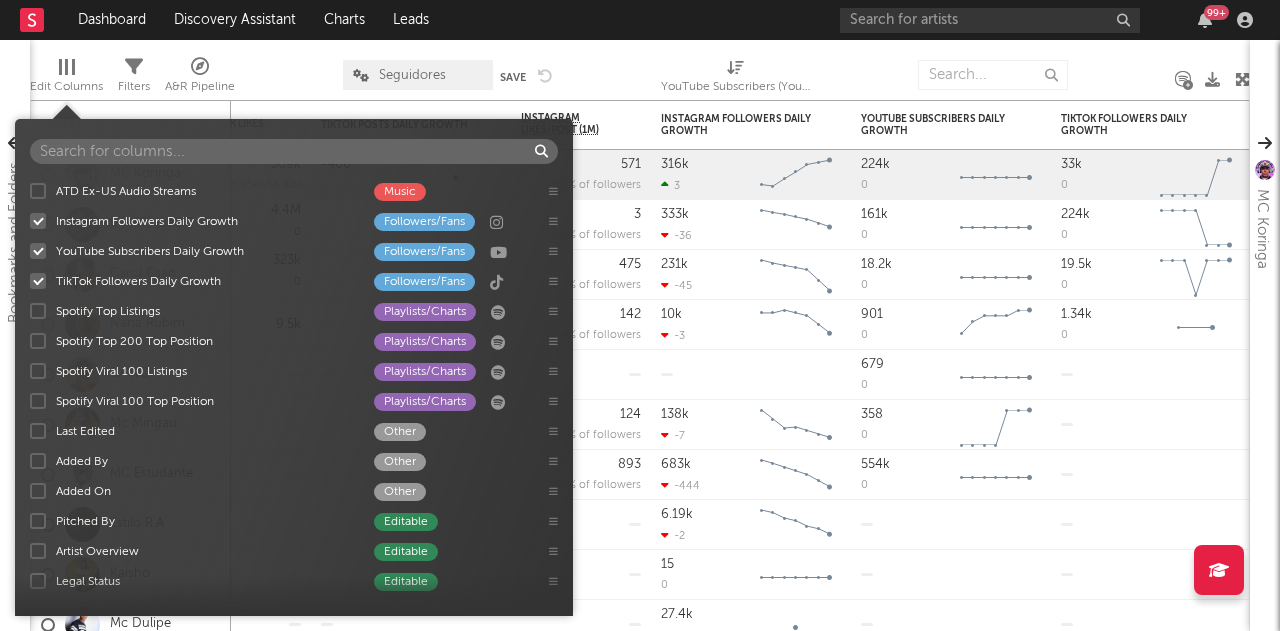 click at bounding box center [38, 341] 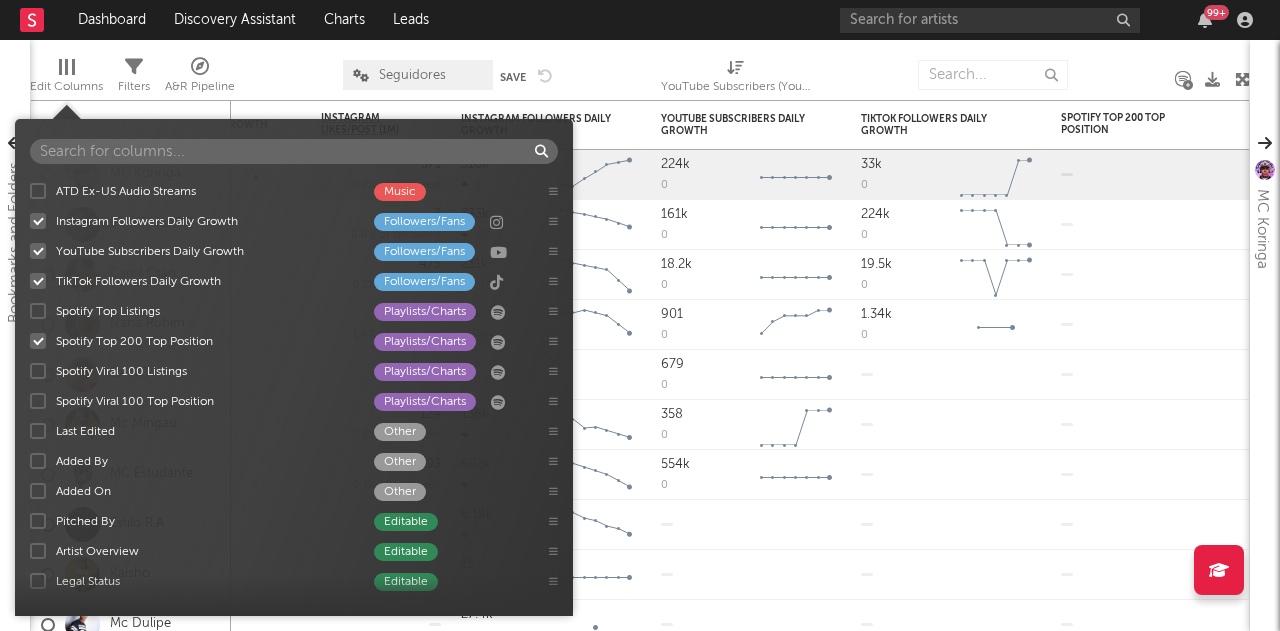 click at bounding box center [38, 341] 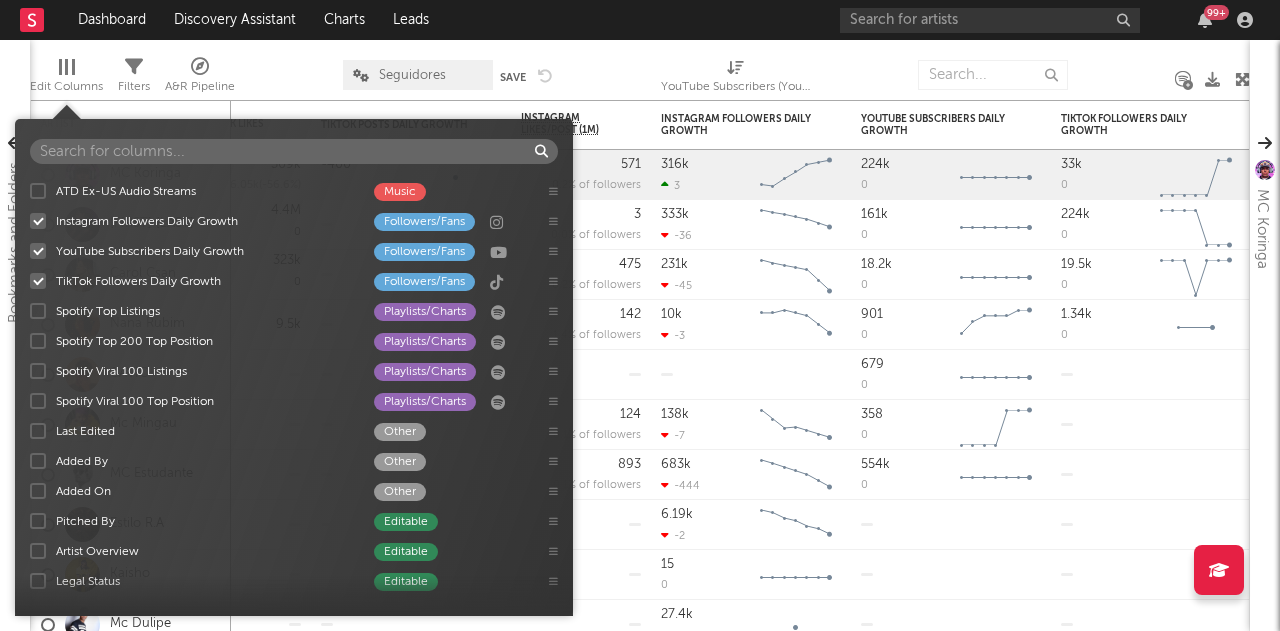 click at bounding box center [38, 371] 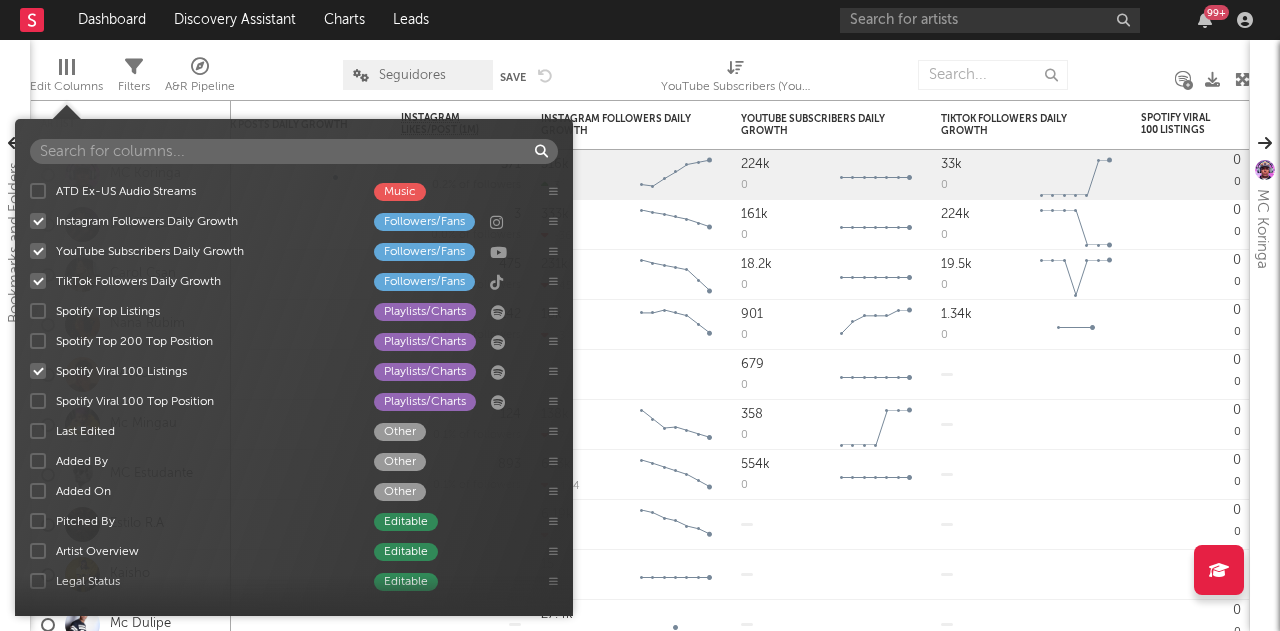 click at bounding box center (38, 371) 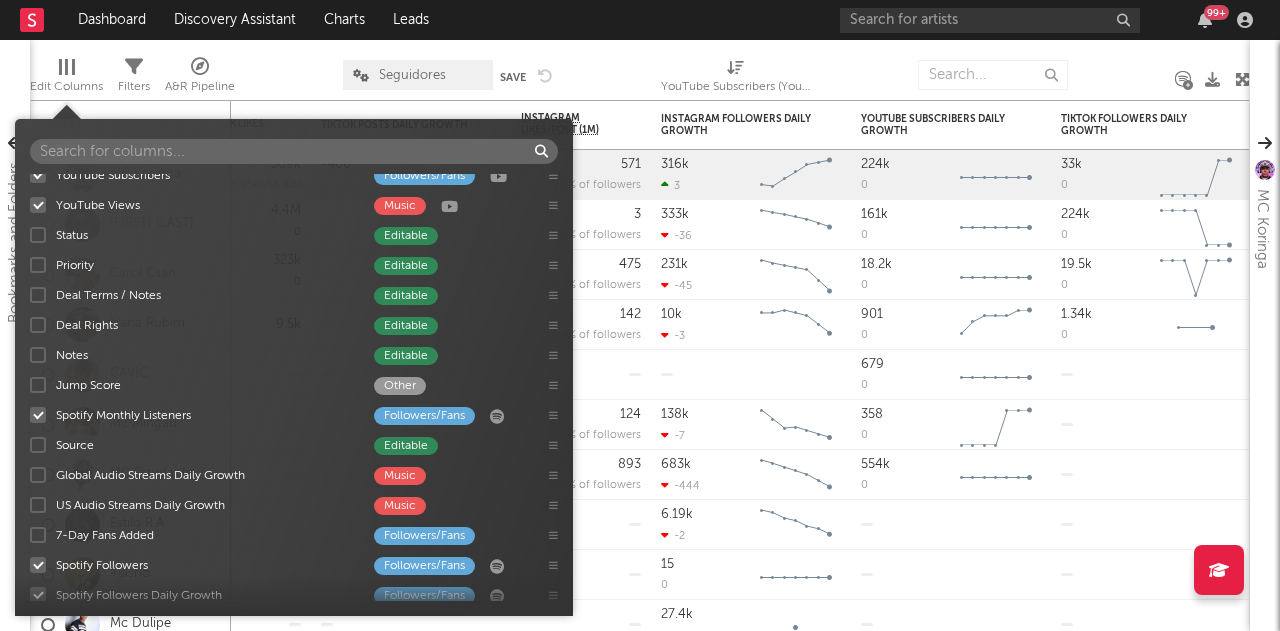 scroll, scrollTop: 0, scrollLeft: 0, axis: both 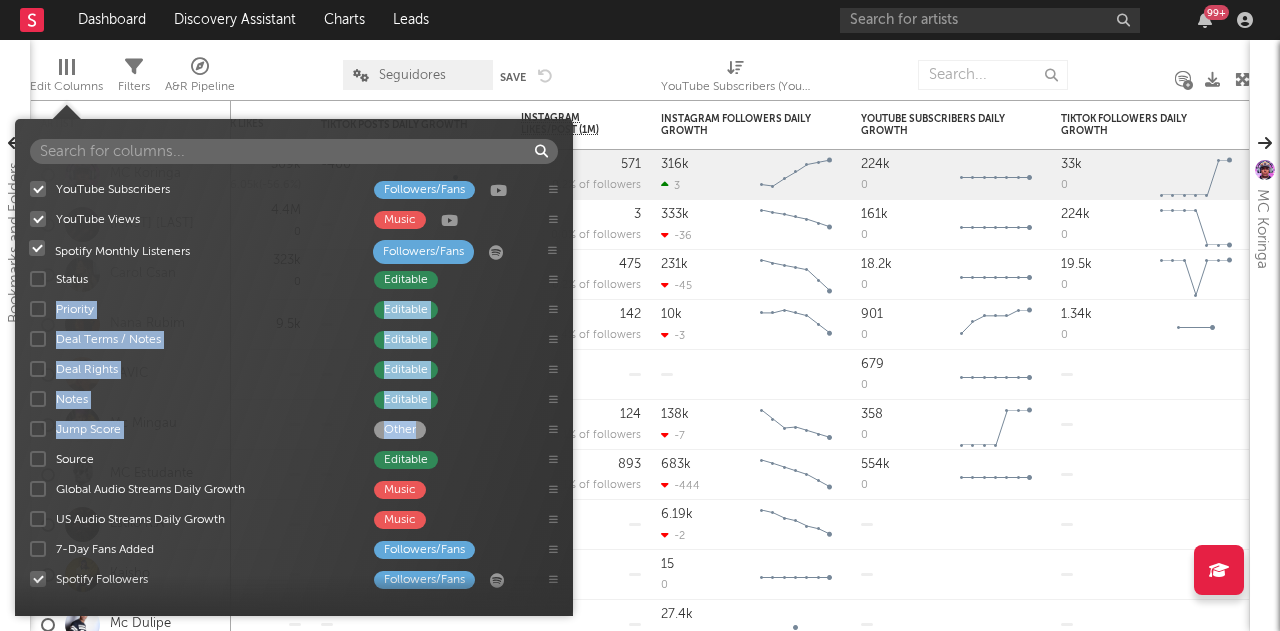 drag, startPoint x: 550, startPoint y: 424, endPoint x: 549, endPoint y: 244, distance: 180.00278 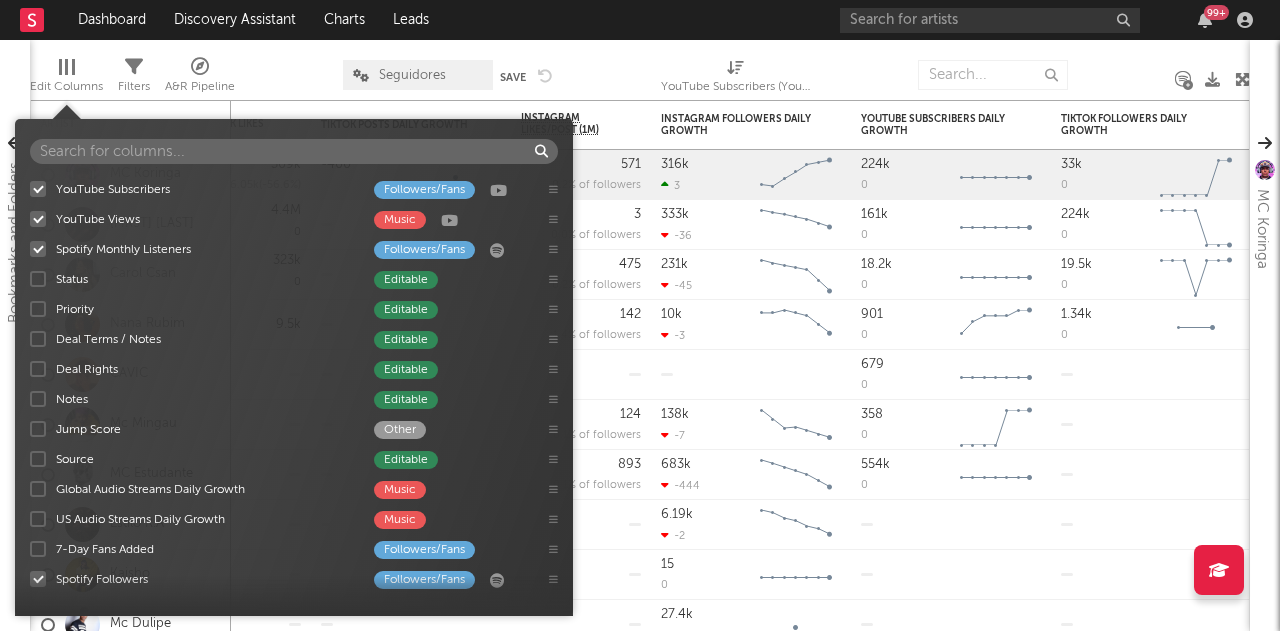 scroll, scrollTop: 77, scrollLeft: 0, axis: vertical 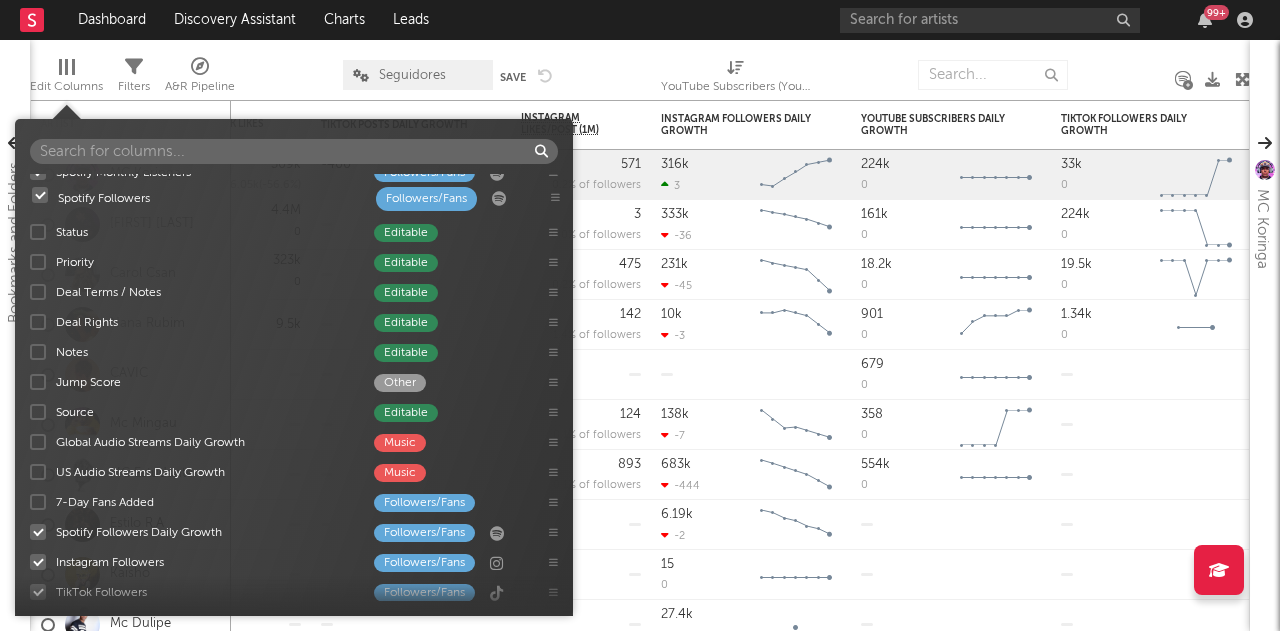 drag, startPoint x: 552, startPoint y: 500, endPoint x: 554, endPoint y: 194, distance: 306.00653 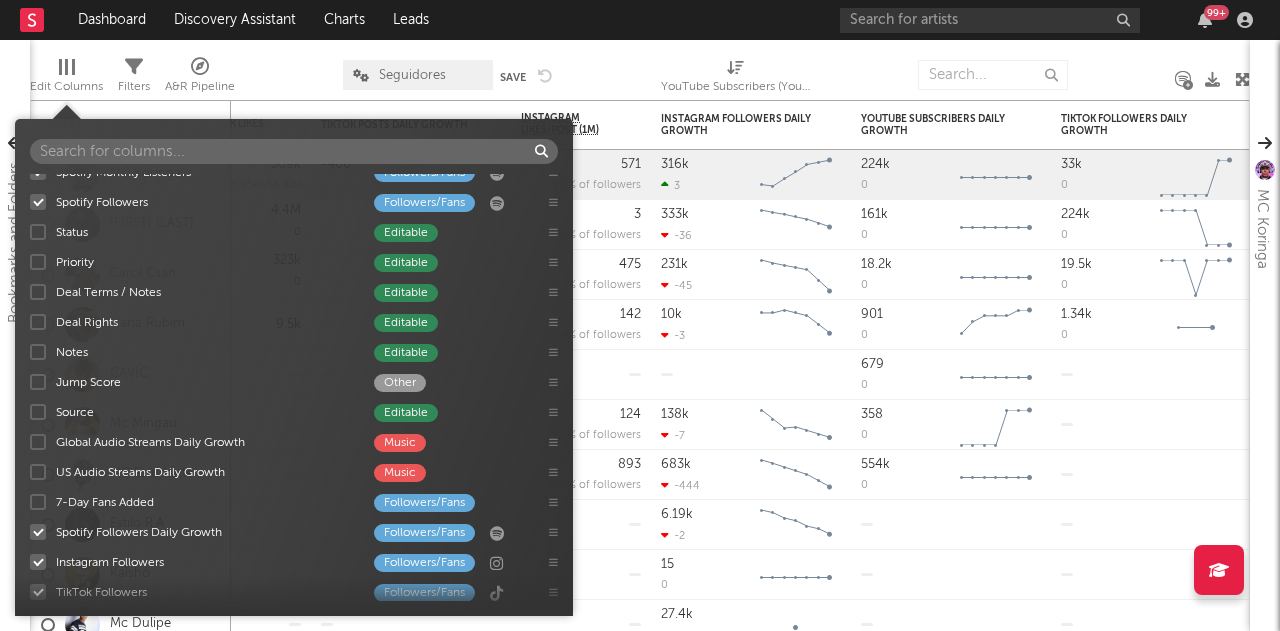 scroll, scrollTop: 65, scrollLeft: 0, axis: vertical 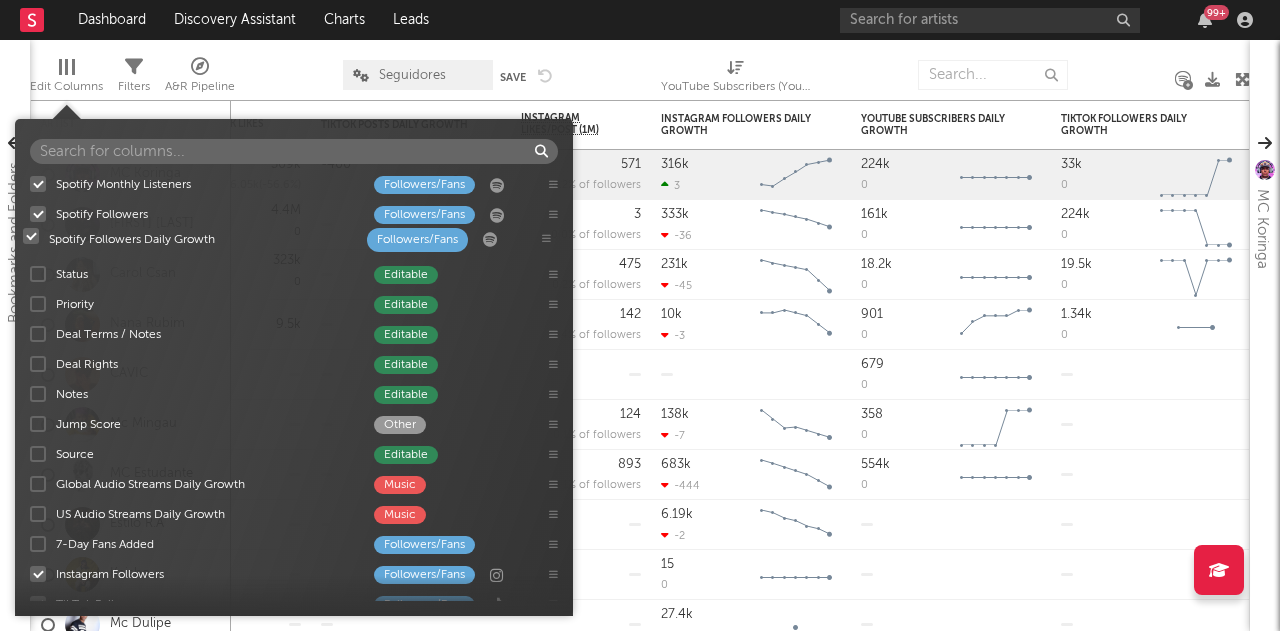 drag, startPoint x: 554, startPoint y: 544, endPoint x: 547, endPoint y: 237, distance: 307.0798 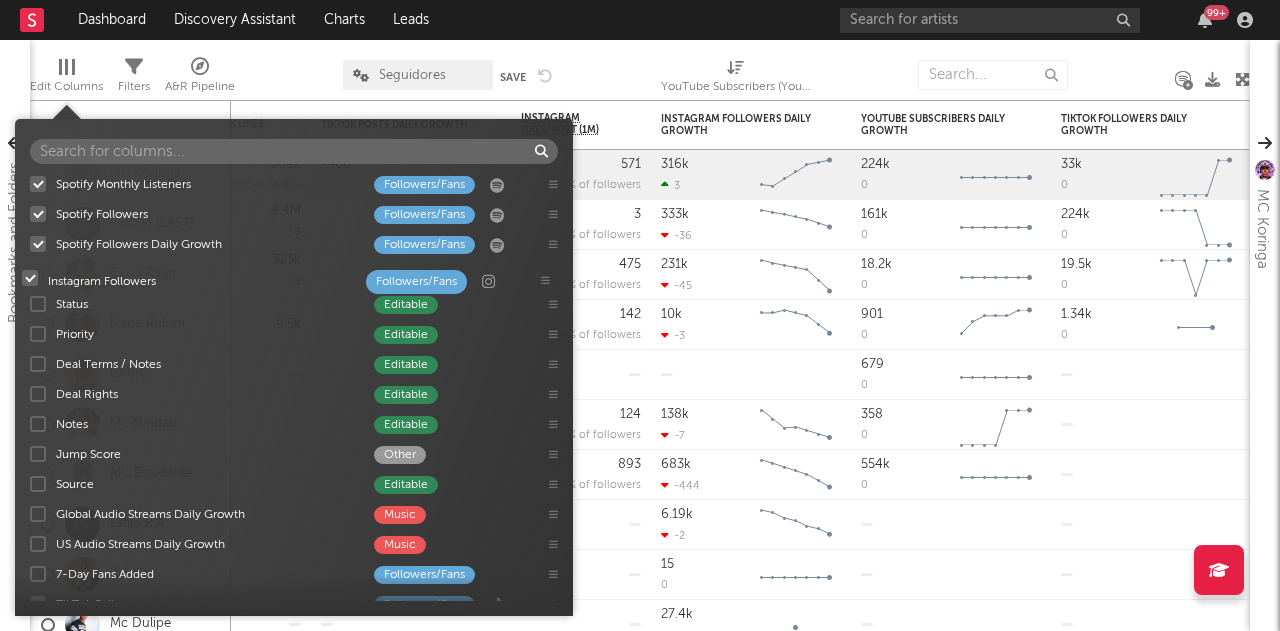 drag, startPoint x: 551, startPoint y: 573, endPoint x: 543, endPoint y: 277, distance: 296.1081 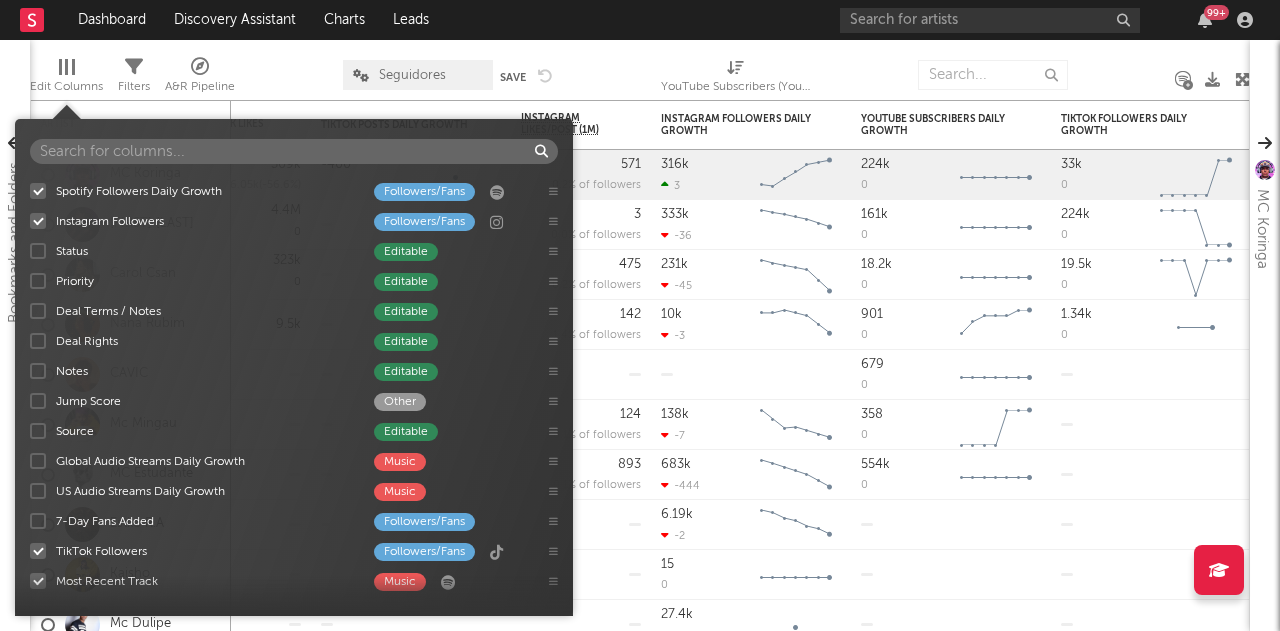 scroll, scrollTop: 117, scrollLeft: 0, axis: vertical 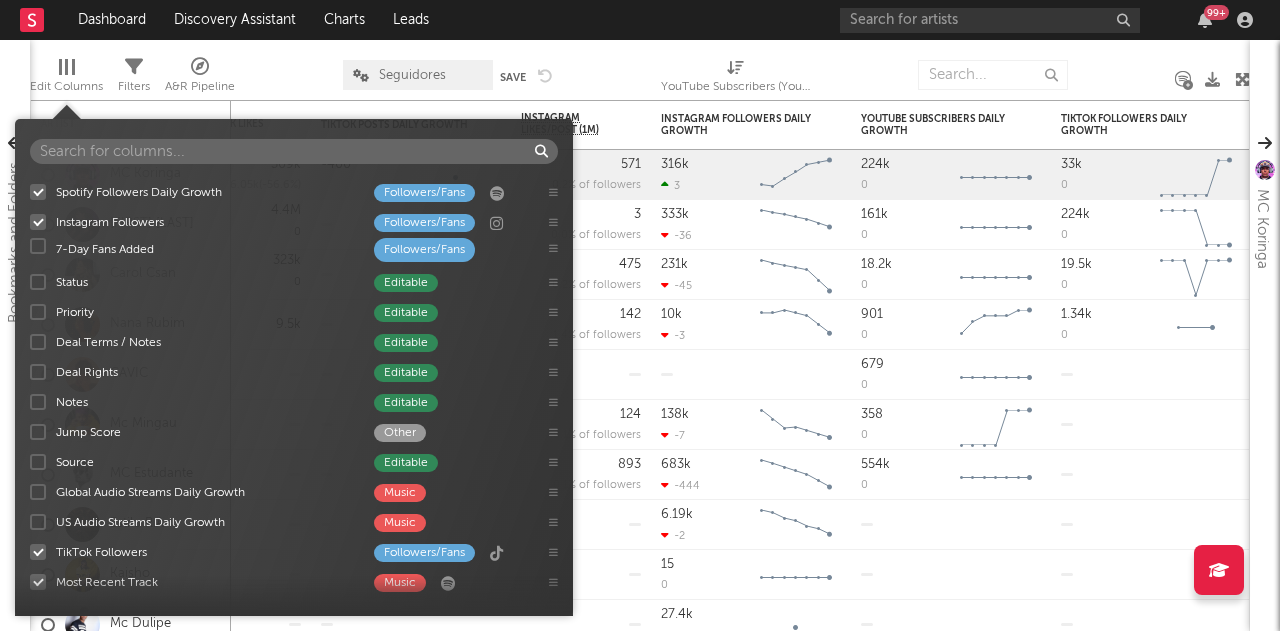 drag, startPoint x: 550, startPoint y: 519, endPoint x: 552, endPoint y: 243, distance: 276.00723 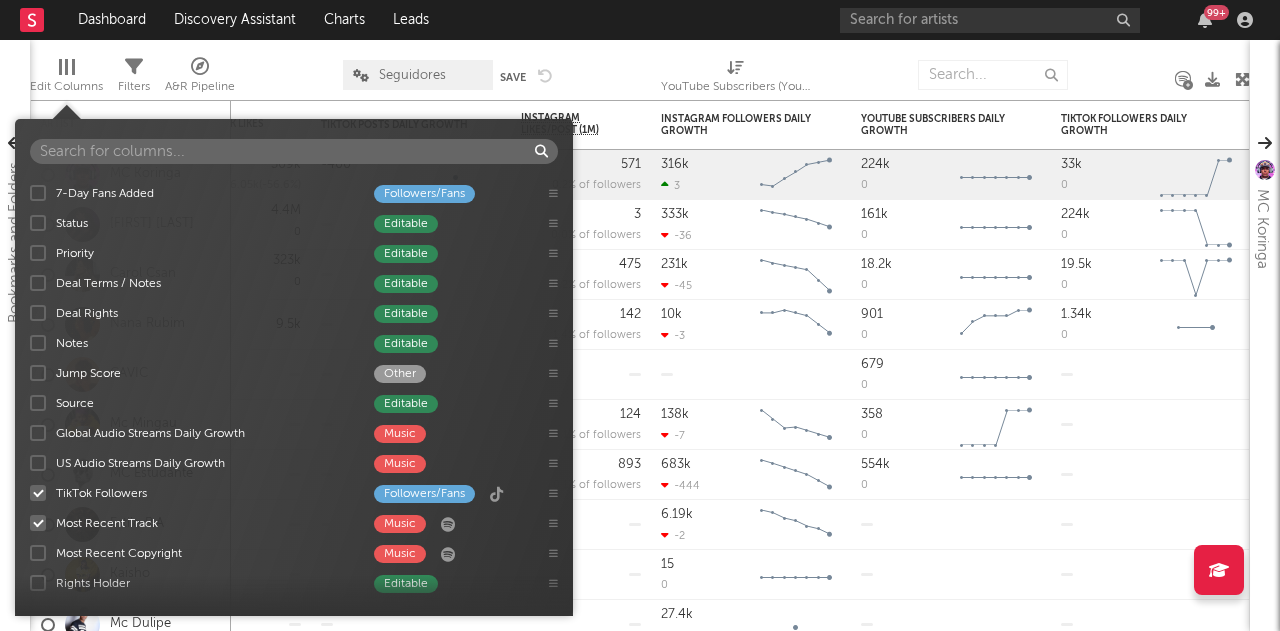 scroll, scrollTop: 175, scrollLeft: 0, axis: vertical 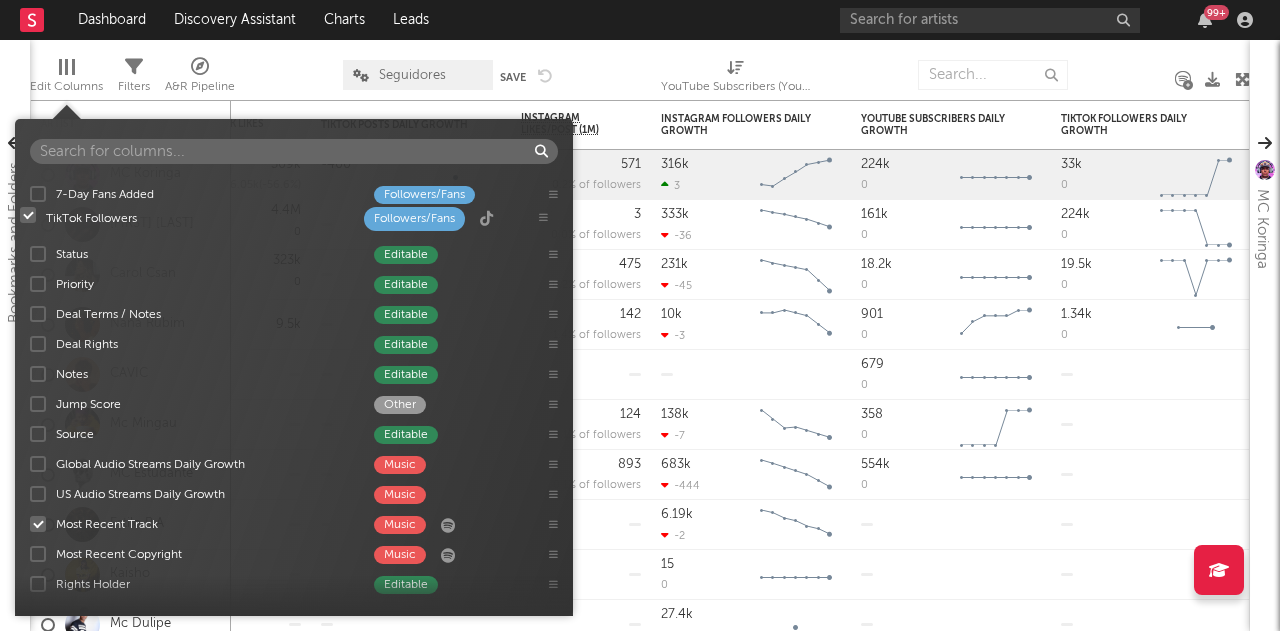 drag, startPoint x: 548, startPoint y: 497, endPoint x: 538, endPoint y: 219, distance: 278.1798 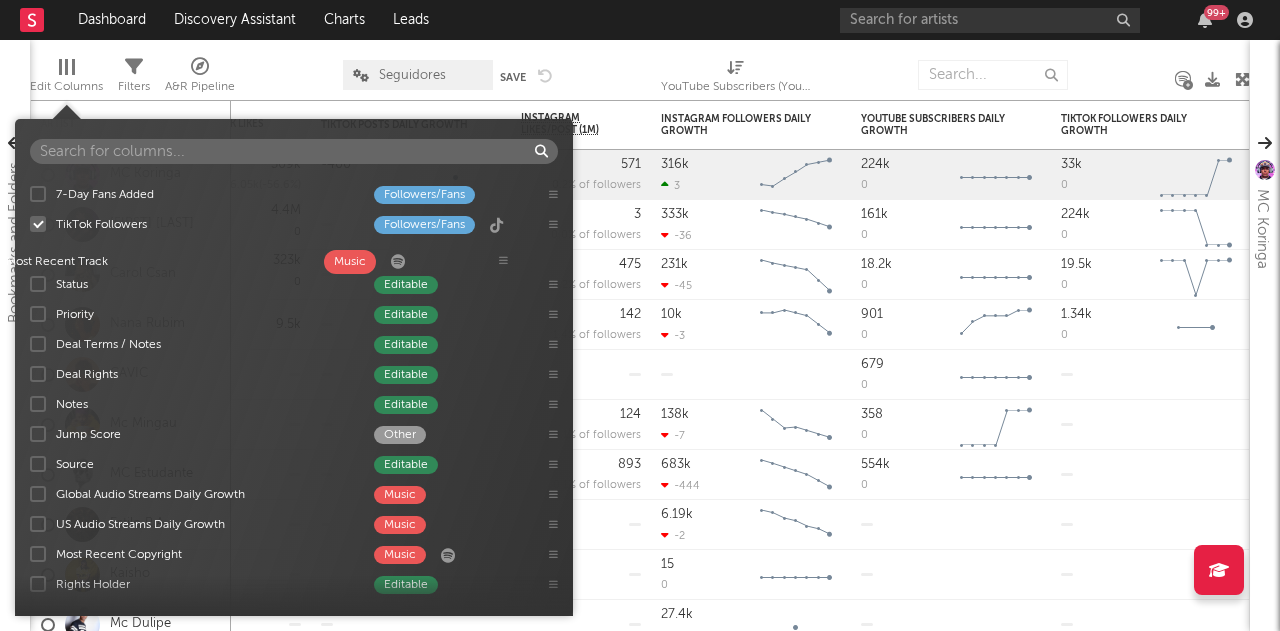 drag, startPoint x: 554, startPoint y: 525, endPoint x: 505, endPoint y: 259, distance: 270.4755 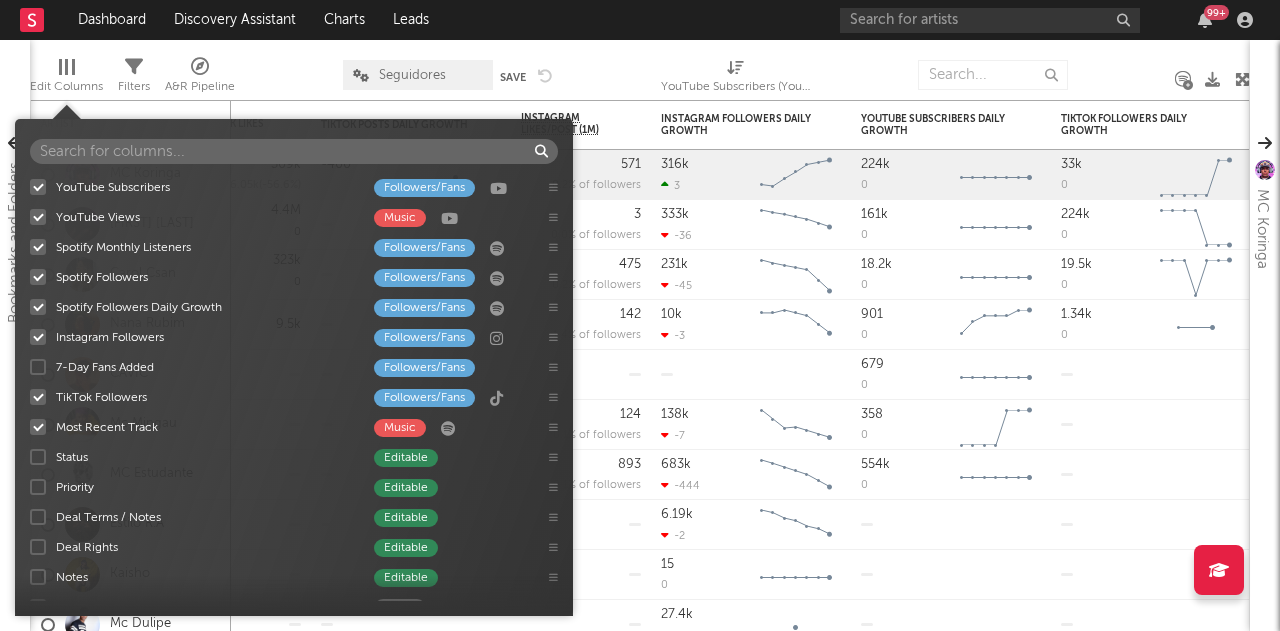 scroll, scrollTop: 1, scrollLeft: 0, axis: vertical 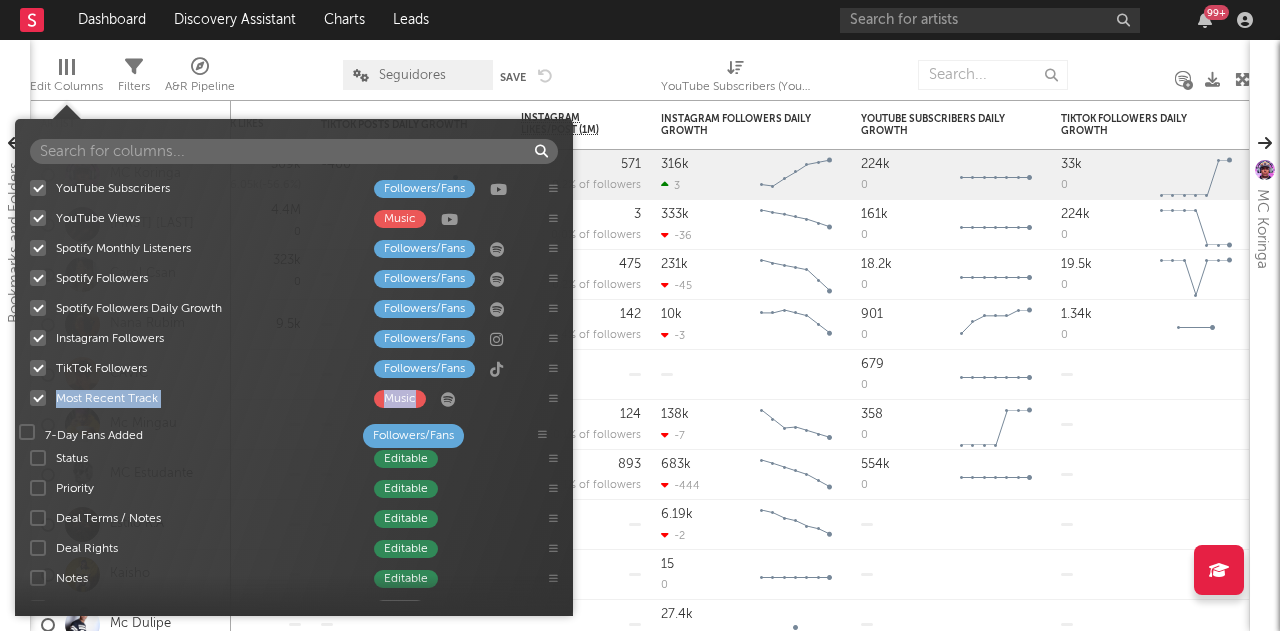 drag, startPoint x: 555, startPoint y: 371, endPoint x: 546, endPoint y: 437, distance: 66.61081 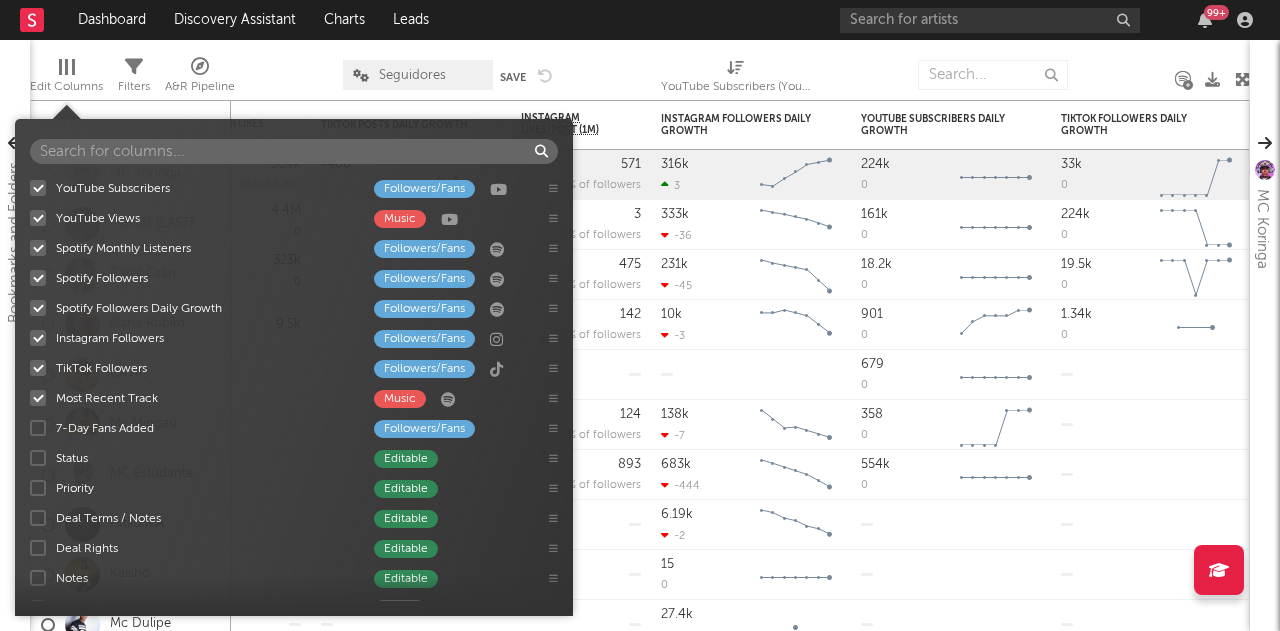 click on "7-Day Fans Added Followers/Fans" at bounding box center [294, 428] 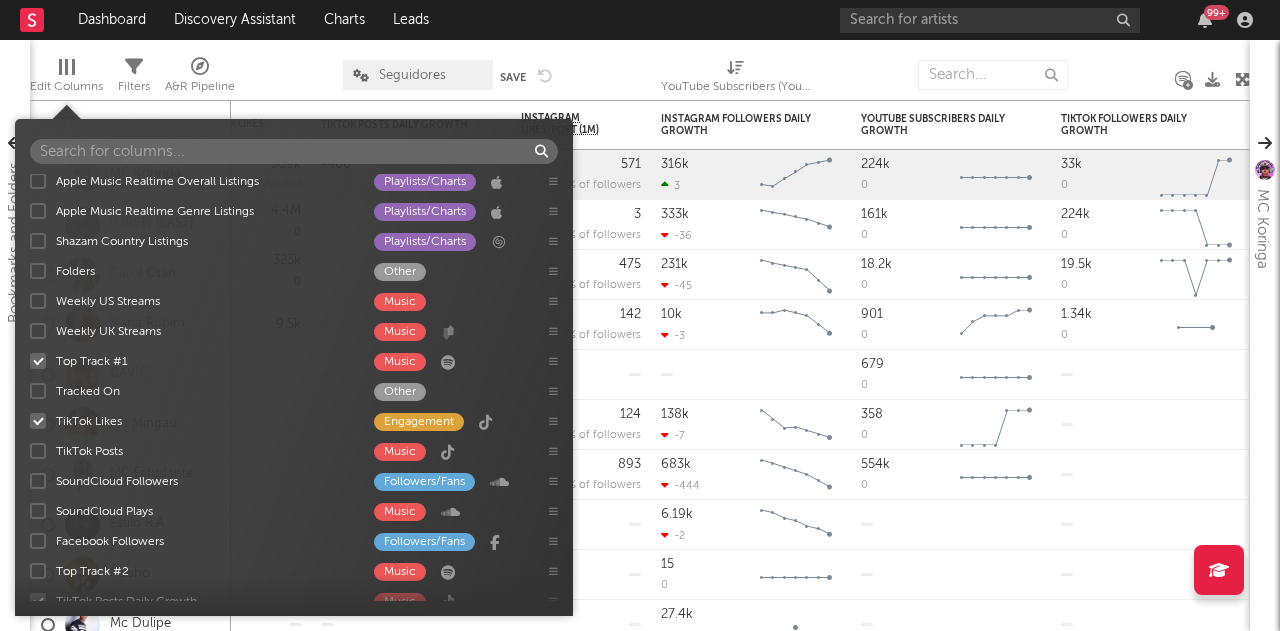 scroll, scrollTop: 633, scrollLeft: 0, axis: vertical 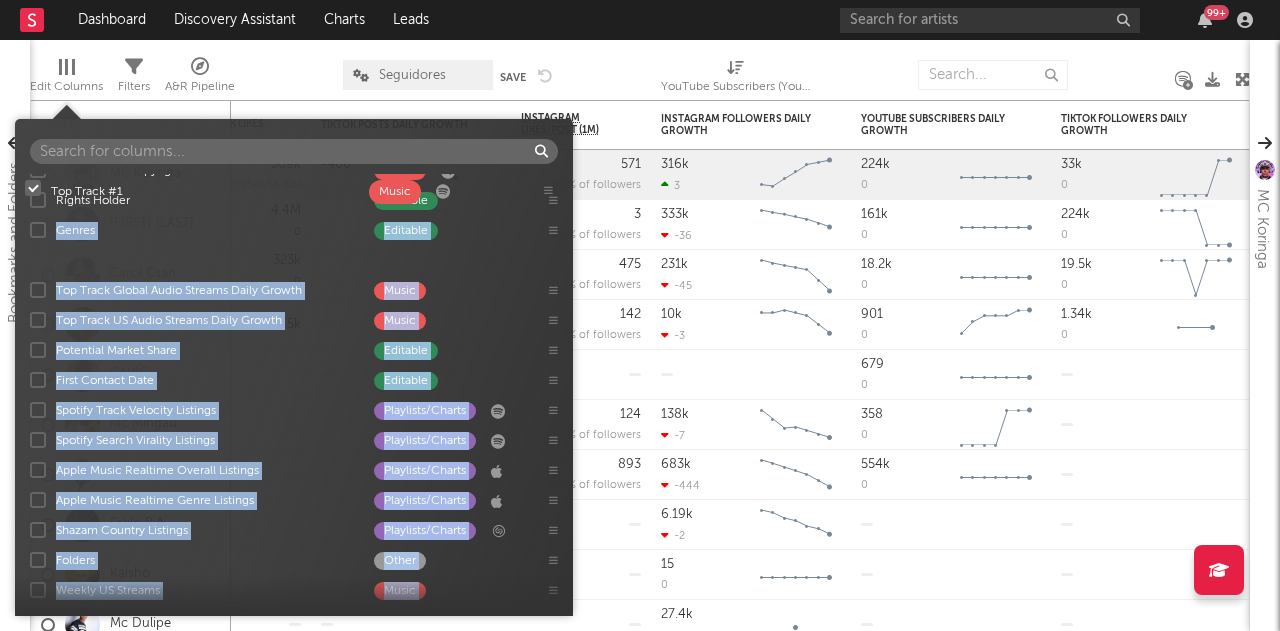 drag, startPoint x: 554, startPoint y: 540, endPoint x: 549, endPoint y: 183, distance: 357.035 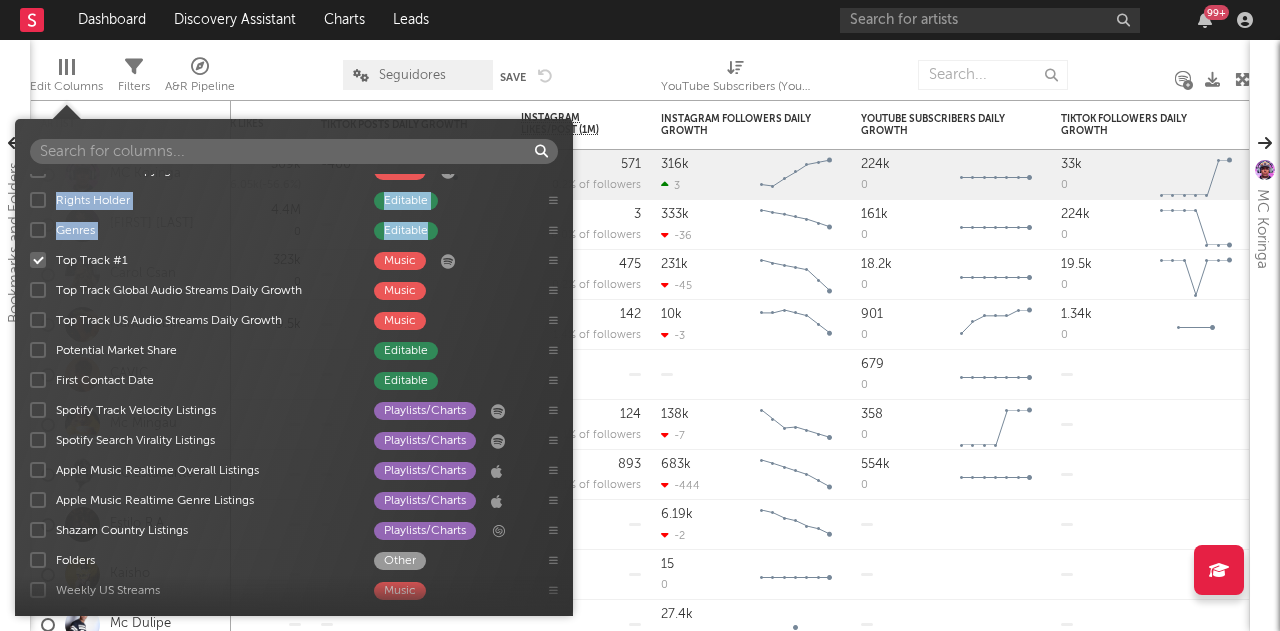 scroll, scrollTop: 549, scrollLeft: 0, axis: vertical 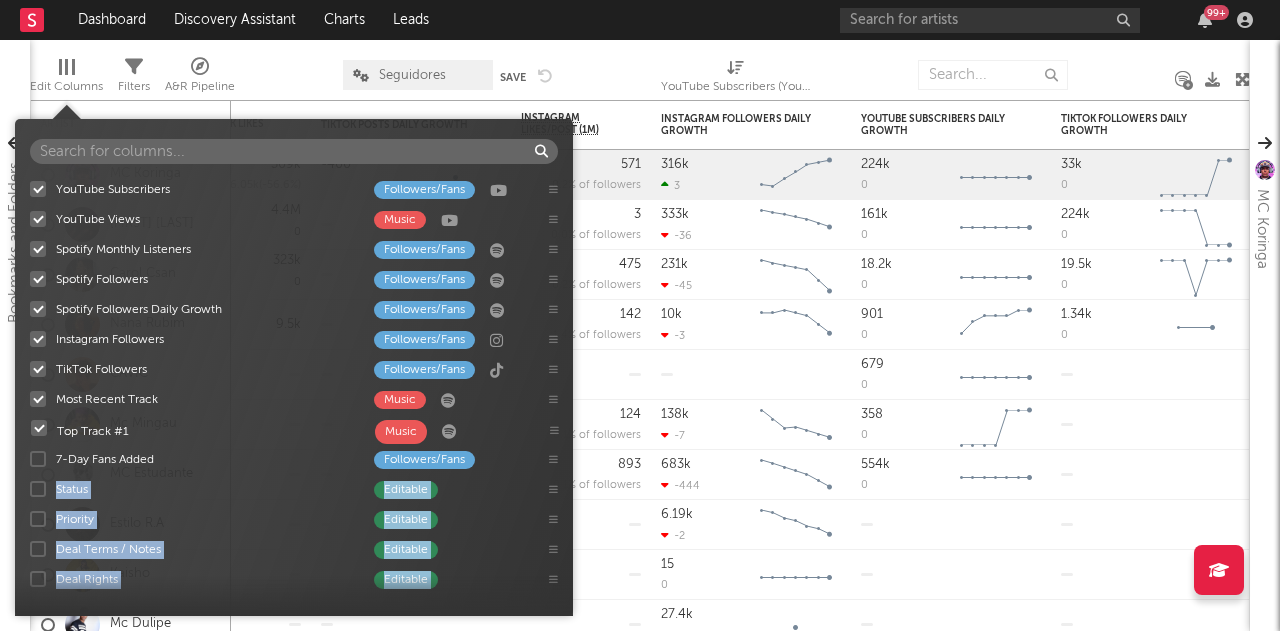 drag, startPoint x: 557, startPoint y: 269, endPoint x: 558, endPoint y: 428, distance: 159.00314 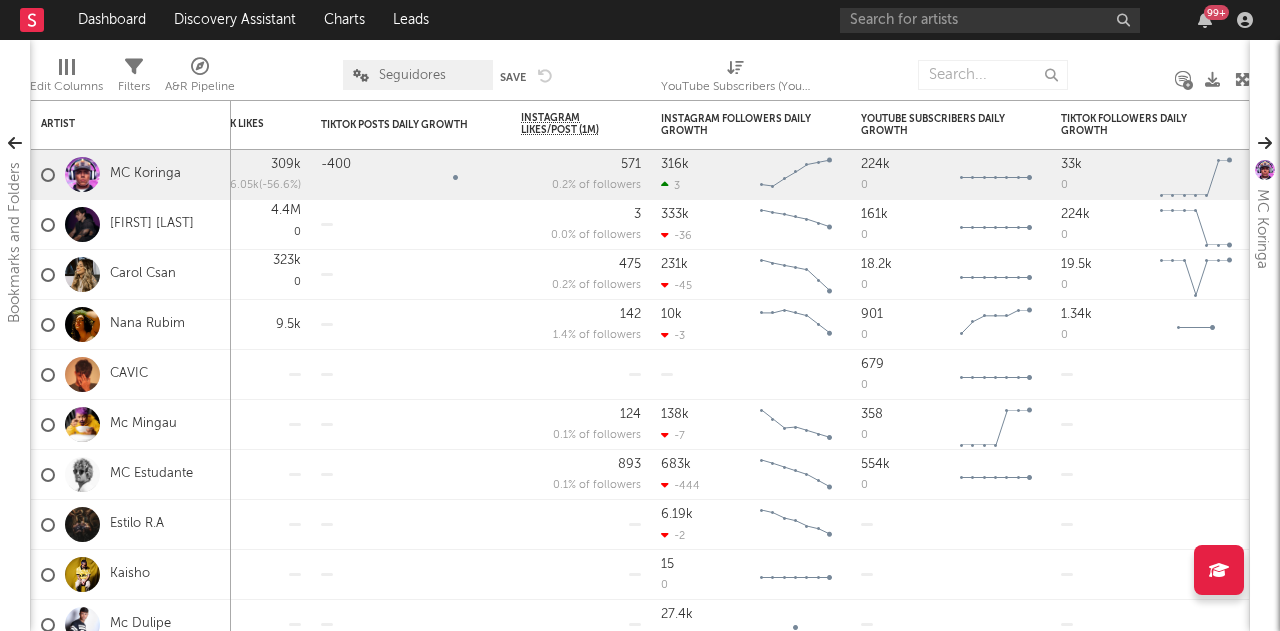click at bounding box center [607, 75] 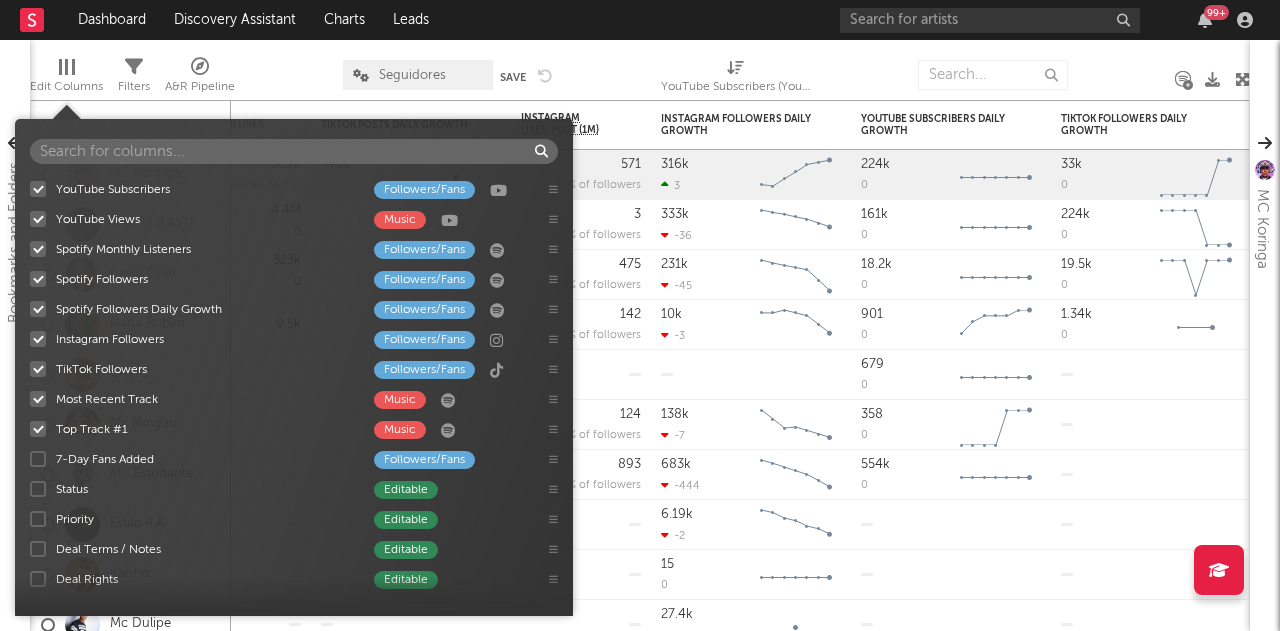 click at bounding box center [67, 67] 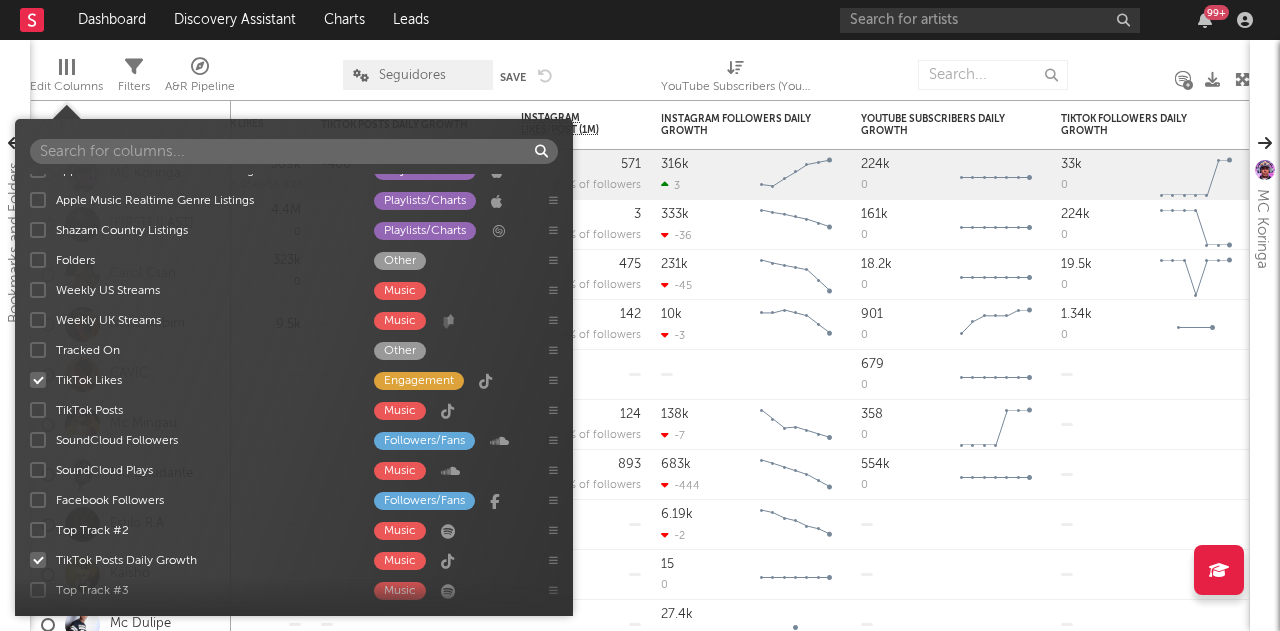 scroll, scrollTop: 849, scrollLeft: 0, axis: vertical 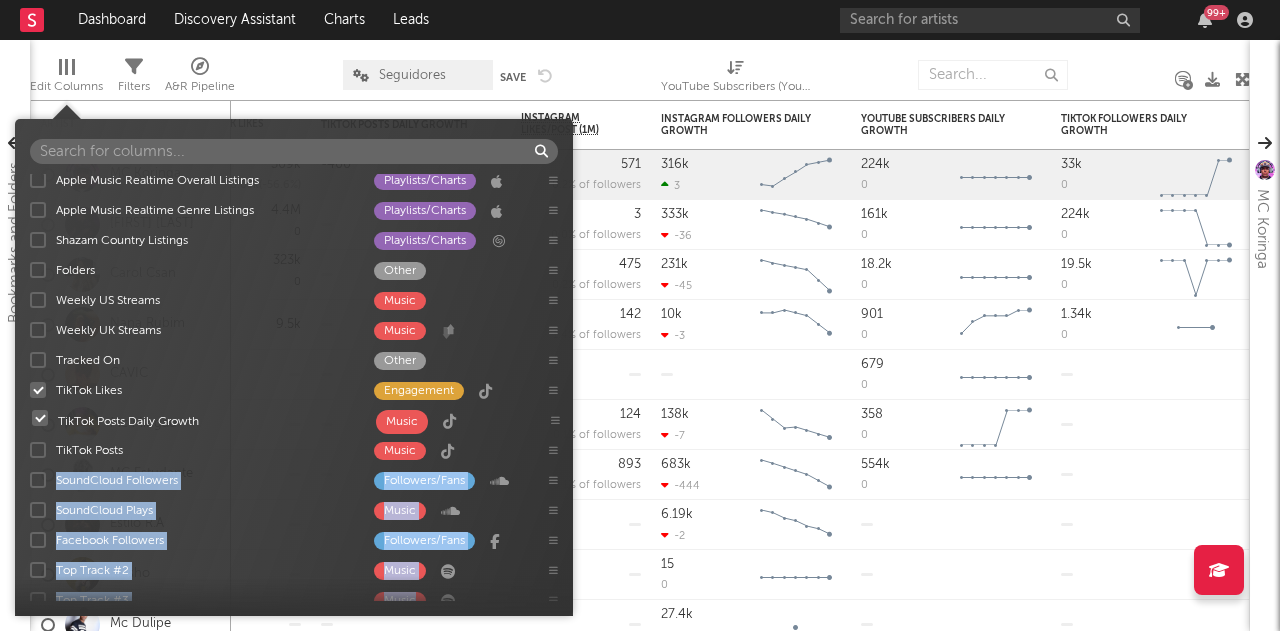 drag, startPoint x: 556, startPoint y: 571, endPoint x: 558, endPoint y: 421, distance: 150.01334 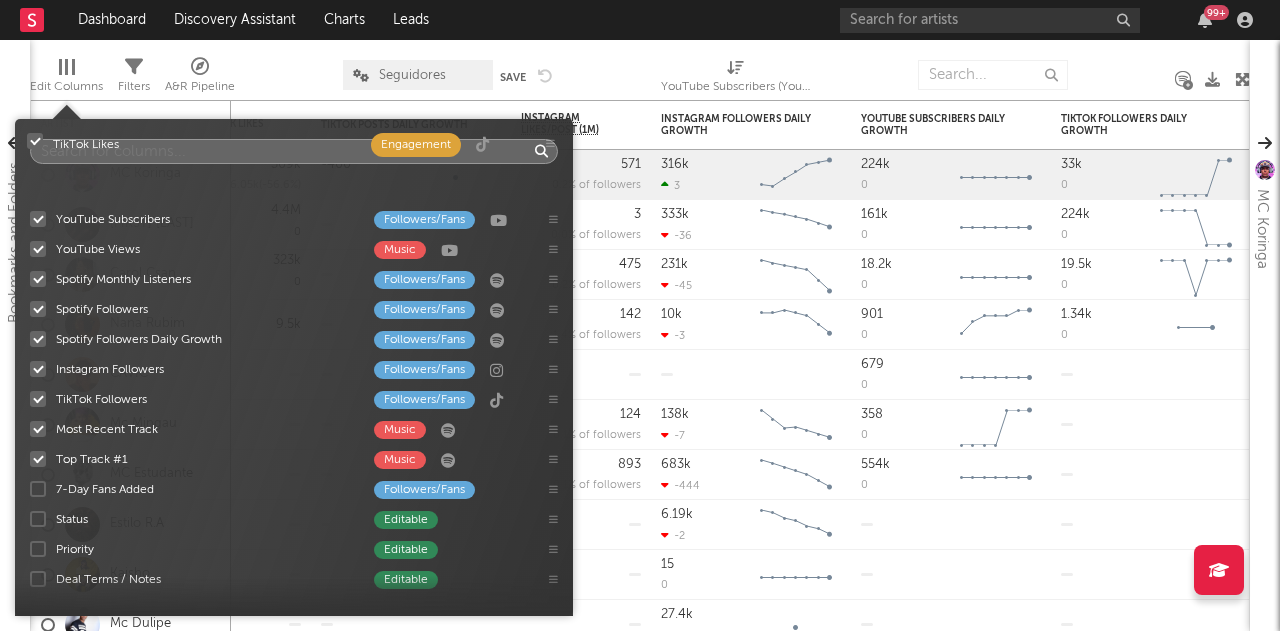 scroll, scrollTop: 0, scrollLeft: 0, axis: both 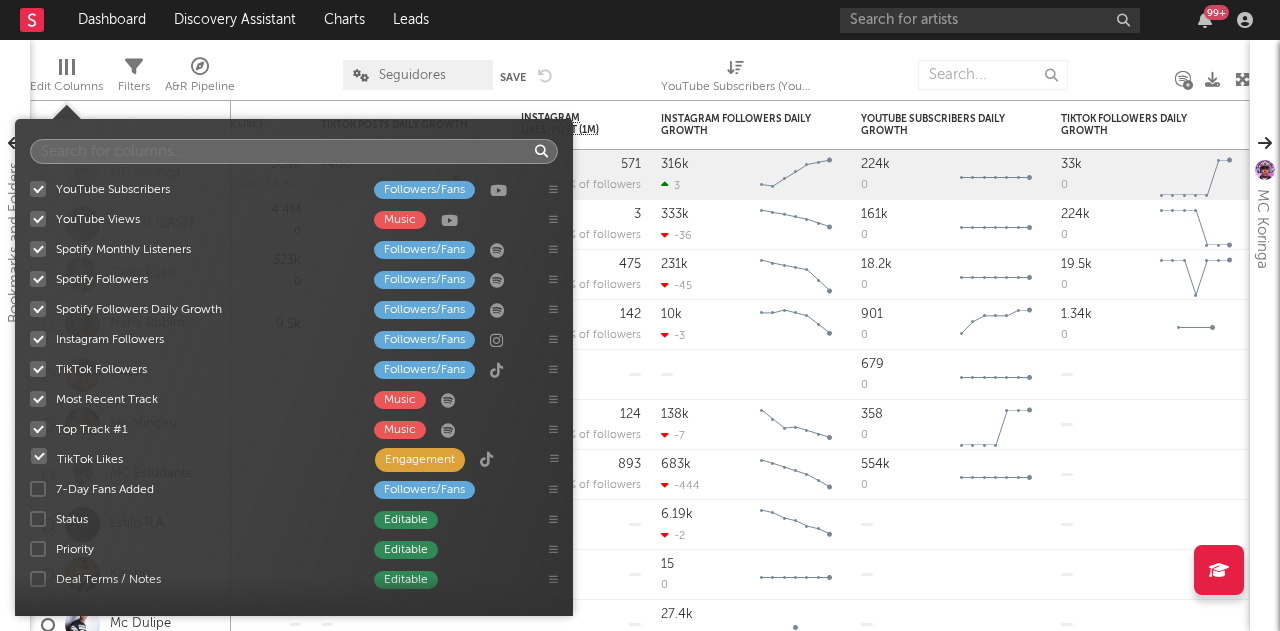 drag, startPoint x: 550, startPoint y: 391, endPoint x: 555, endPoint y: 452, distance: 61.204575 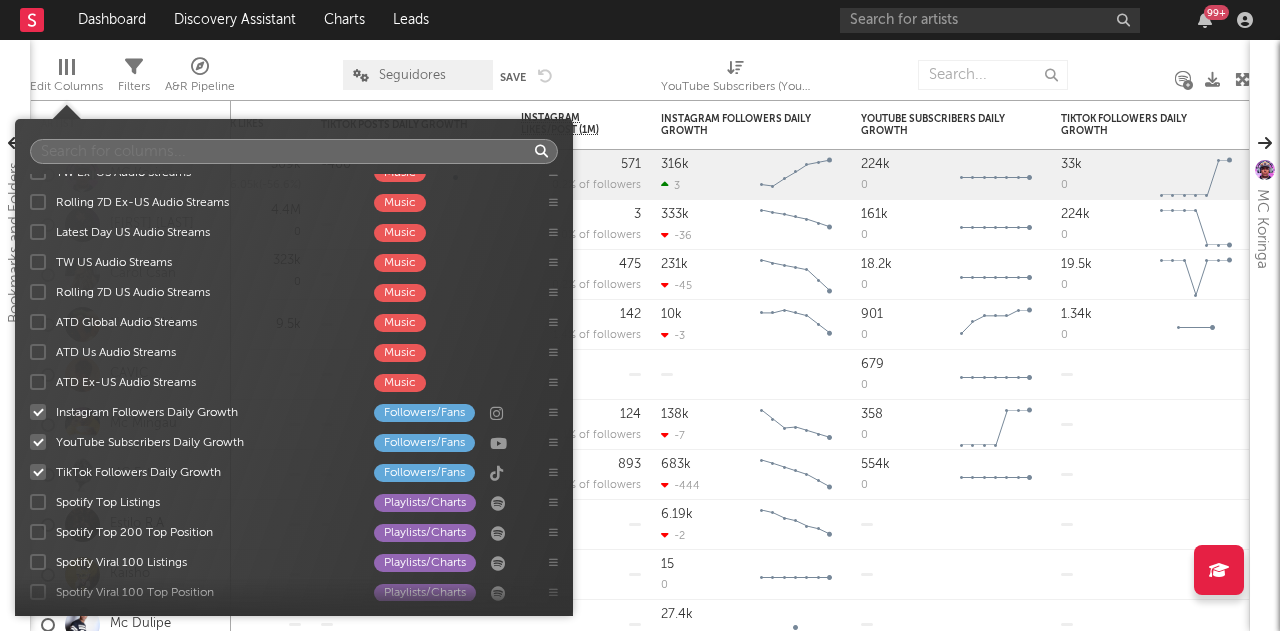 scroll, scrollTop: 2388, scrollLeft: 0, axis: vertical 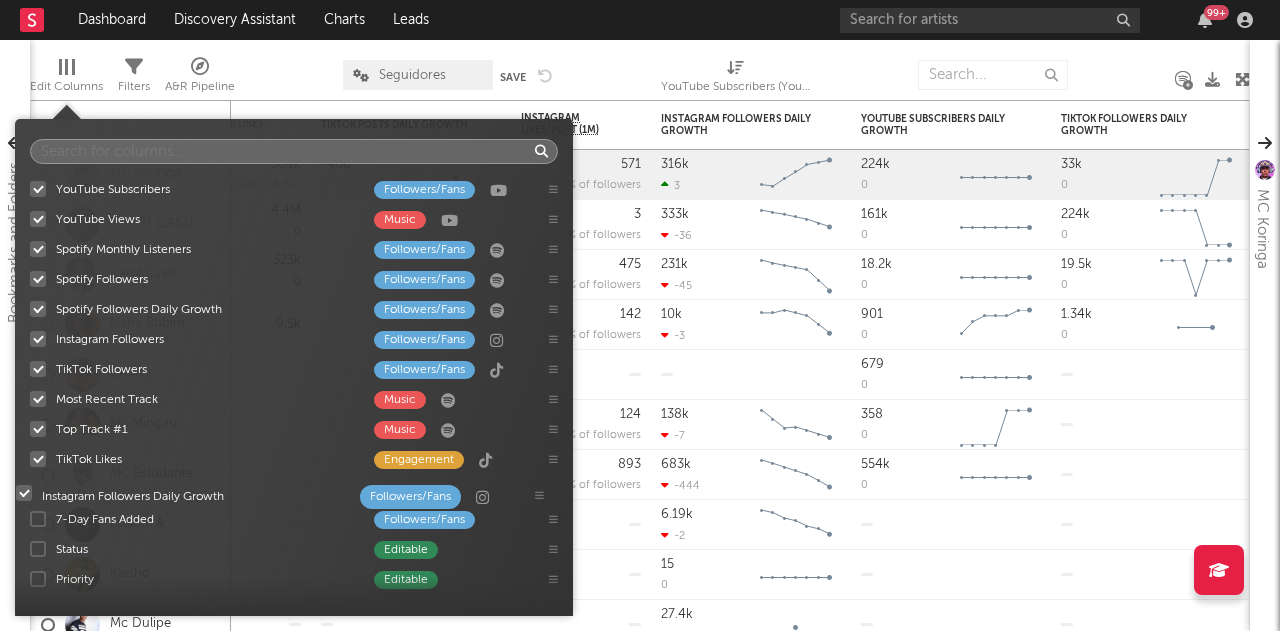 drag, startPoint x: 551, startPoint y: 413, endPoint x: 537, endPoint y: 495, distance: 83.18654 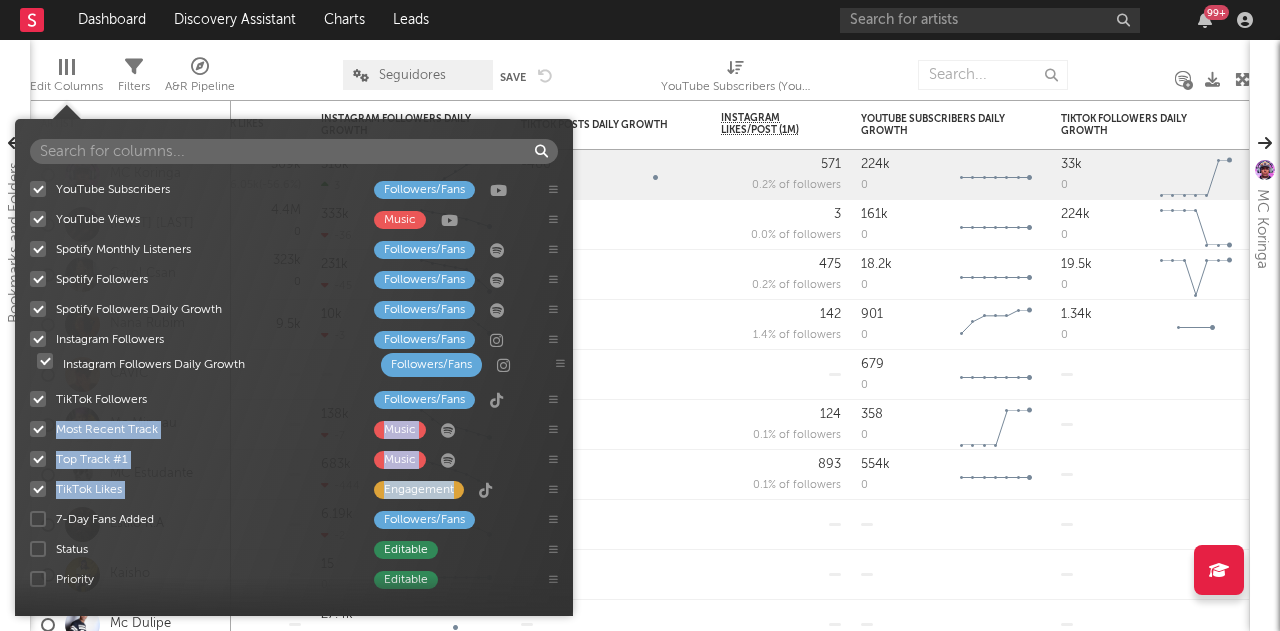 drag, startPoint x: 550, startPoint y: 486, endPoint x: 556, endPoint y: 363, distance: 123.146255 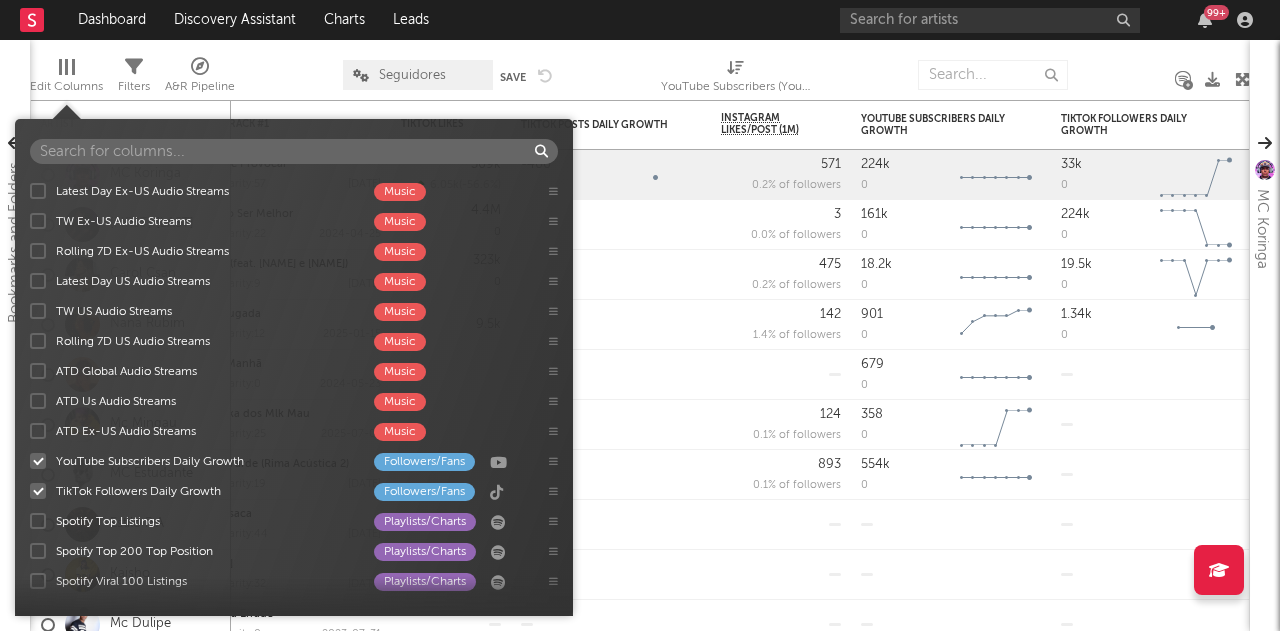 scroll, scrollTop: 2367, scrollLeft: 0, axis: vertical 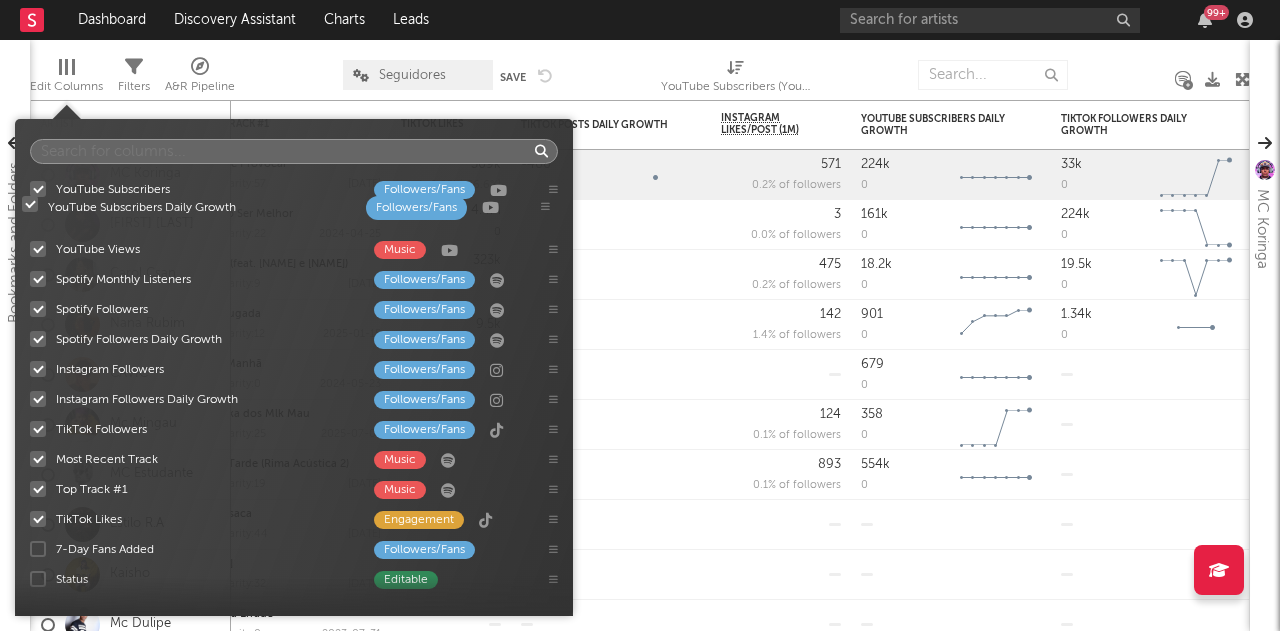 drag, startPoint x: 548, startPoint y: 465, endPoint x: 542, endPoint y: 207, distance: 258.06976 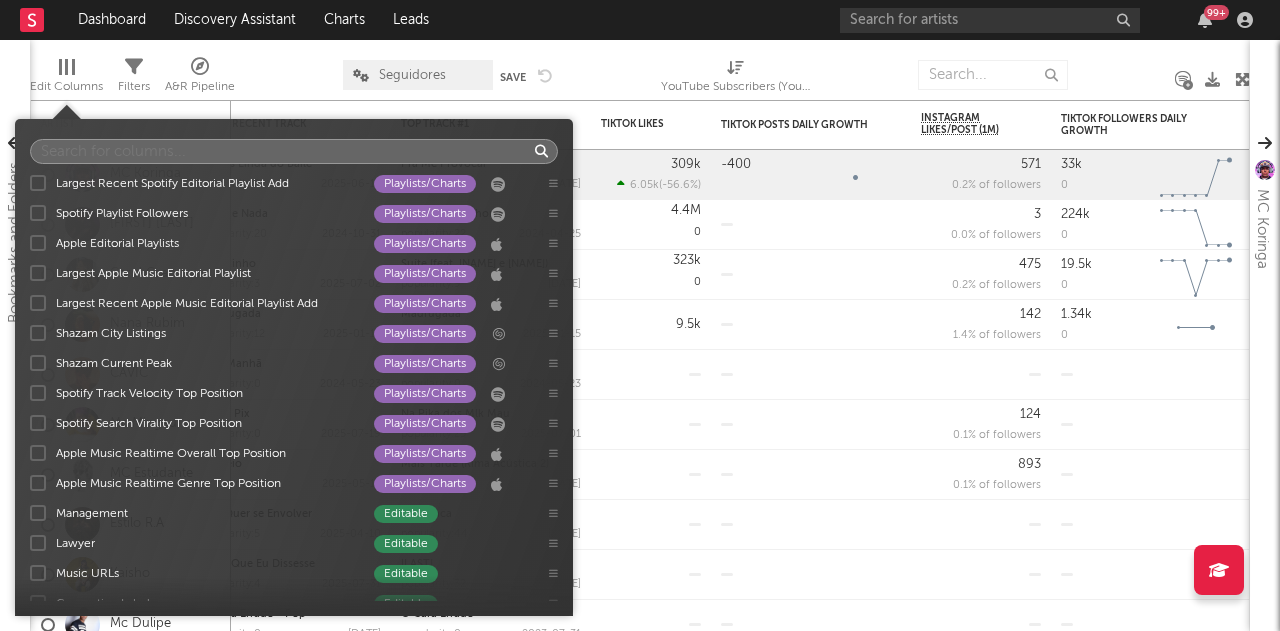 scroll, scrollTop: 2642, scrollLeft: 0, axis: vertical 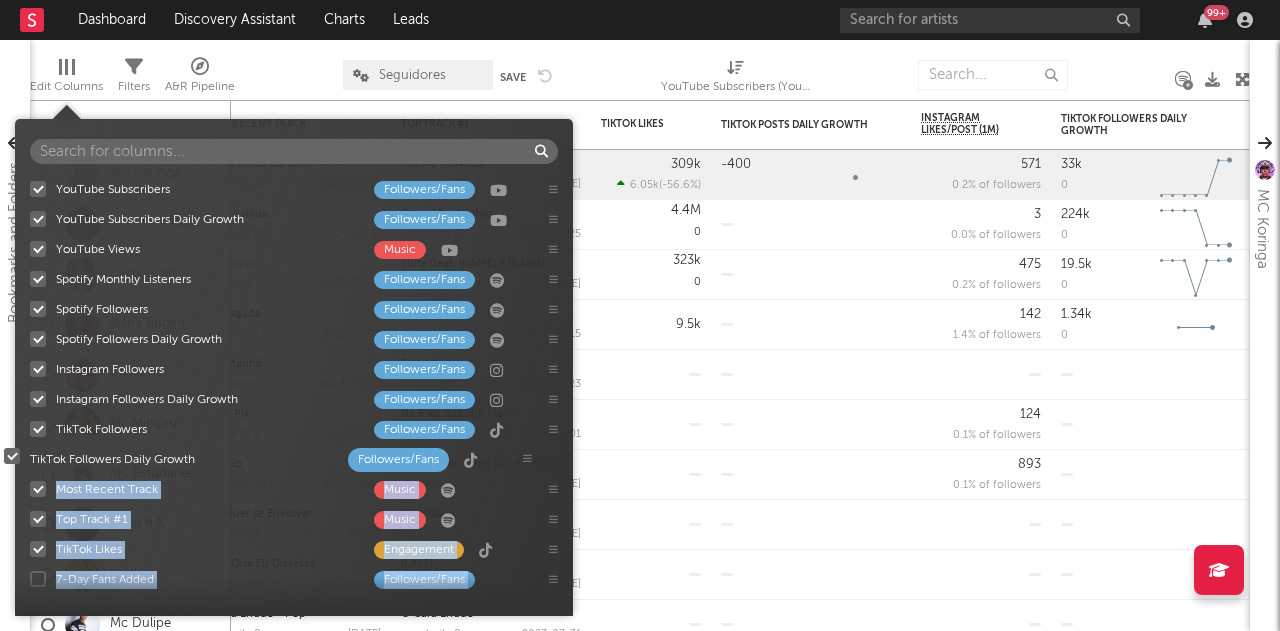 drag, startPoint x: 550, startPoint y: 215, endPoint x: 524, endPoint y: 455, distance: 241.40422 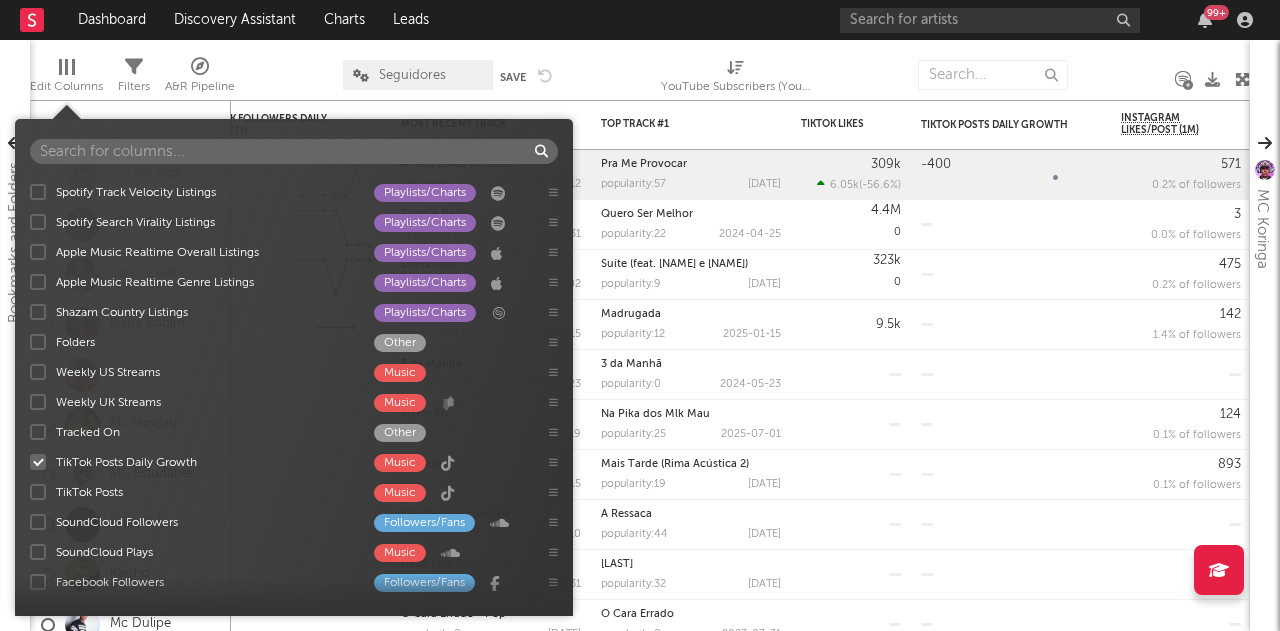 scroll, scrollTop: 896, scrollLeft: 0, axis: vertical 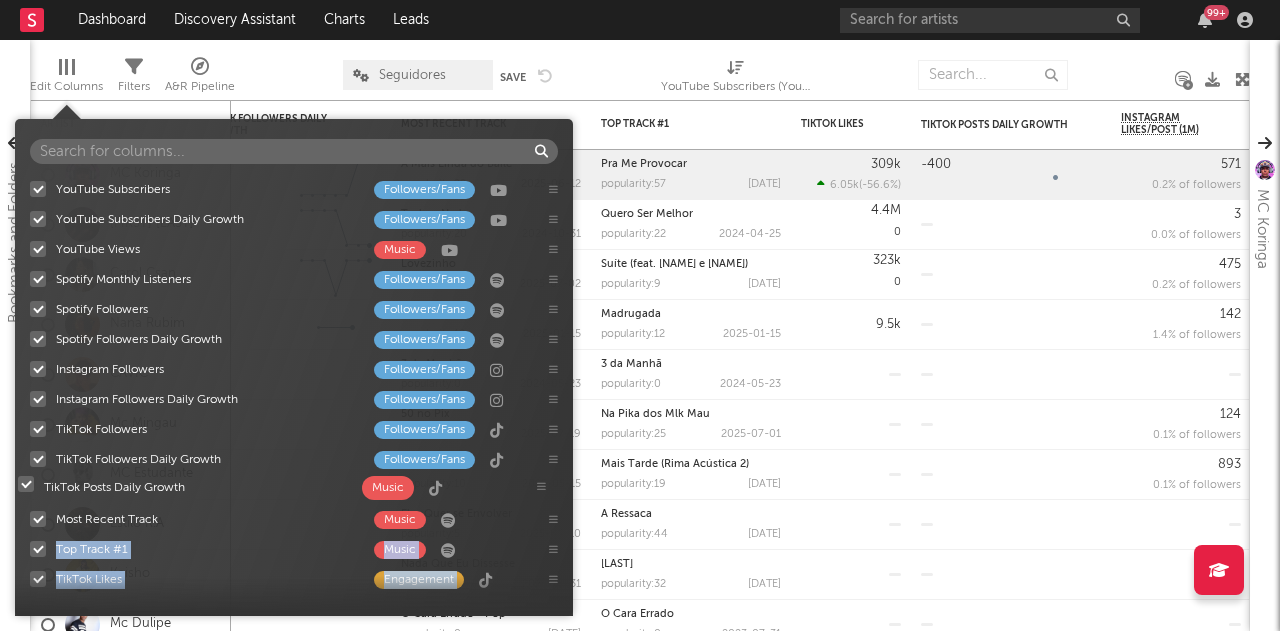 drag, startPoint x: 555, startPoint y: 461, endPoint x: 544, endPoint y: 481, distance: 22.825424 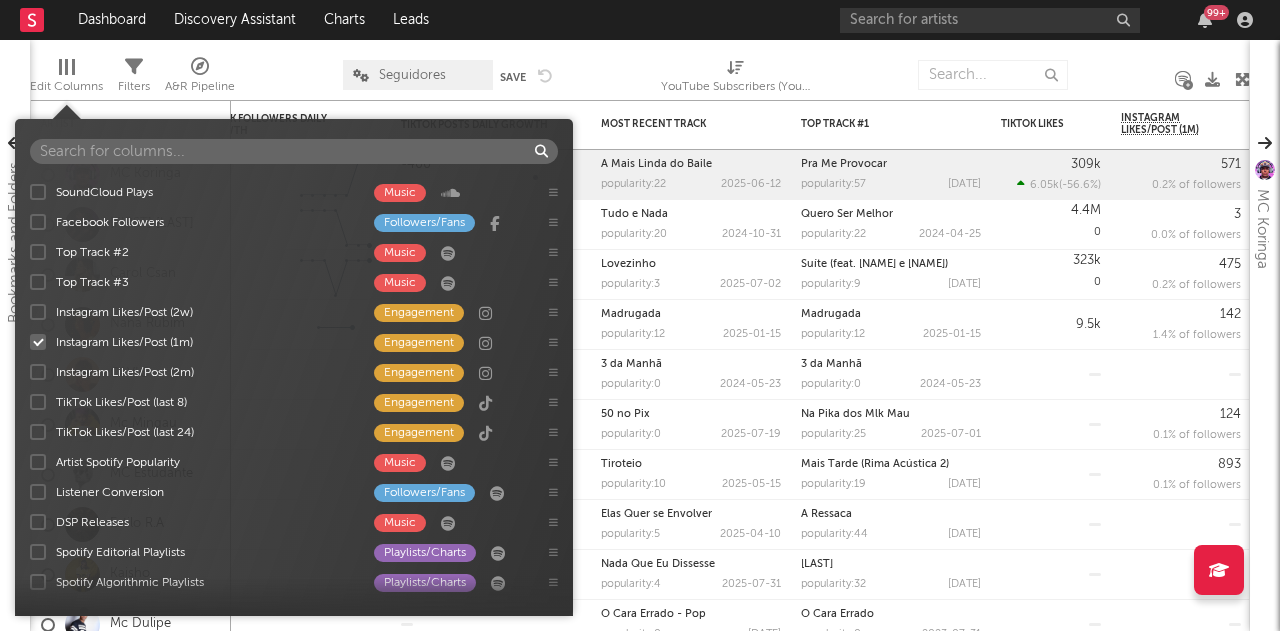 scroll, scrollTop: 1166, scrollLeft: 0, axis: vertical 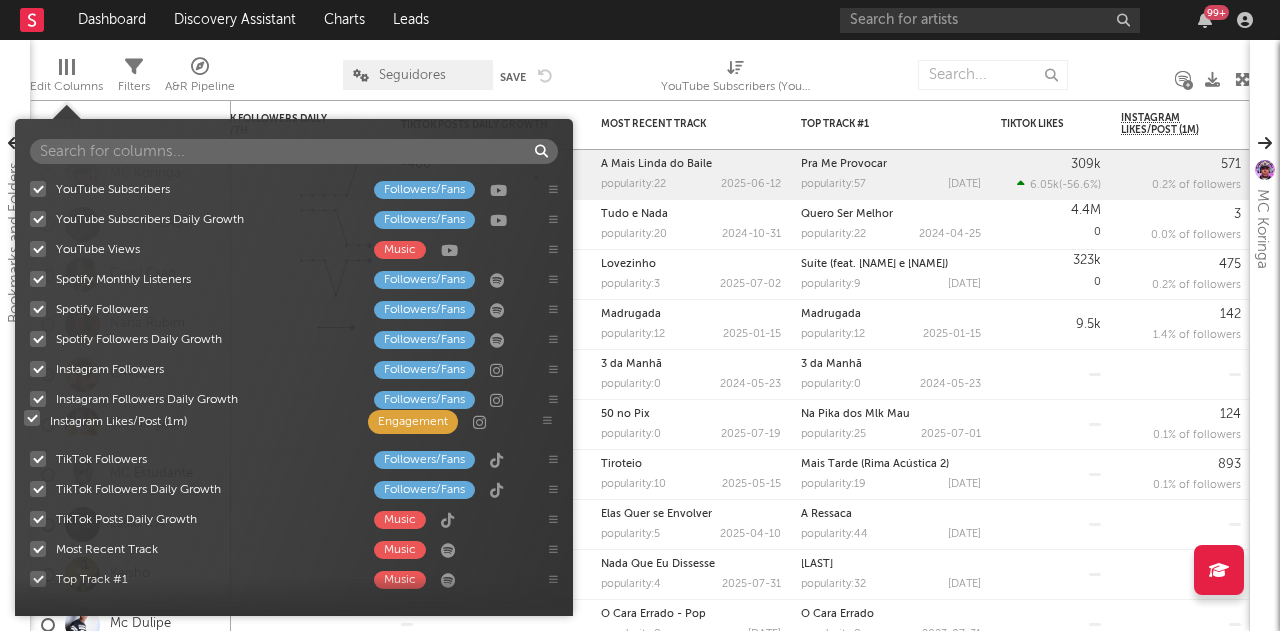 drag, startPoint x: 554, startPoint y: 432, endPoint x: 545, endPoint y: 415, distance: 19.235384 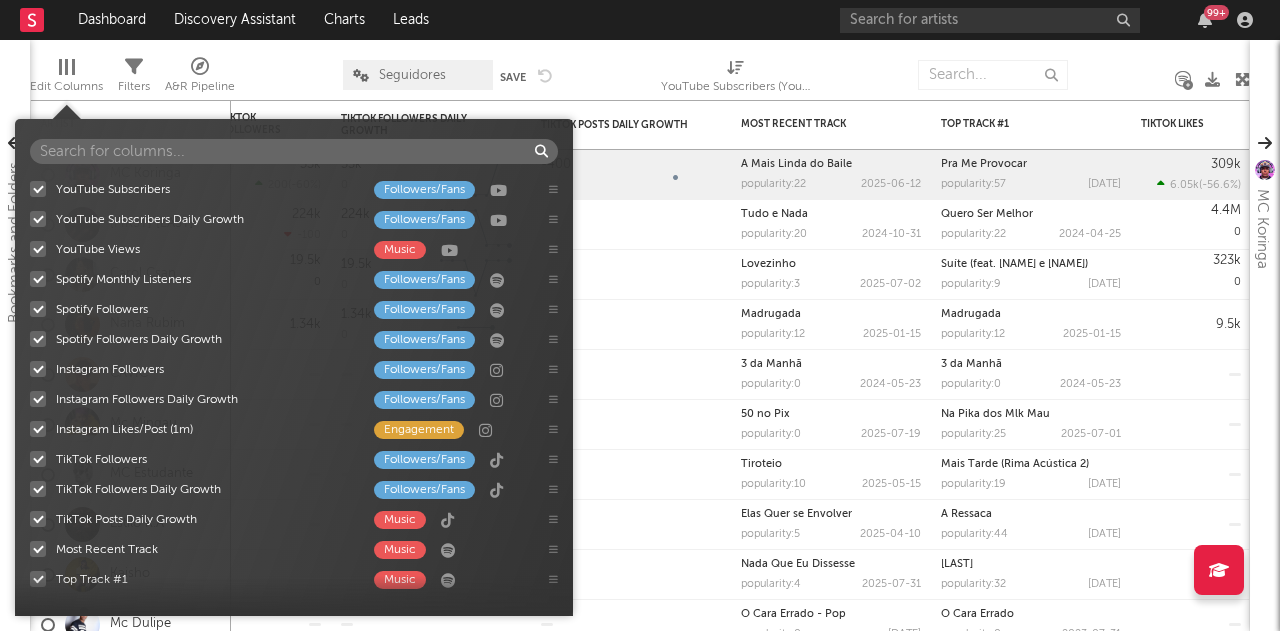 scroll, scrollTop: 1, scrollLeft: 0, axis: vertical 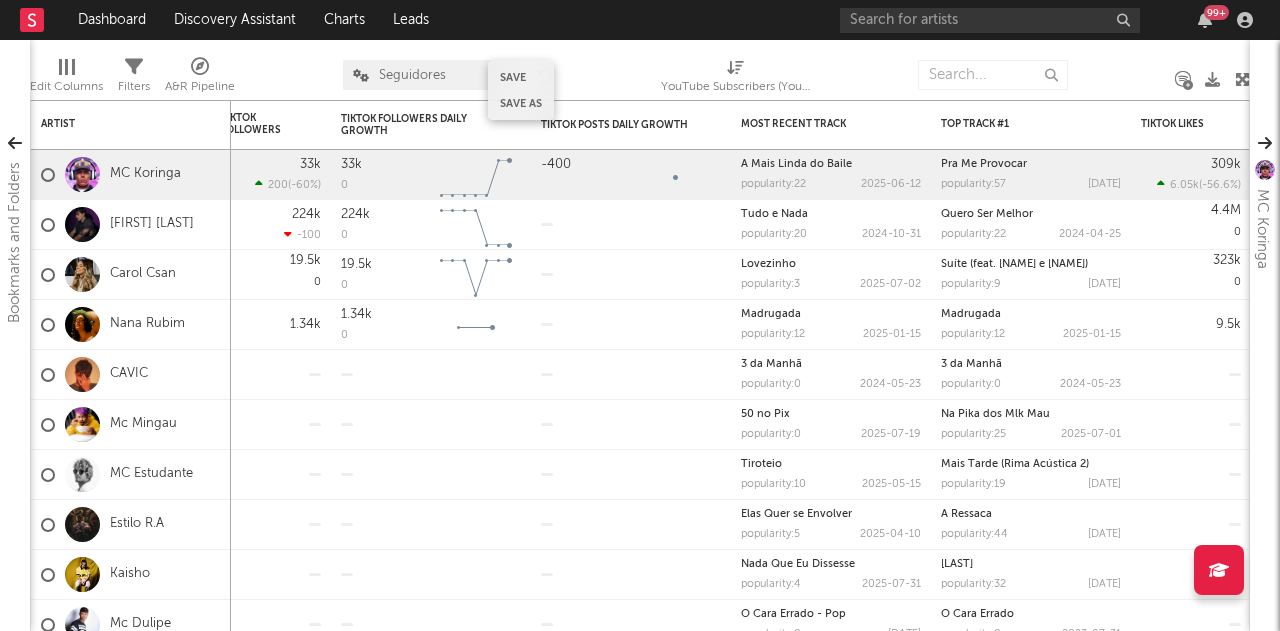 click on "Save Save as" at bounding box center [521, 90] 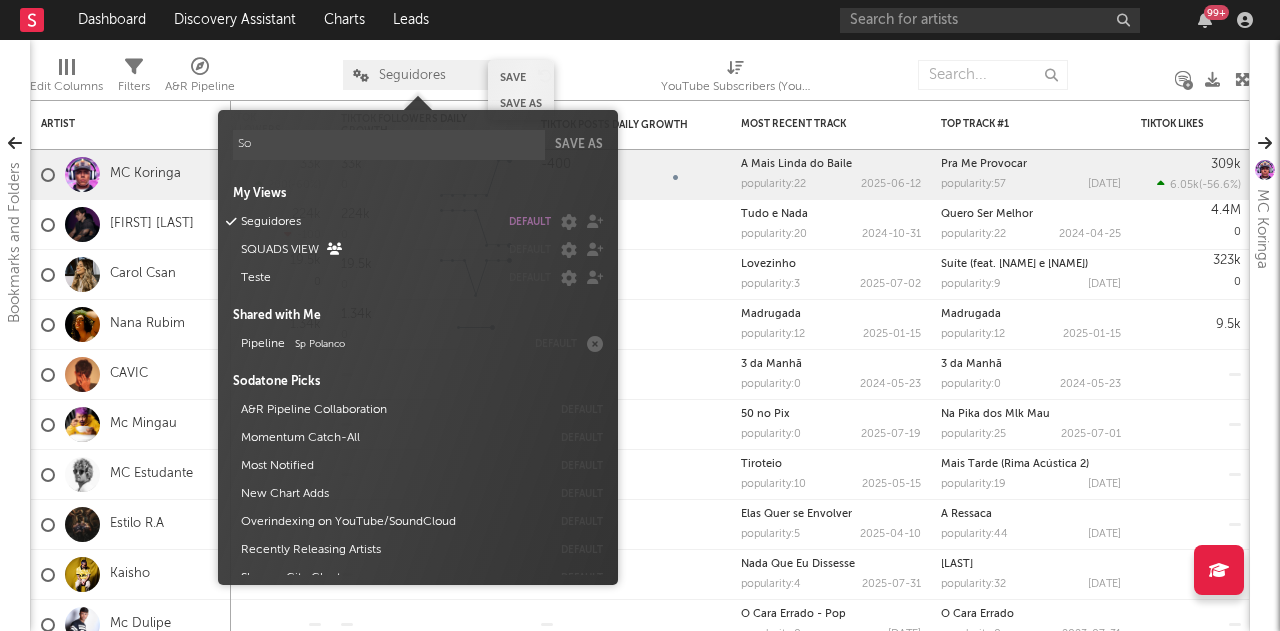 type on "S" 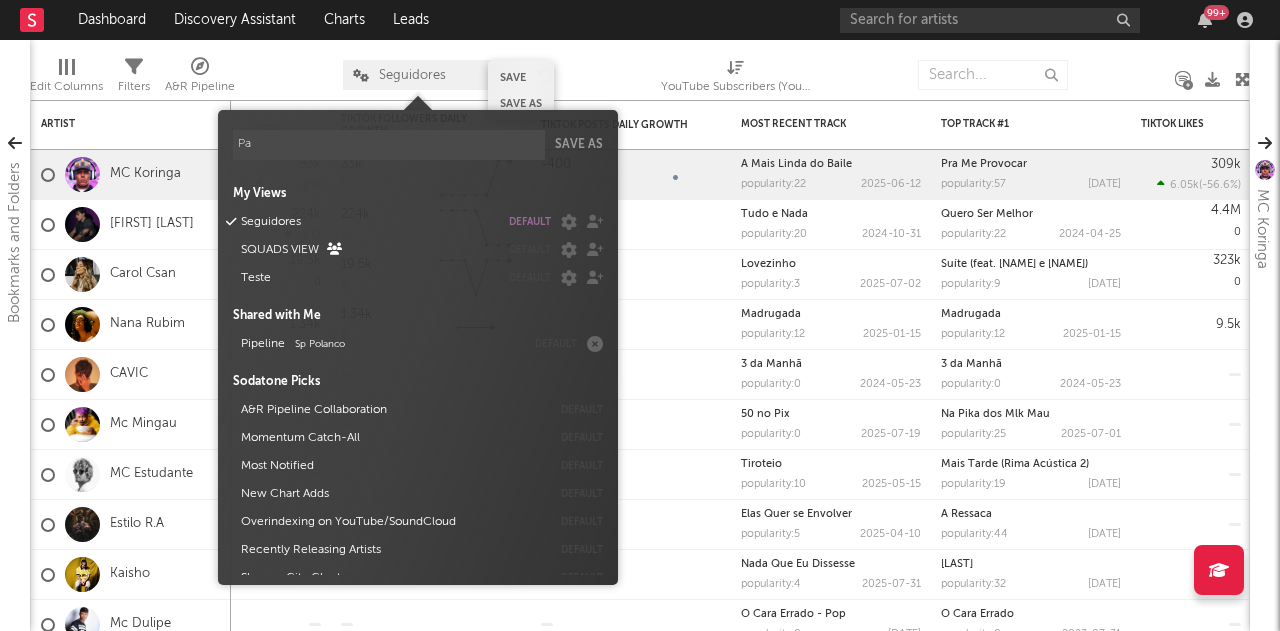 type on "P" 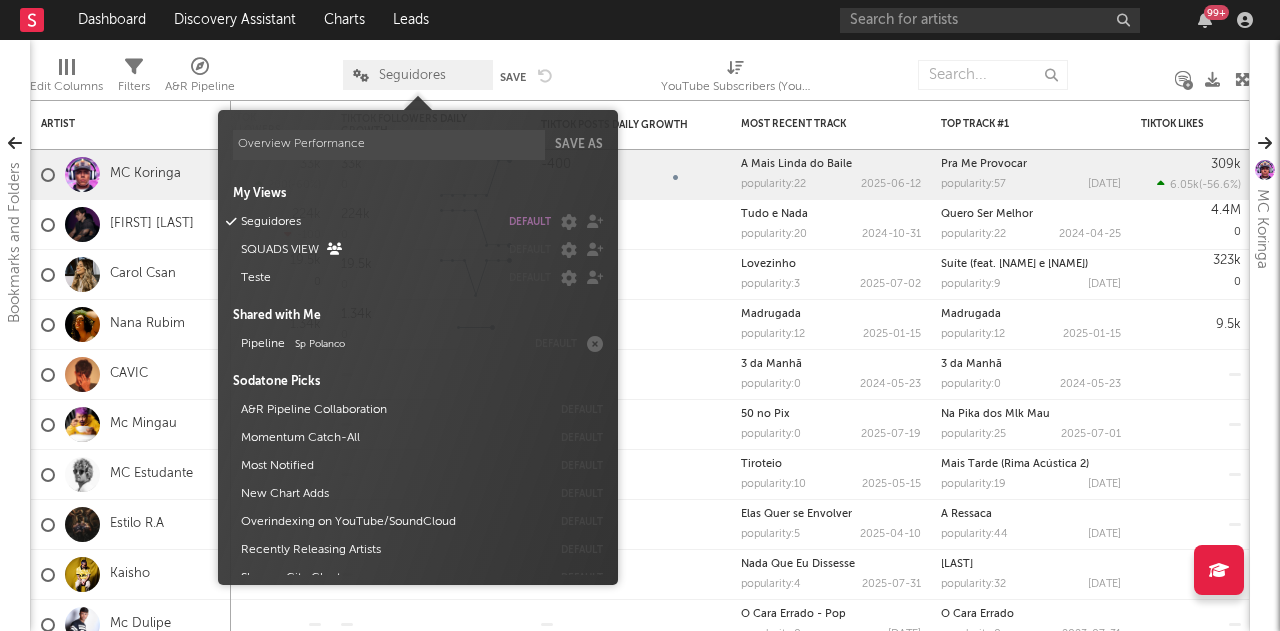 click on "Save as" at bounding box center [579, 145] 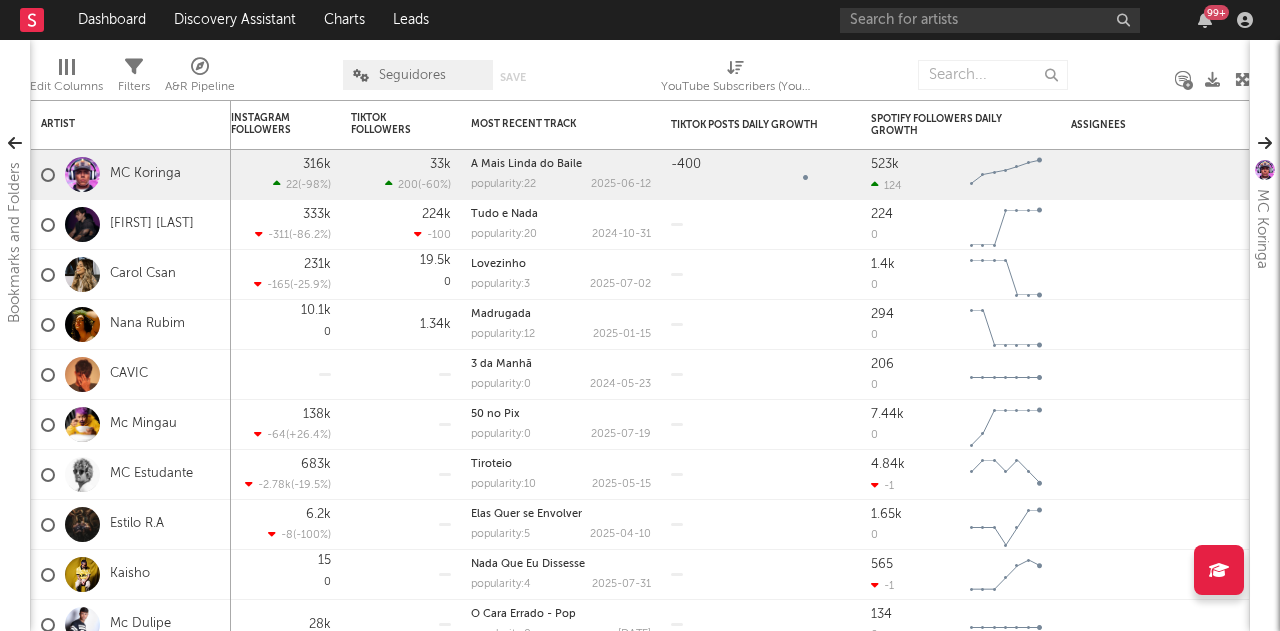 click on "Dashboard Discovery Assistant Charts Leads 99 +" at bounding box center [640, 20] 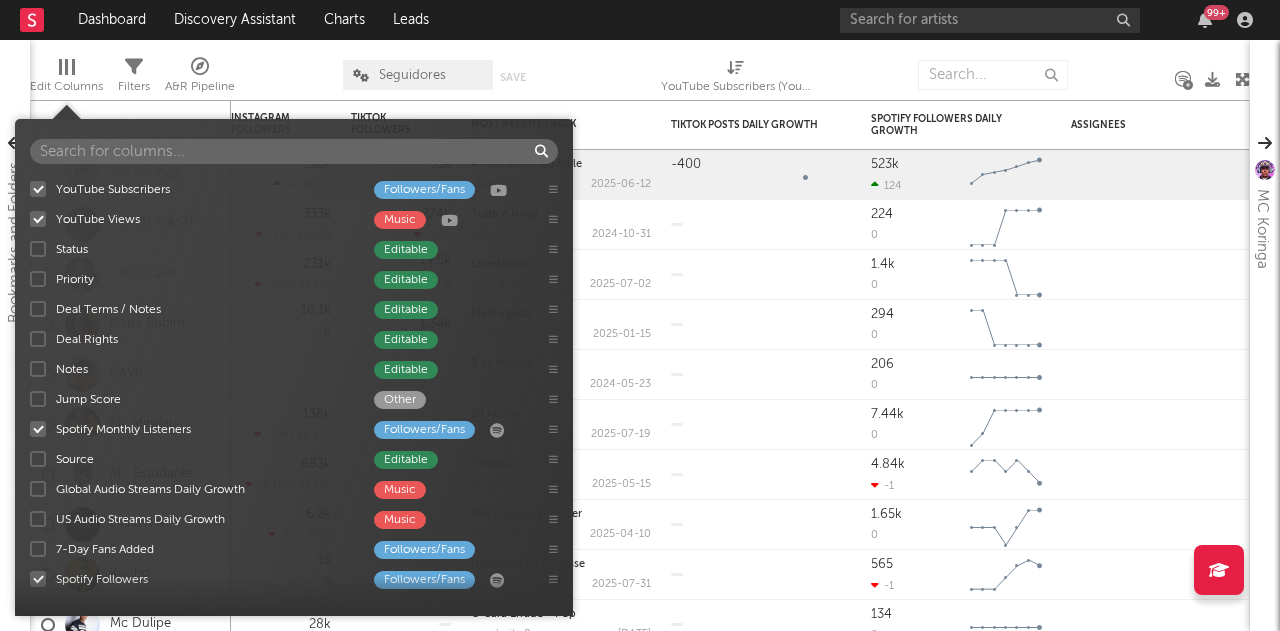 click at bounding box center (60, 67) 